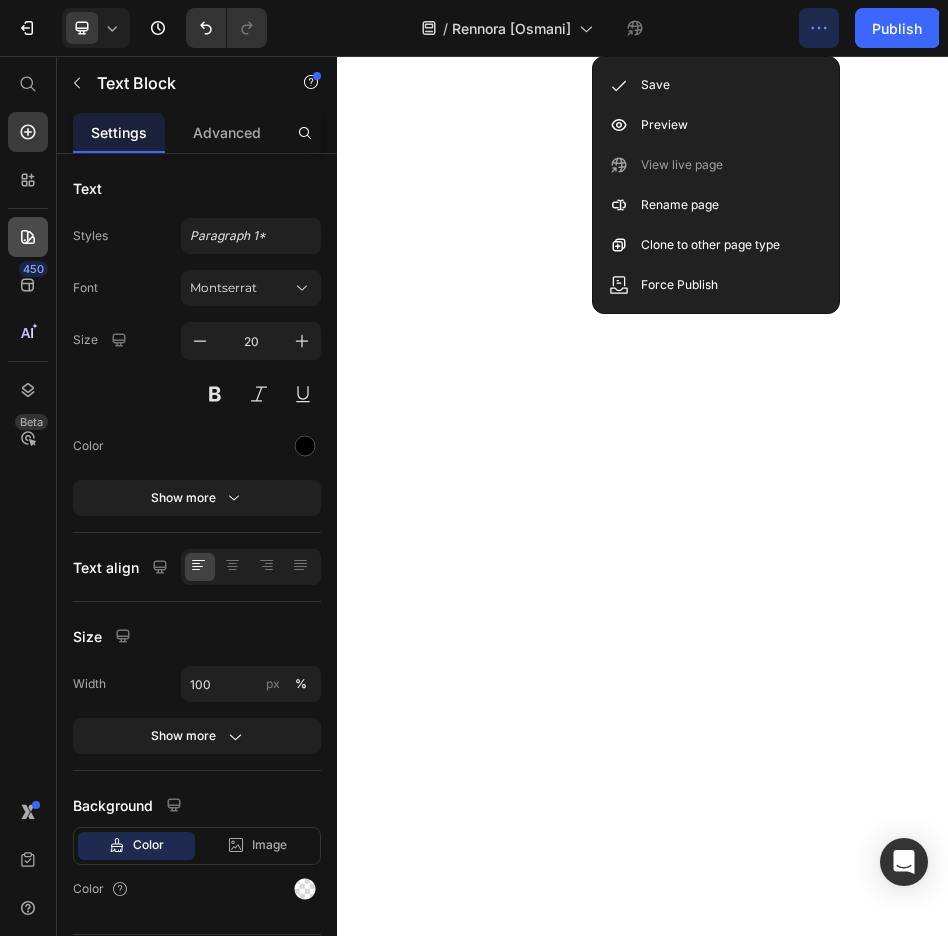 scroll, scrollTop: 0, scrollLeft: 0, axis: both 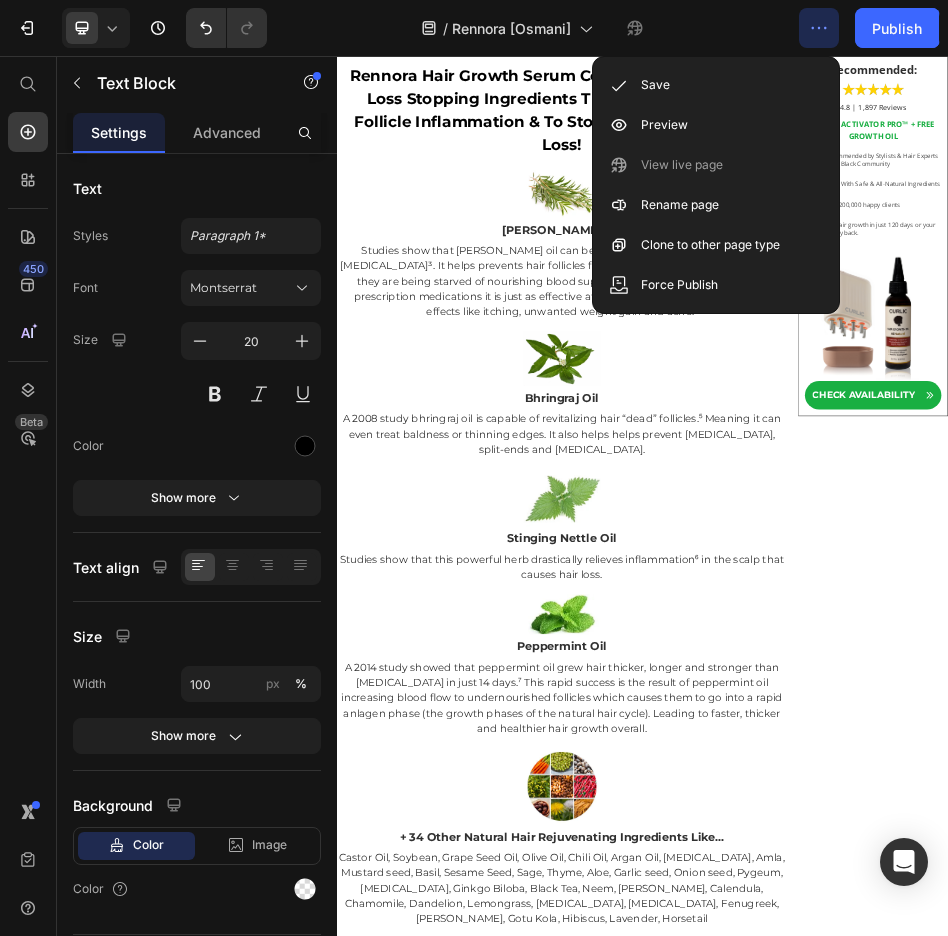 click at bounding box center [777, -1401] 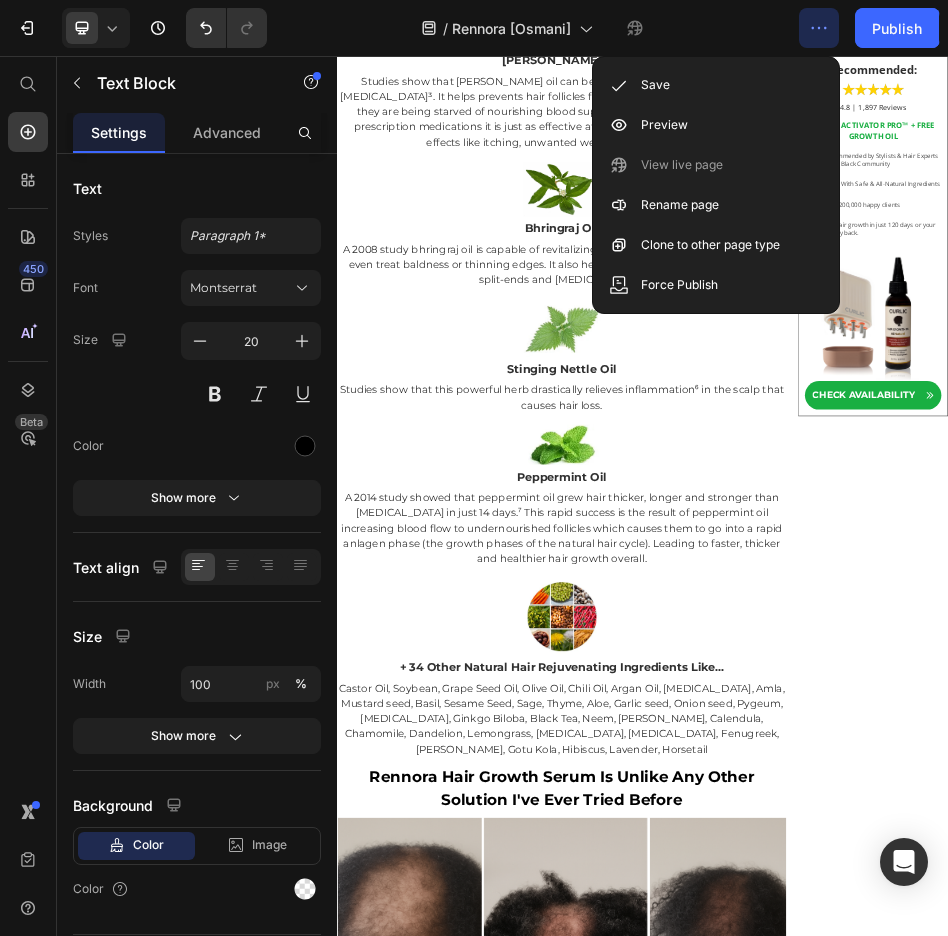 scroll, scrollTop: 9472, scrollLeft: 0, axis: vertical 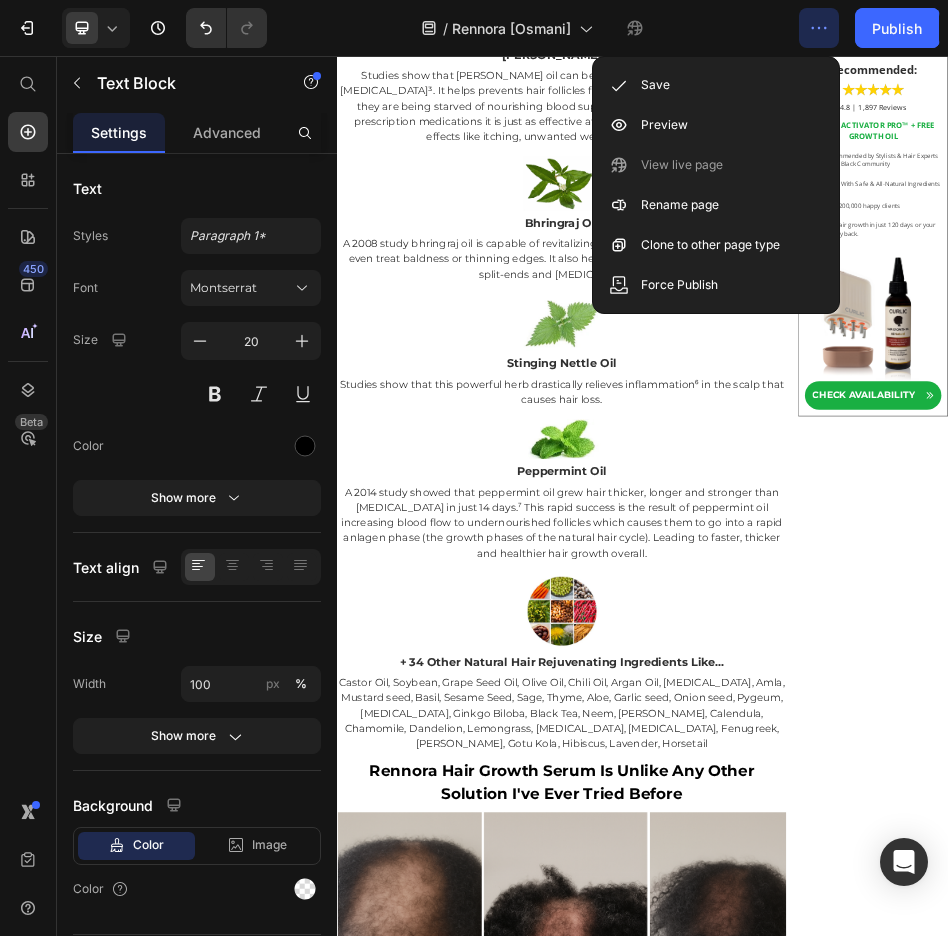click at bounding box center [777, -1625] 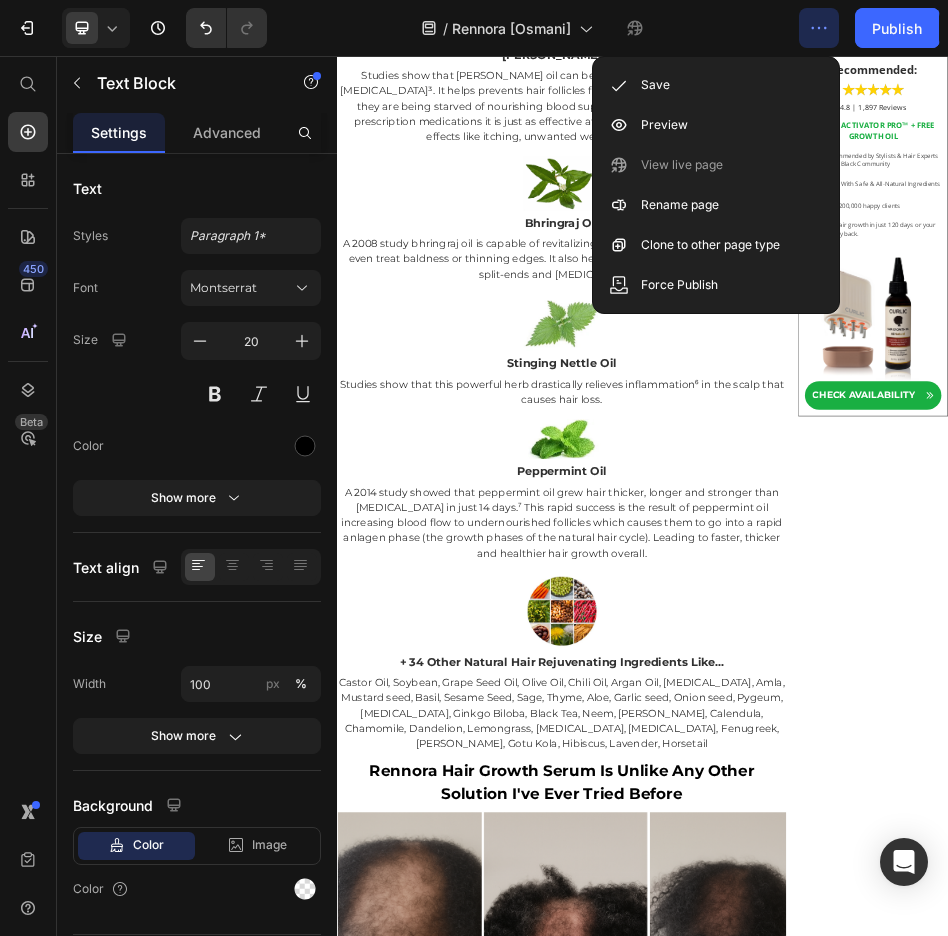 click on "/  Rennora [Osmani] Draft" 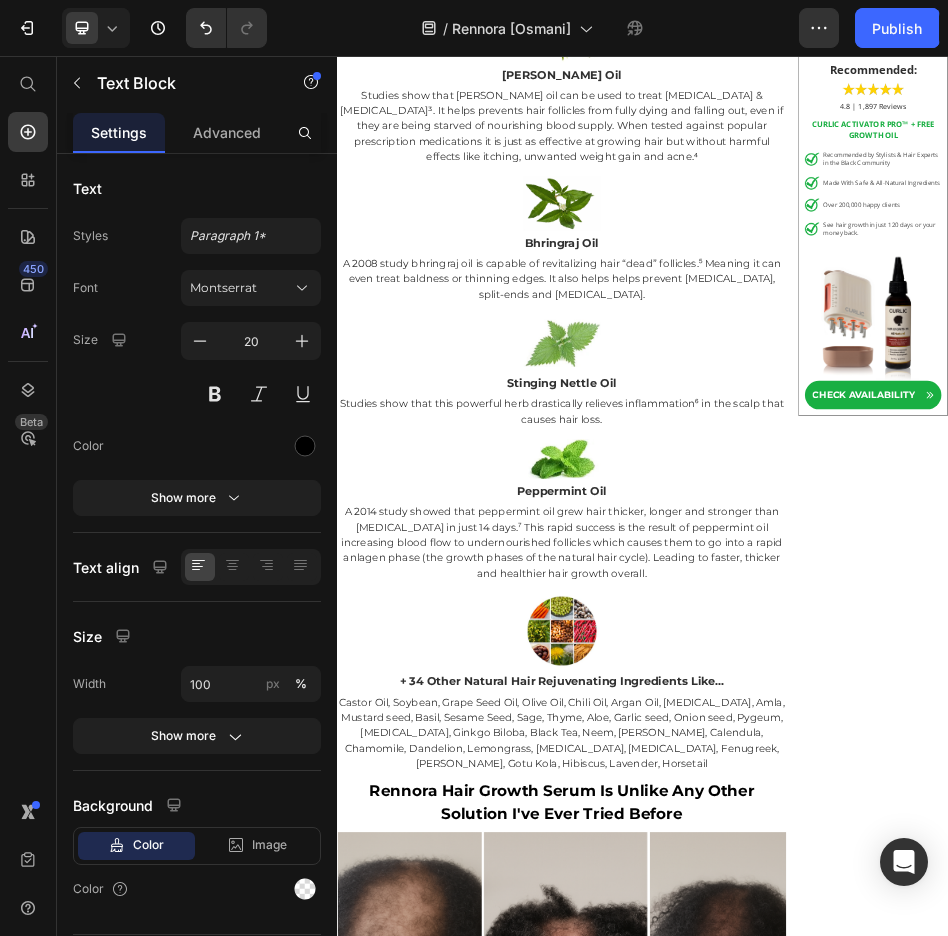 scroll, scrollTop: 9429, scrollLeft: 0, axis: vertical 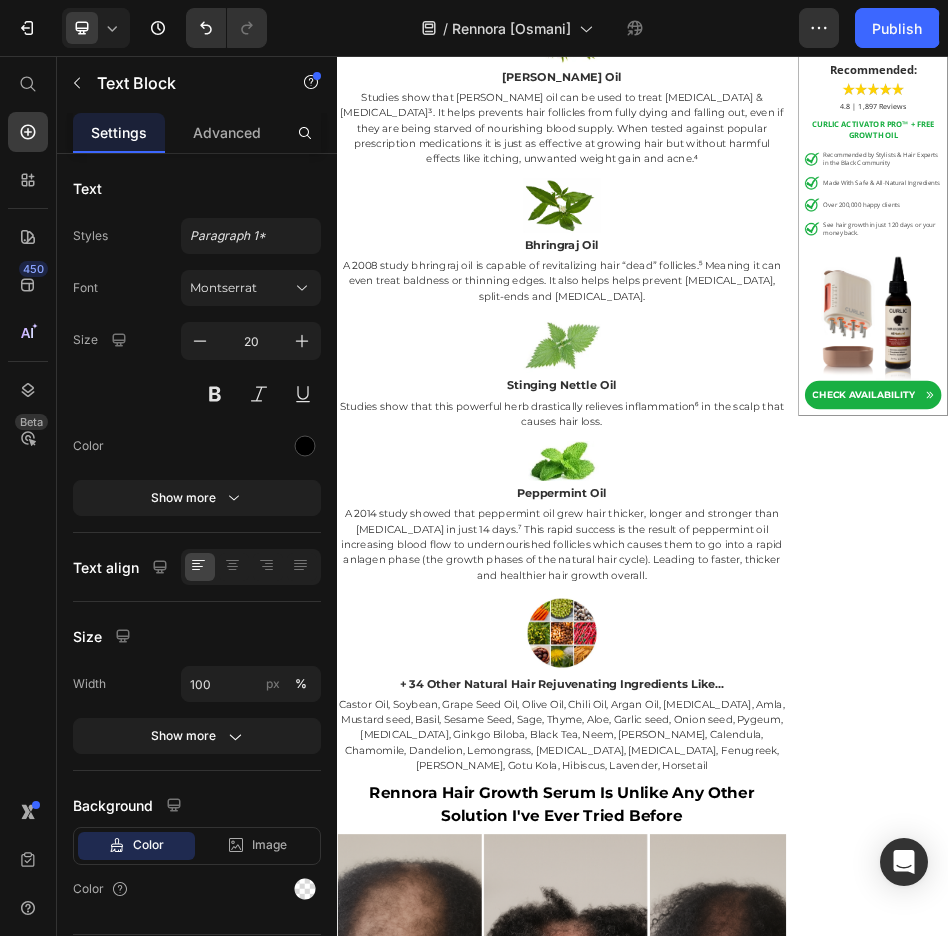 click on "Because when you reduce the hair killing inflammation that is [MEDICAL_DATA] your hair follicles  you are making sure they get all the precious blood flow & nutrients they need to grow." at bounding box center [777, -1642] 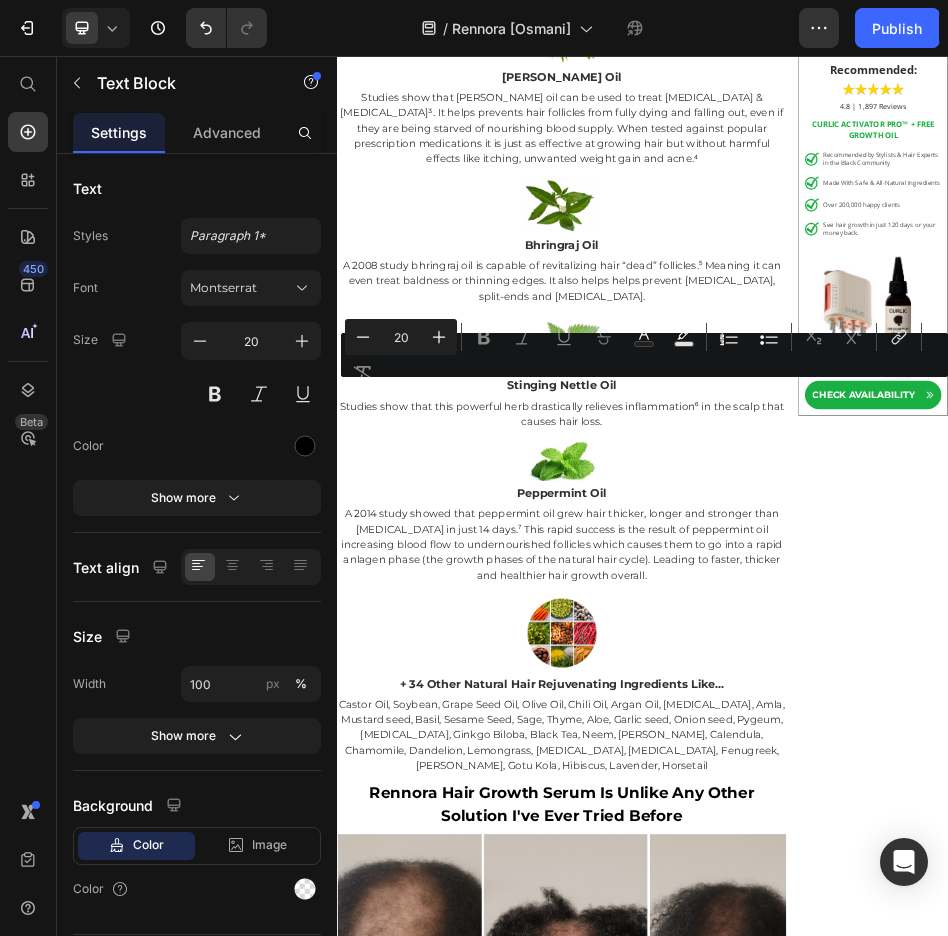 click at bounding box center (777, -1462) 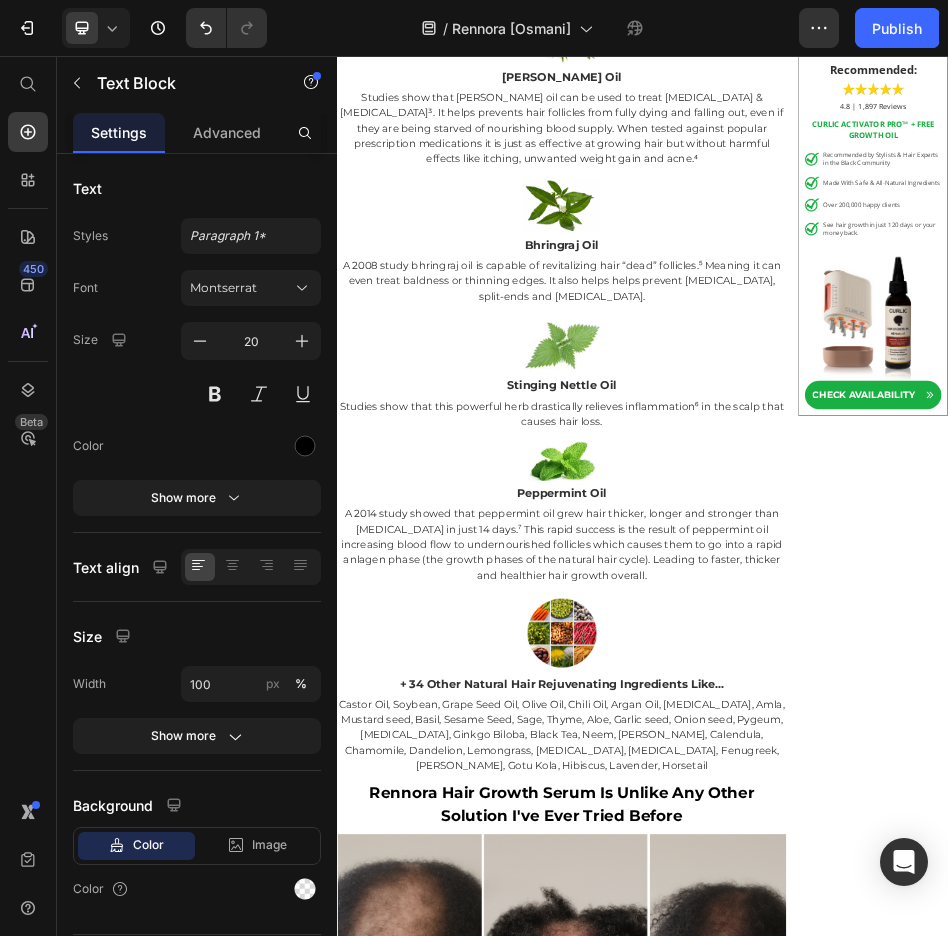 click on "And that's when she introduced me to..." at bounding box center (777, -1372) 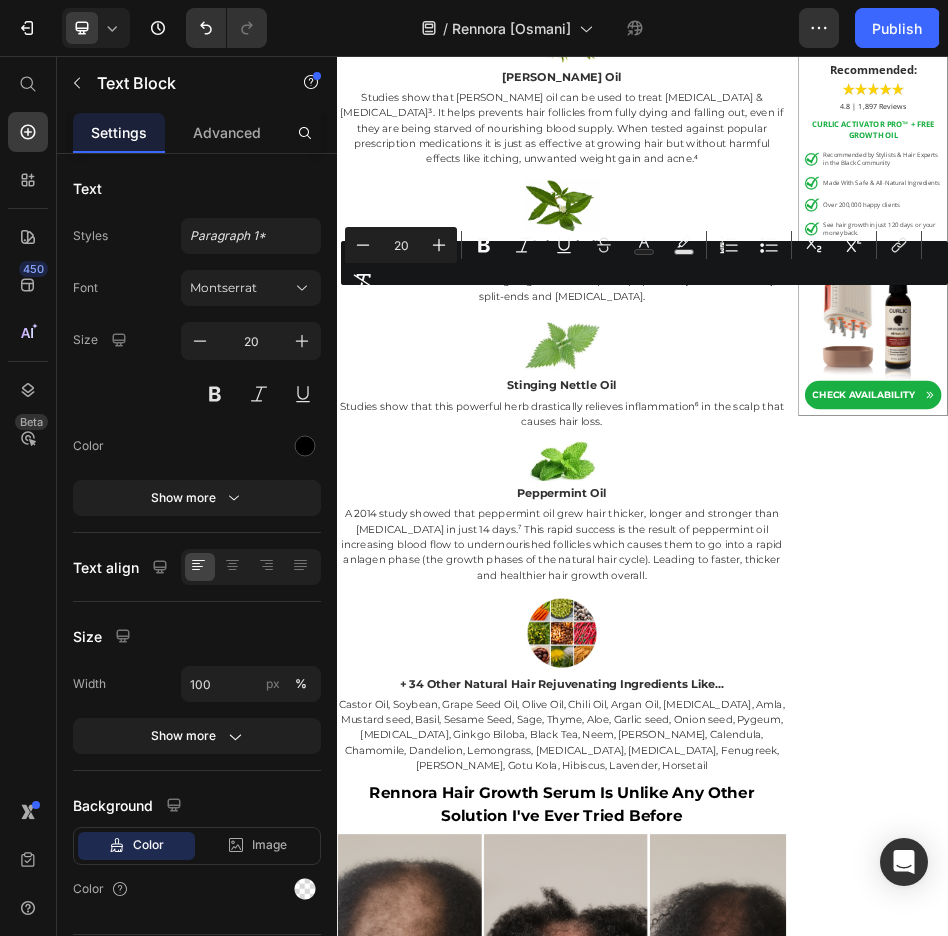 drag, startPoint x: 785, startPoint y: 946, endPoint x: 345, endPoint y: 533, distance: 603.4642 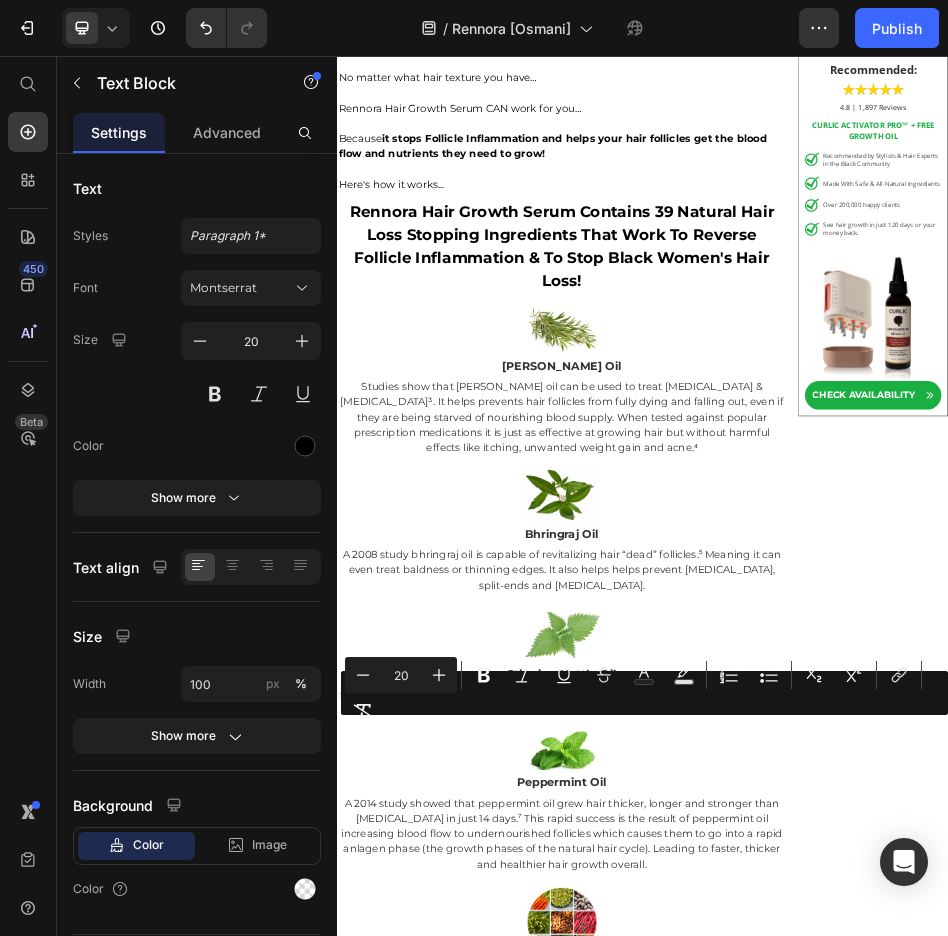 scroll, scrollTop: 8585, scrollLeft: 0, axis: vertical 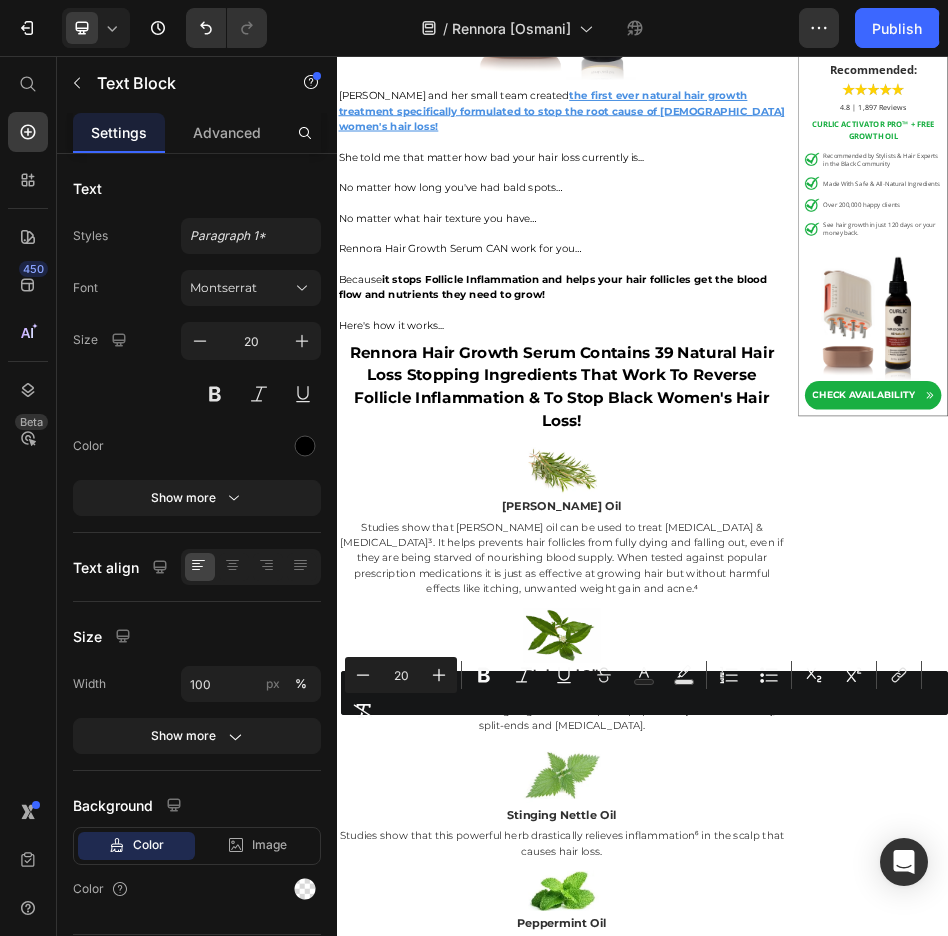 click on "…and thus is  treated incorrectly …" at bounding box center (777, -1808) 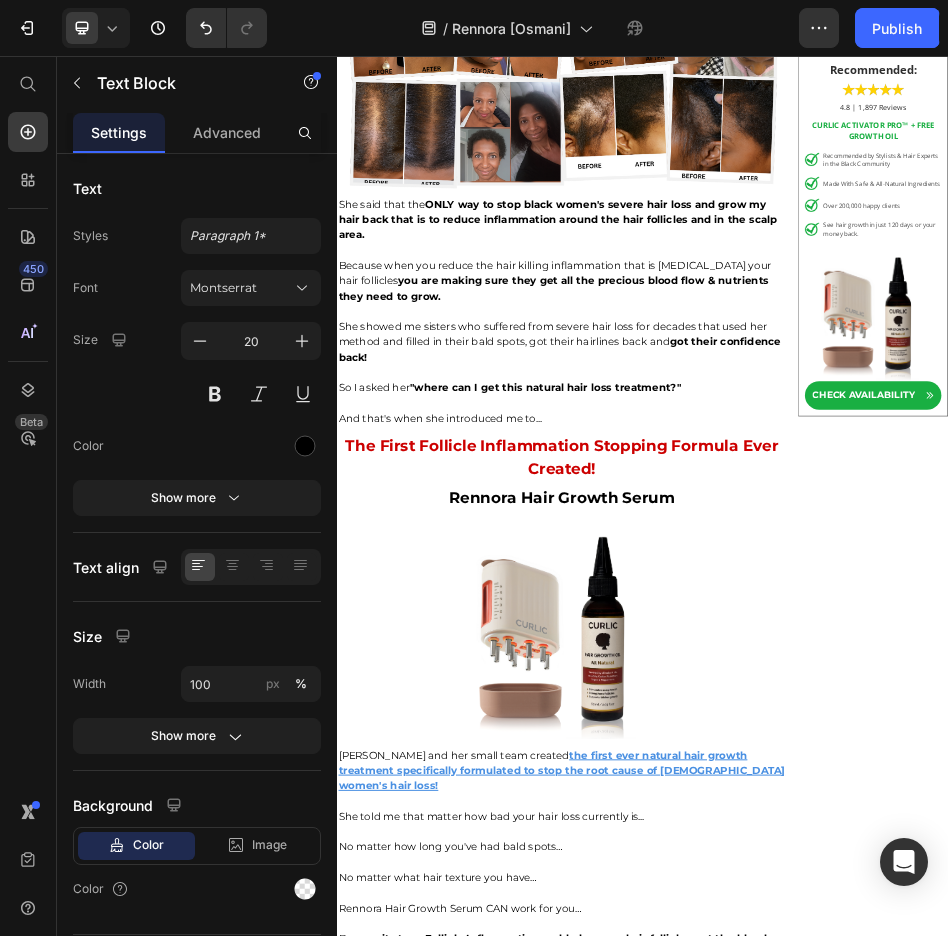 scroll, scrollTop: 7324, scrollLeft: 0, axis: vertical 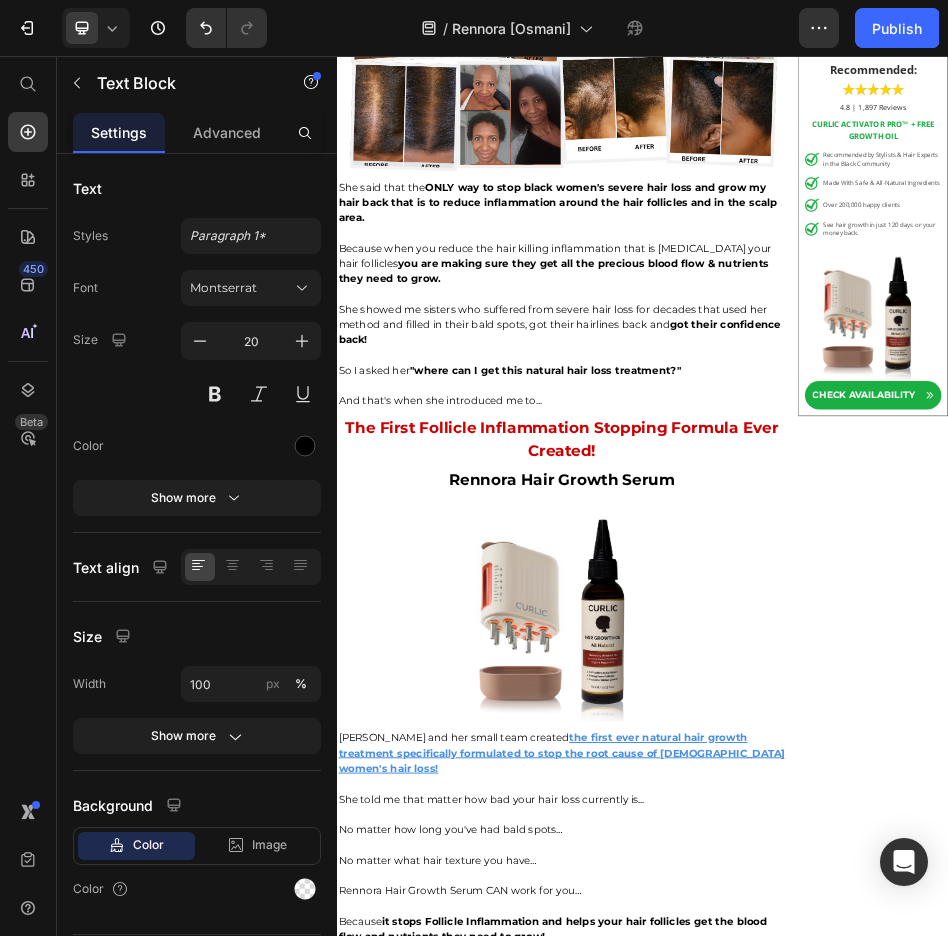 click at bounding box center [777, -1117] 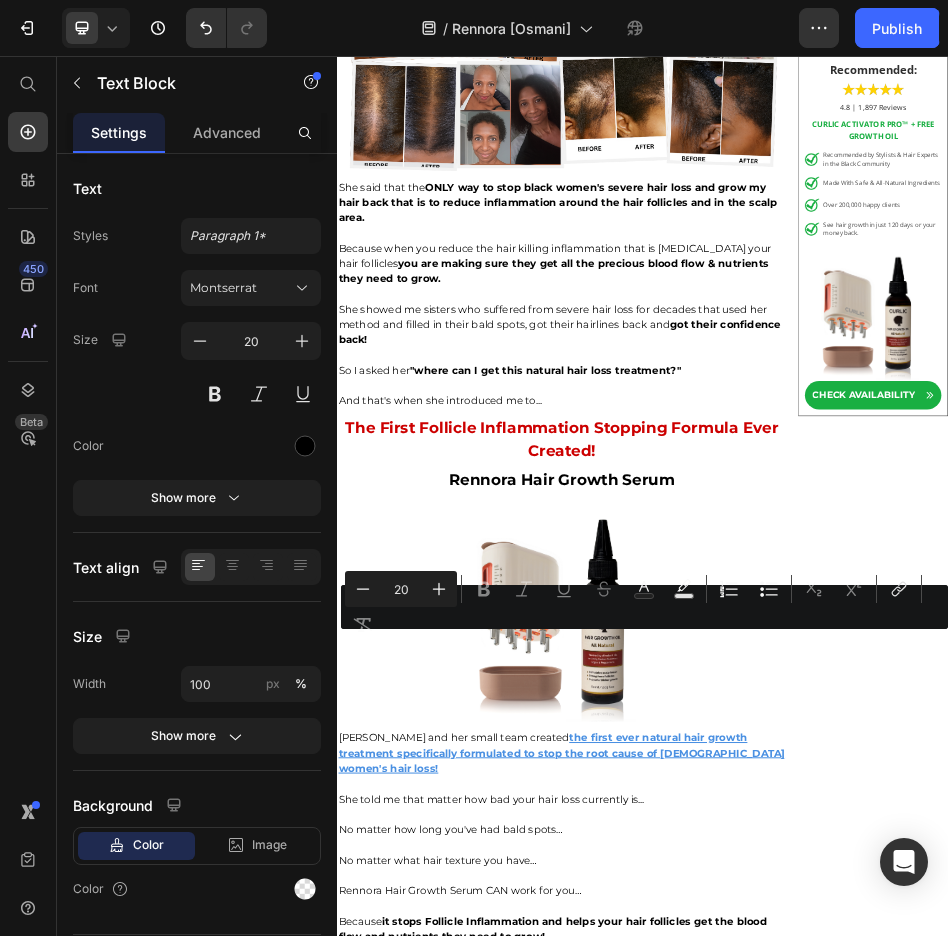 click on "“The No. 1 cause of hair loss in Black women is a condition…. in which inflammation and destruction of hair follicles causes scarring and permanent hair loss.”" at bounding box center [777, -922] 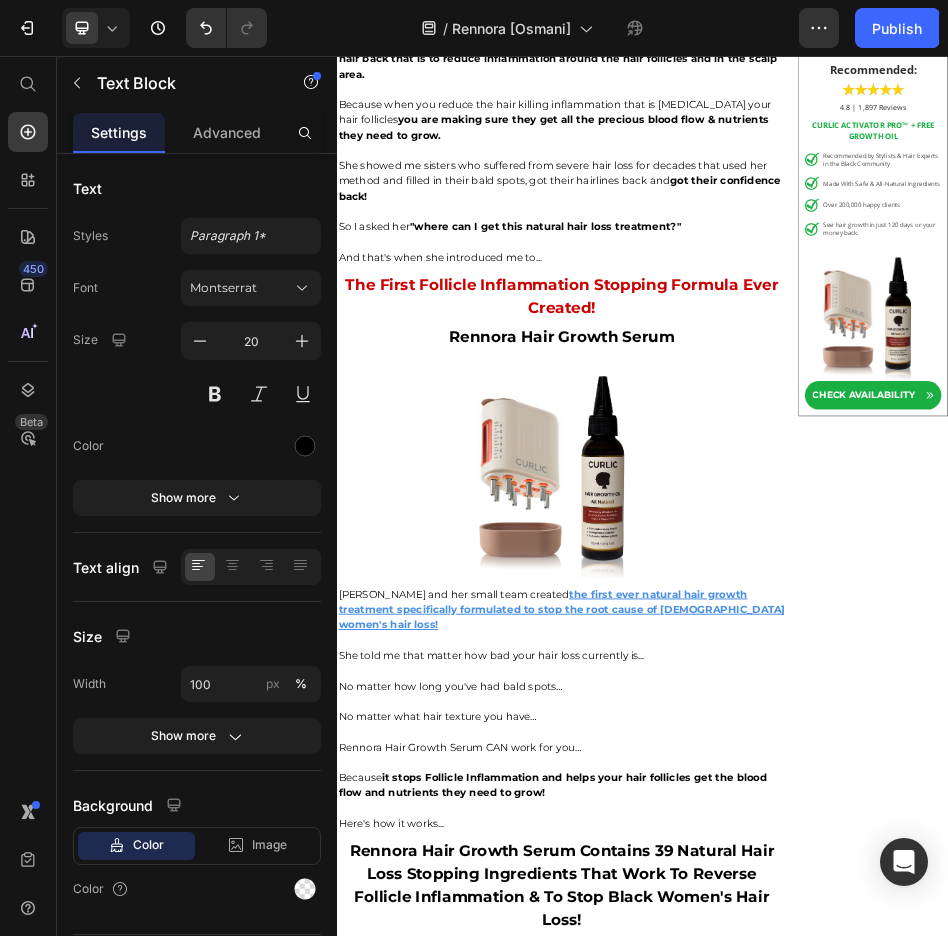 scroll, scrollTop: 7608, scrollLeft: 0, axis: vertical 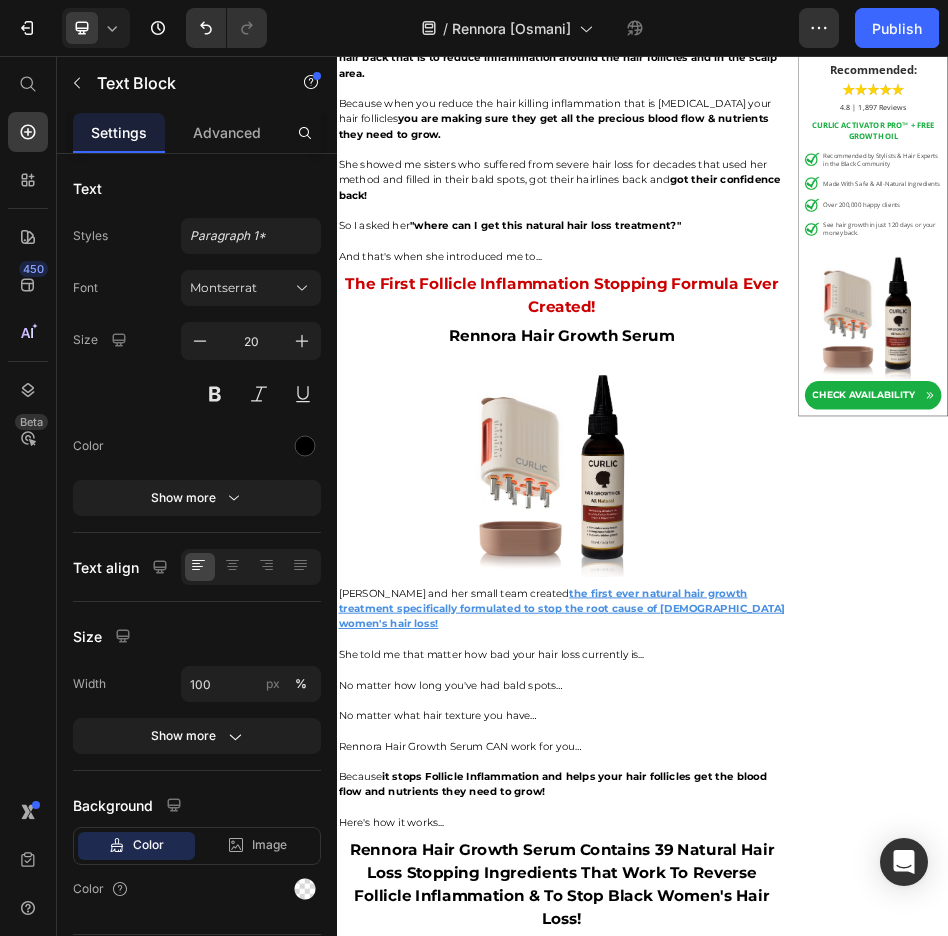 click at bounding box center (777, -1041) 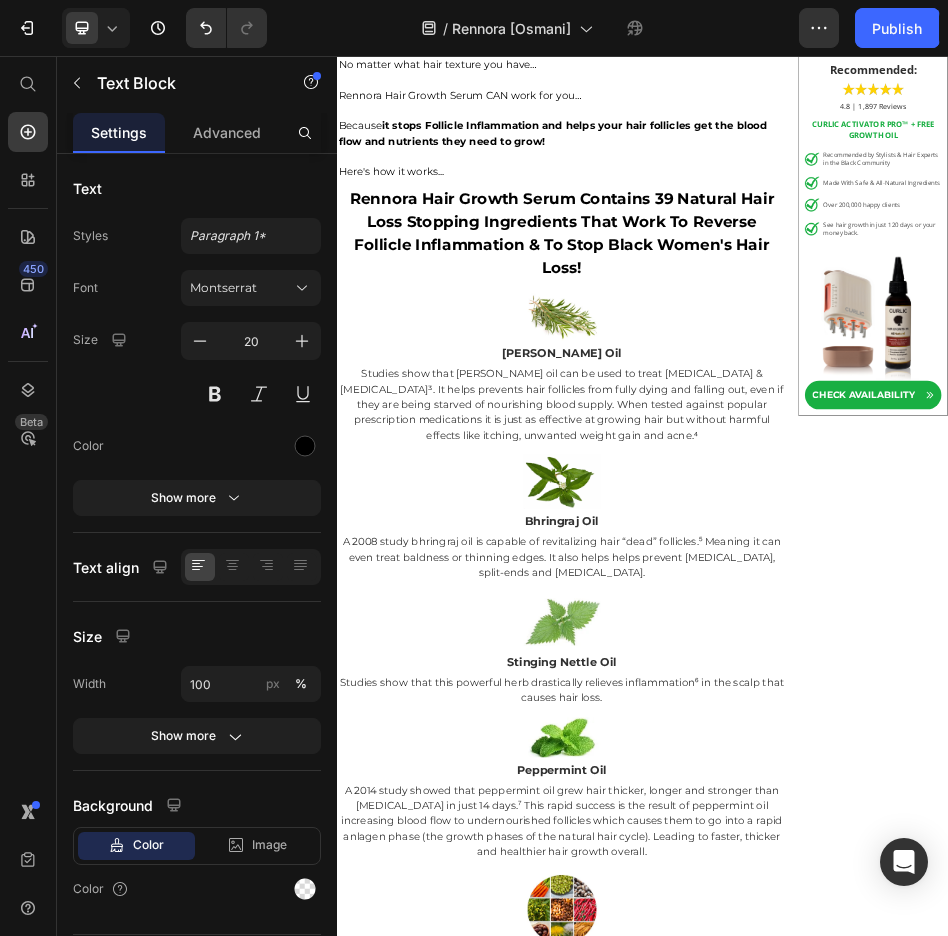 scroll, scrollTop: 8887, scrollLeft: 0, axis: vertical 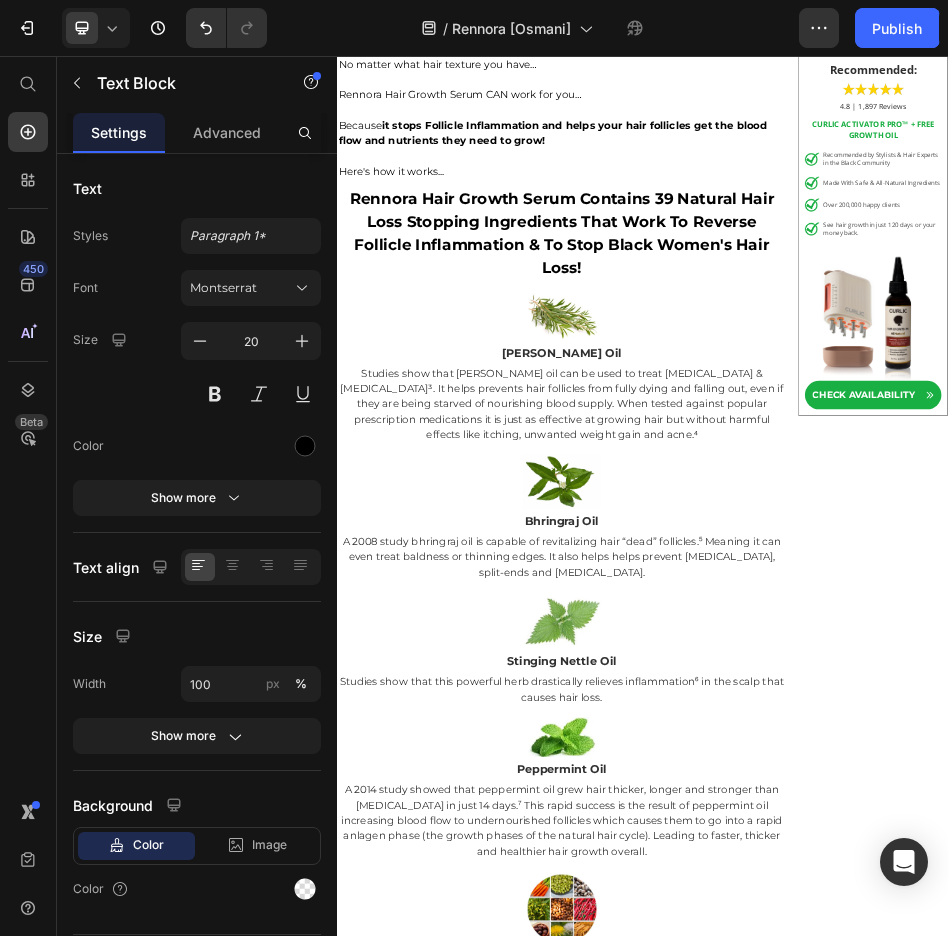 click on "ONLY way to stop black women's severe hair loss and grow my hair back that is to reduce inflammation around the hair follicles and in the scalp area." at bounding box center [769, -1220] 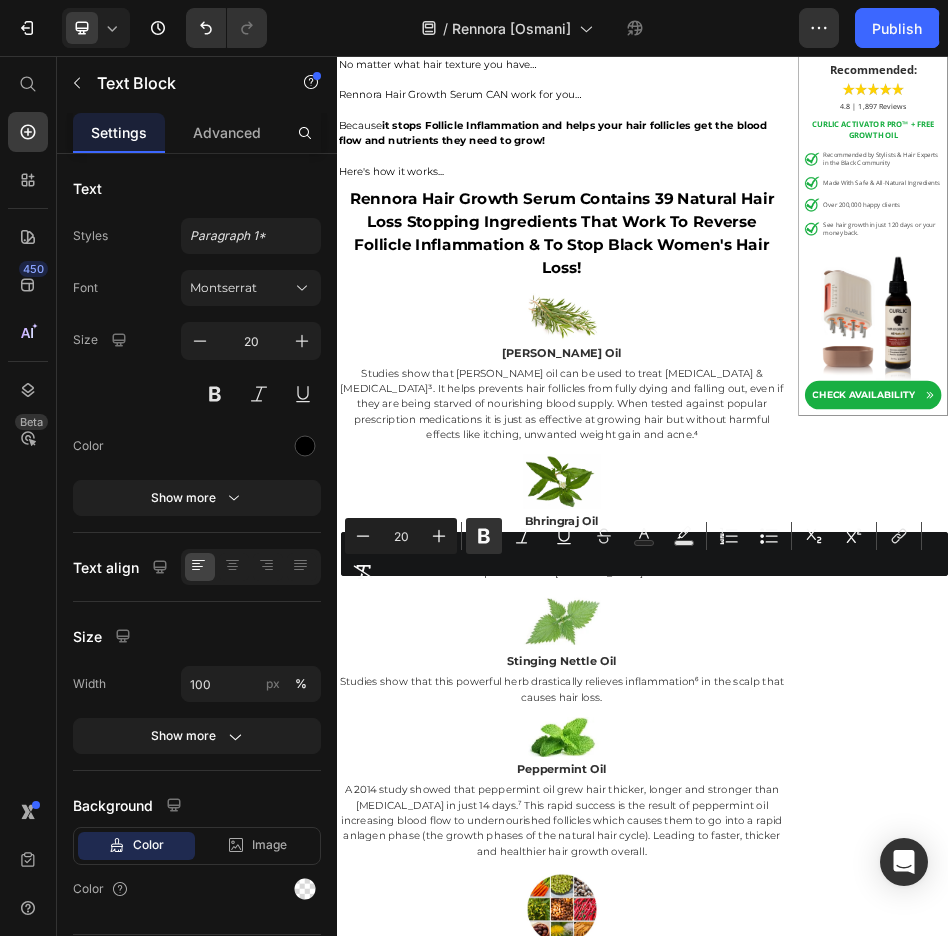 click on "ONLY way to stop black women's severe hair loss and grow my hair back that is to reduce inflammation around the hair follicles and in the scalp area." at bounding box center [769, -1220] 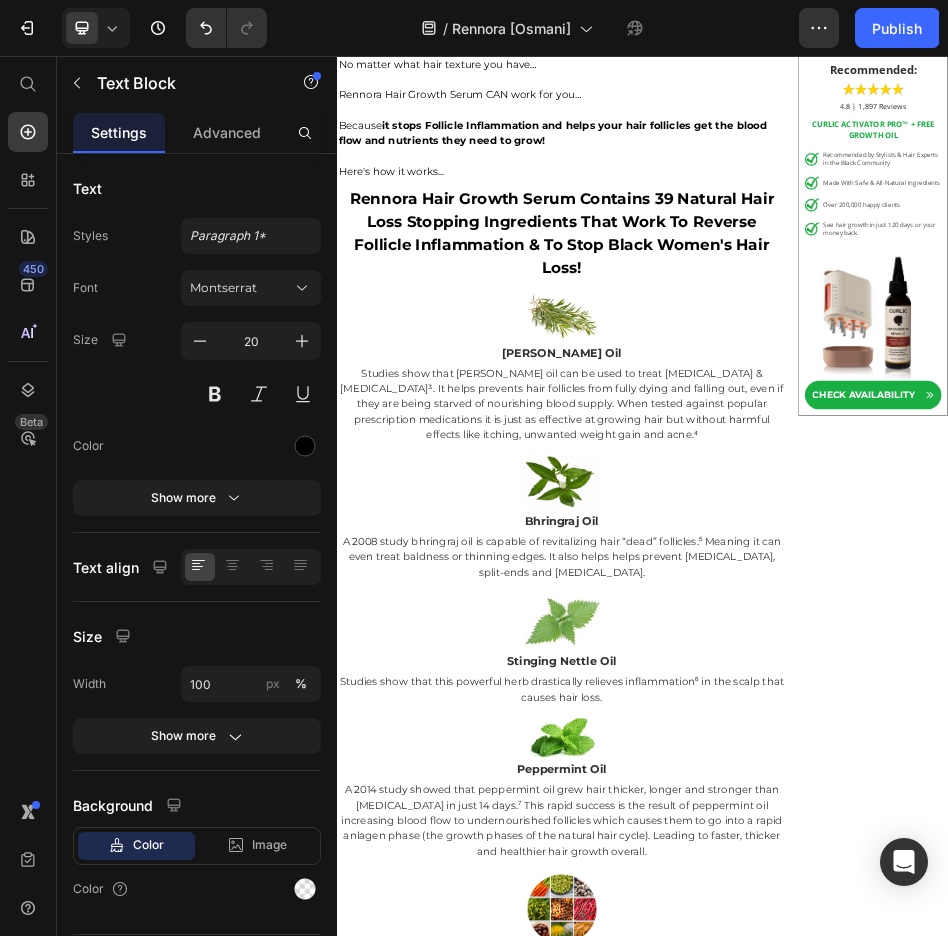 drag, startPoint x: 486, startPoint y: 1099, endPoint x: 445, endPoint y: 1099, distance: 41 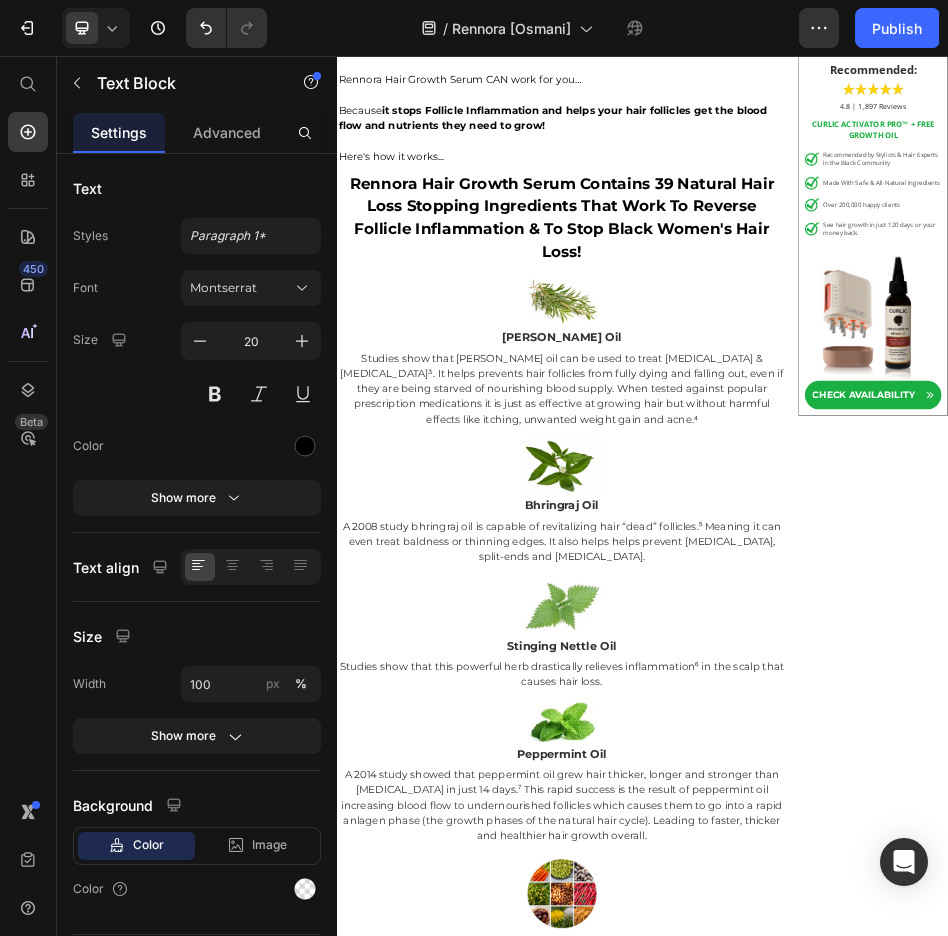 click on "ONLY way to stop black women's severe hair loss and grow my hair back is to reduce inflammation around the hair follicles and in the scalp area." at bounding box center [773, -1235] 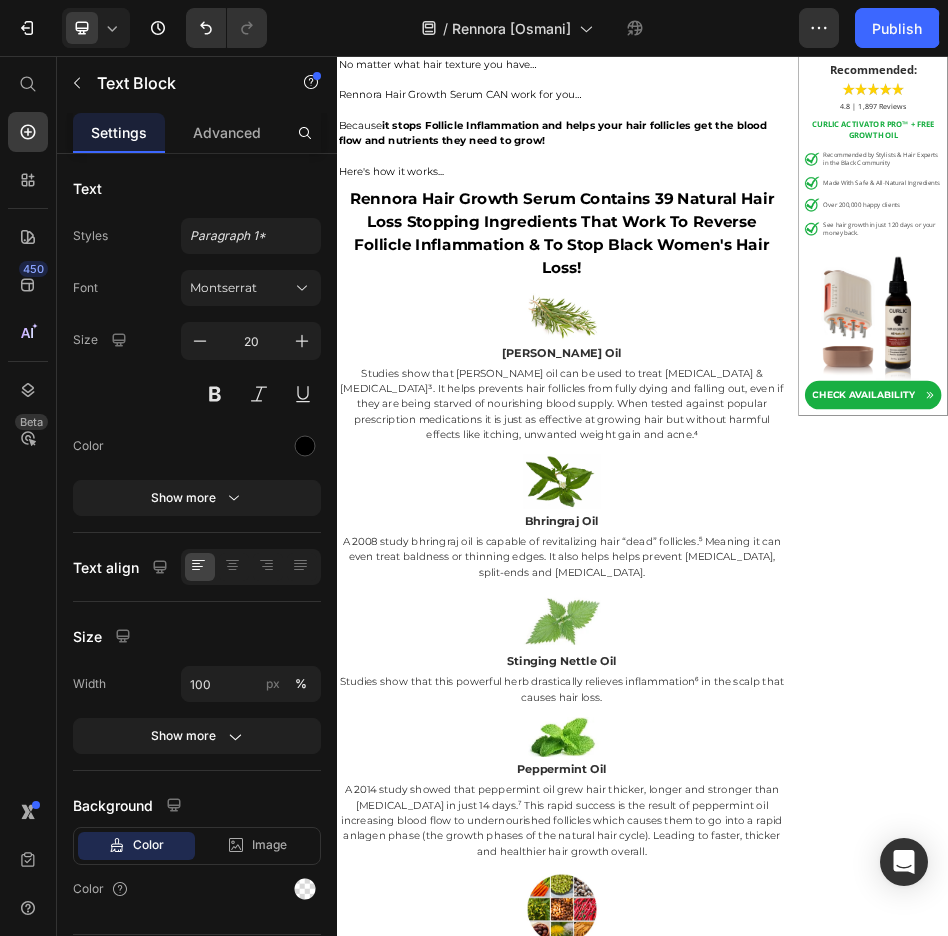click on "She said that the  ONLY way to stop [DEMOGRAPHIC_DATA] women's severe hair loss and grow my hair back is by reducing inflammation around the hair follicles and in the scalp area." at bounding box center [777, -1220] 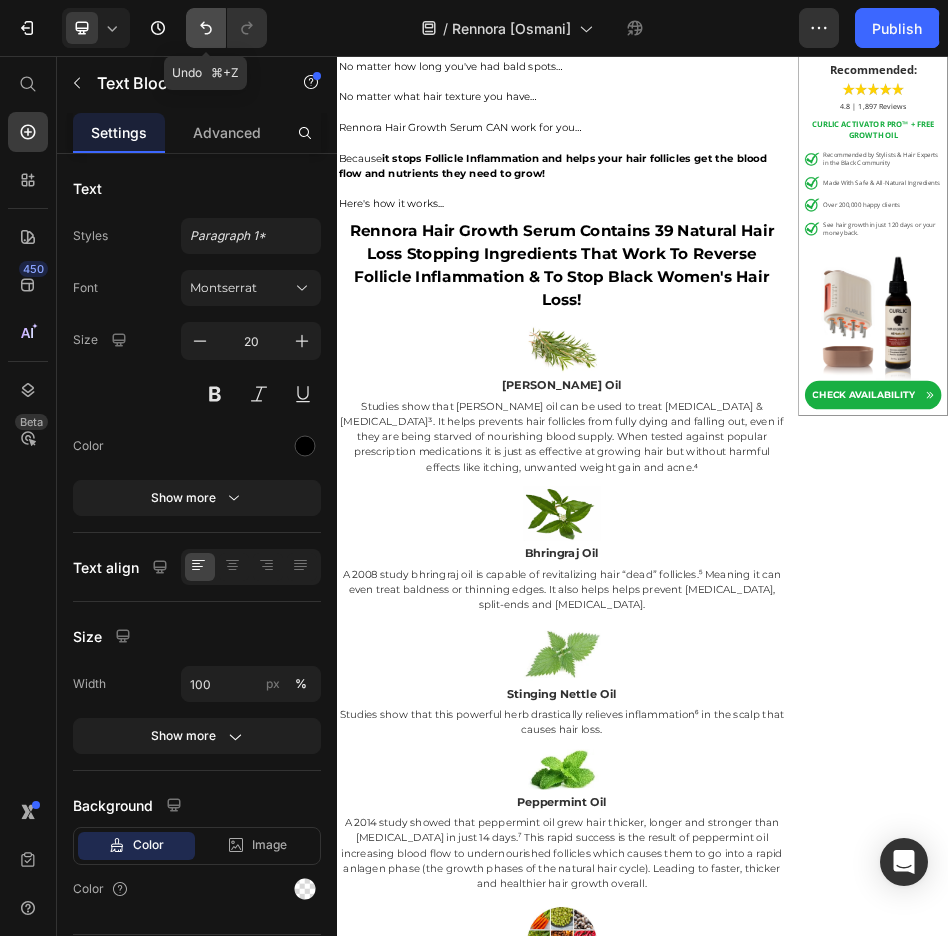 click 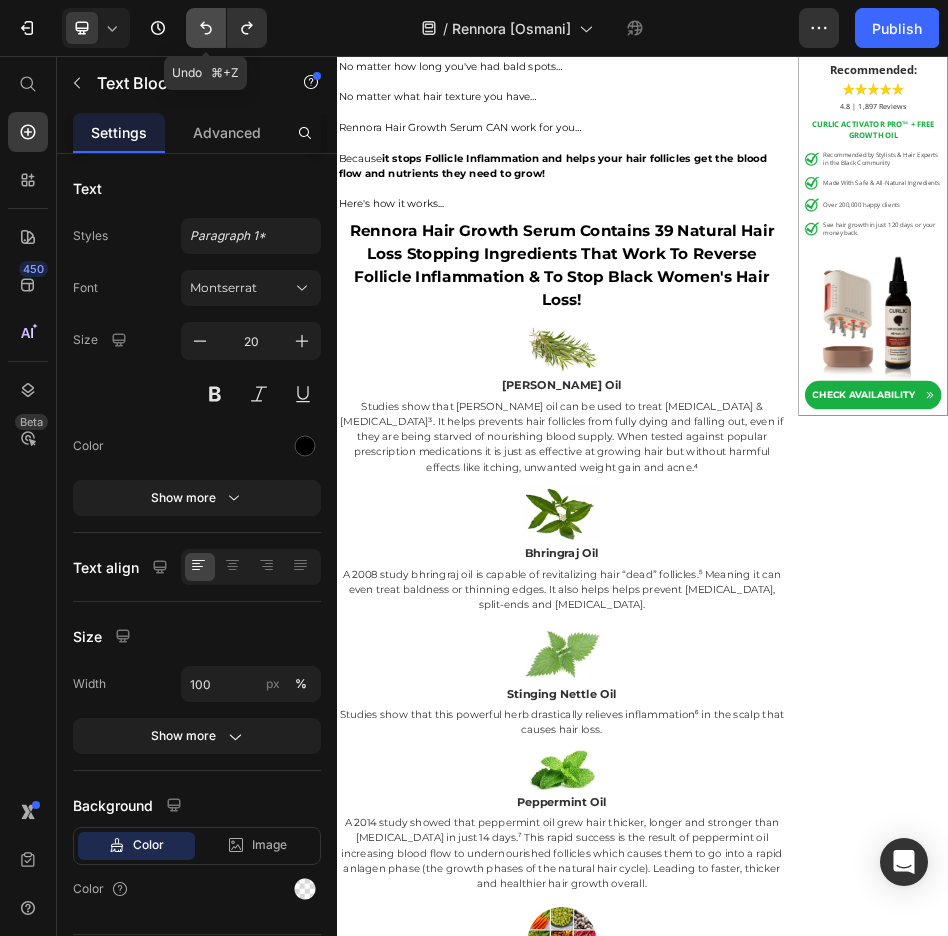 click 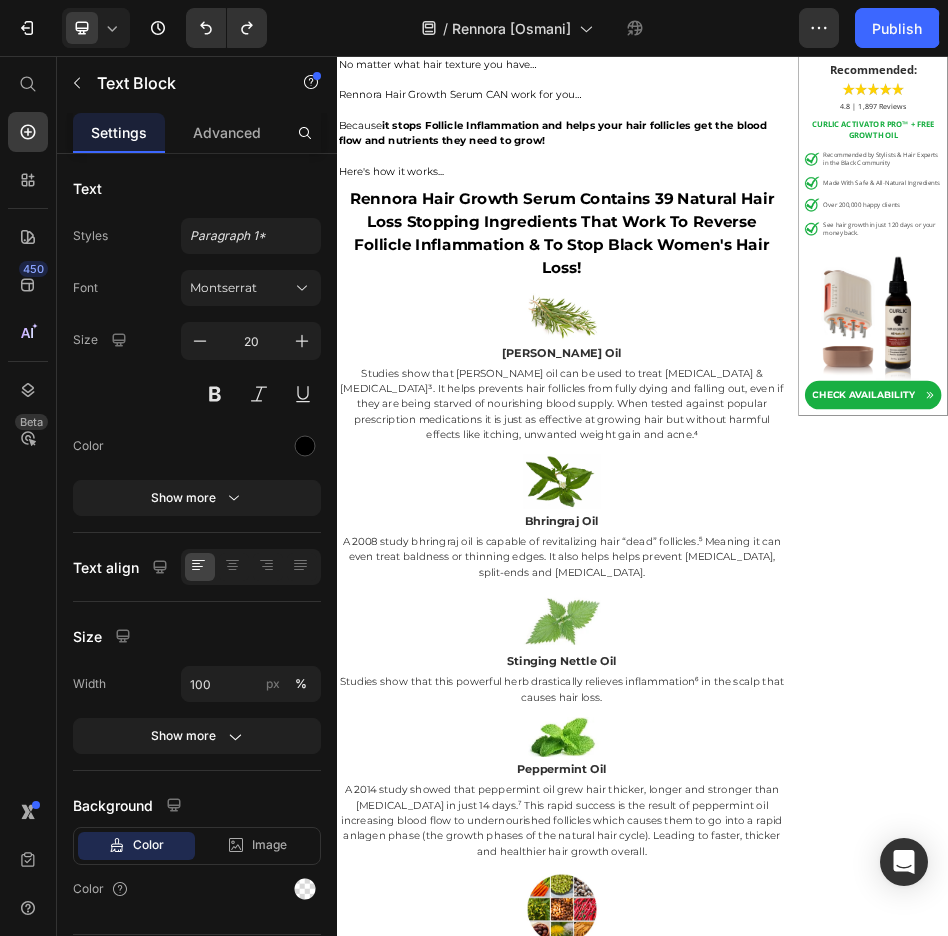 click at bounding box center (777, -1160) 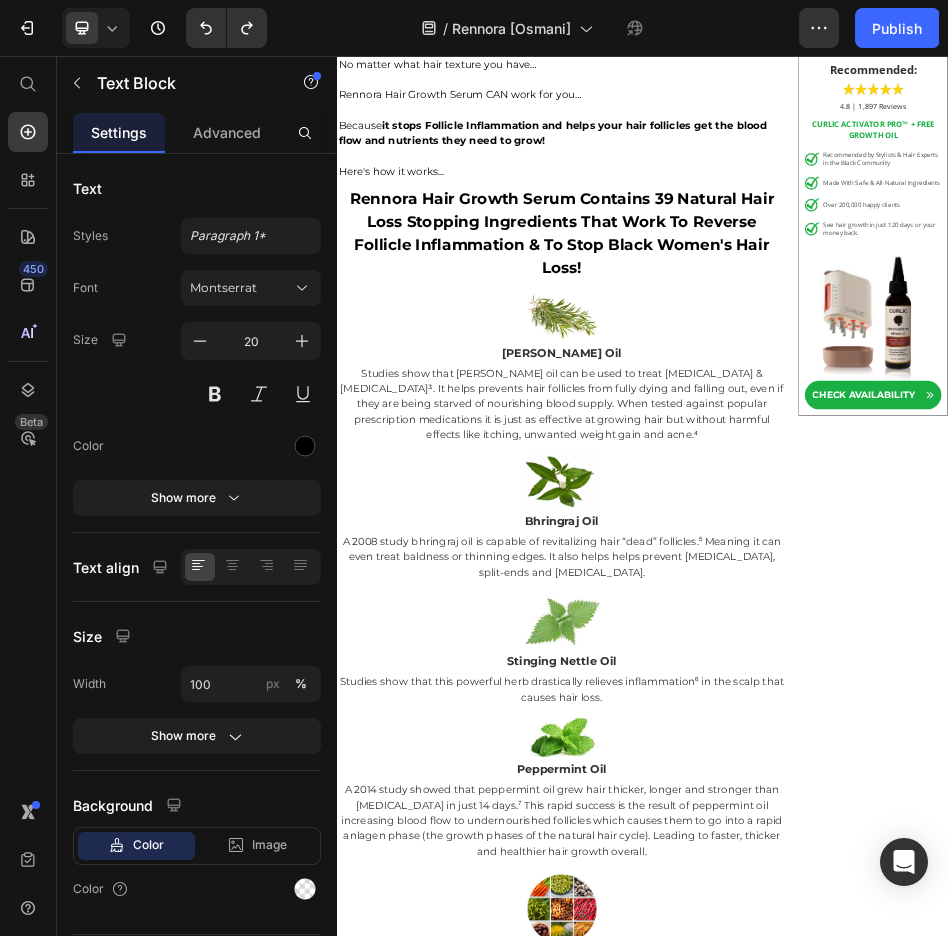 click at bounding box center [777, -1040] 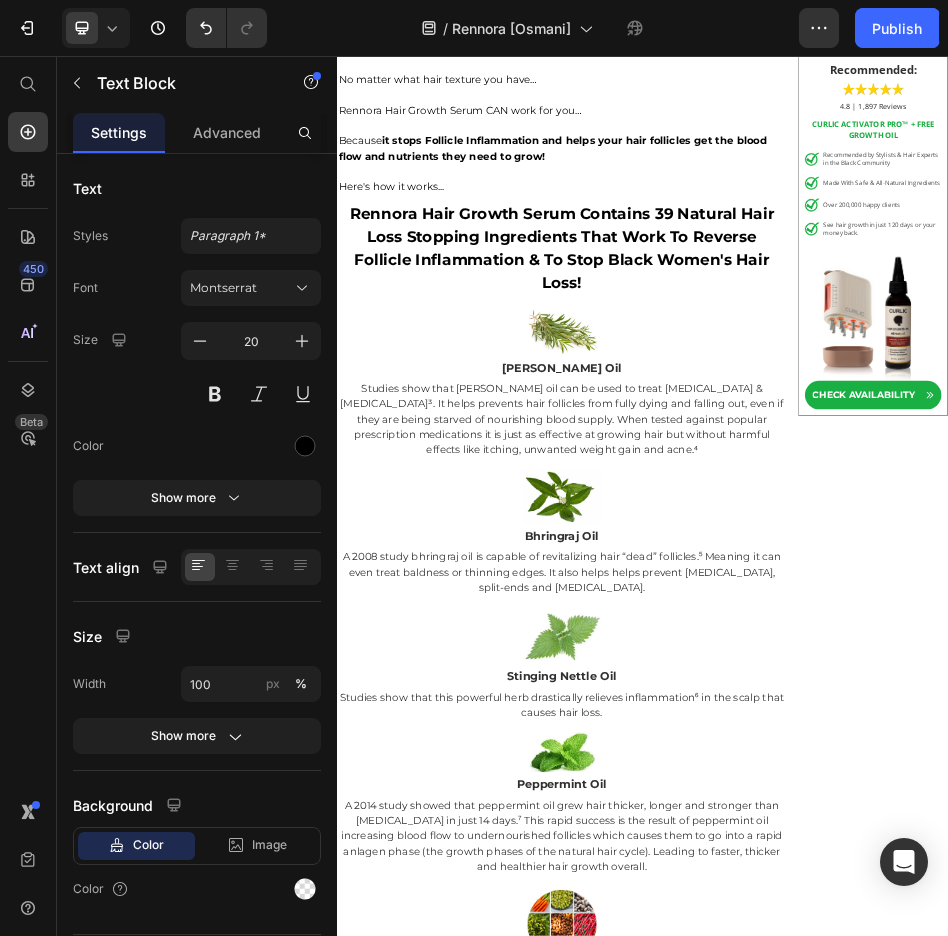 click on "you are making sure they" at bounding box center (592, -1100) 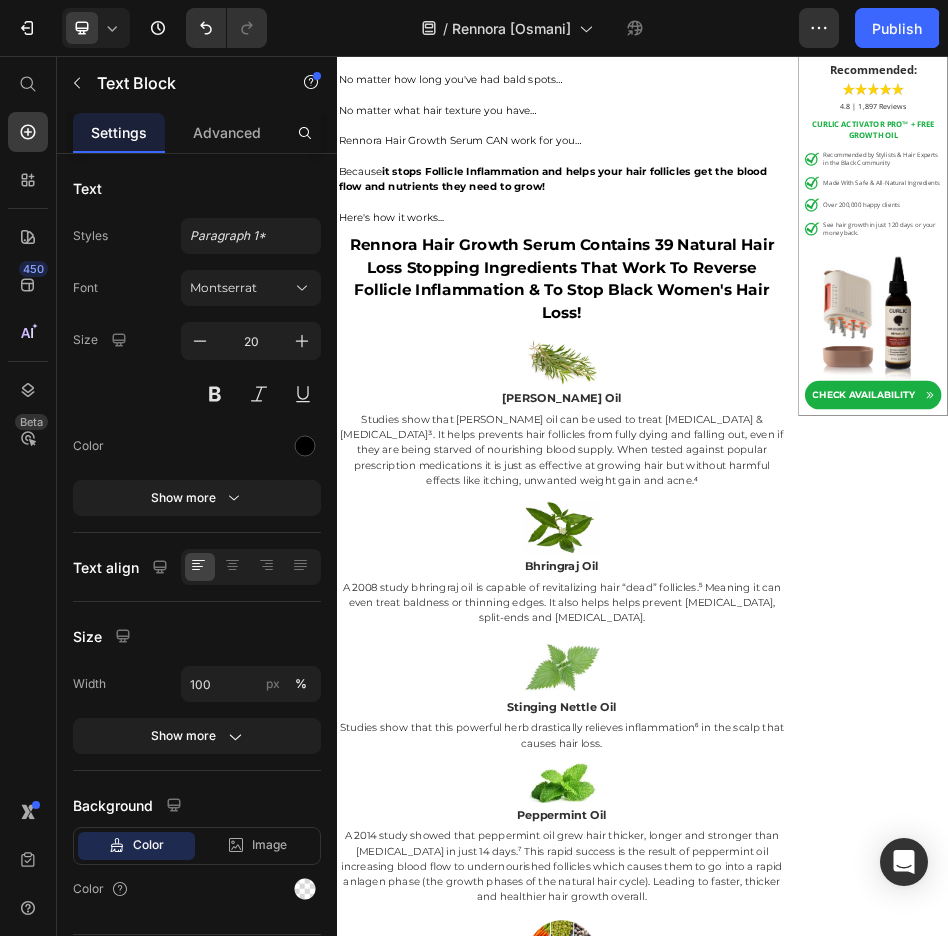 drag, startPoint x: 378, startPoint y: 1270, endPoint x: 321, endPoint y: 1272, distance: 57.035076 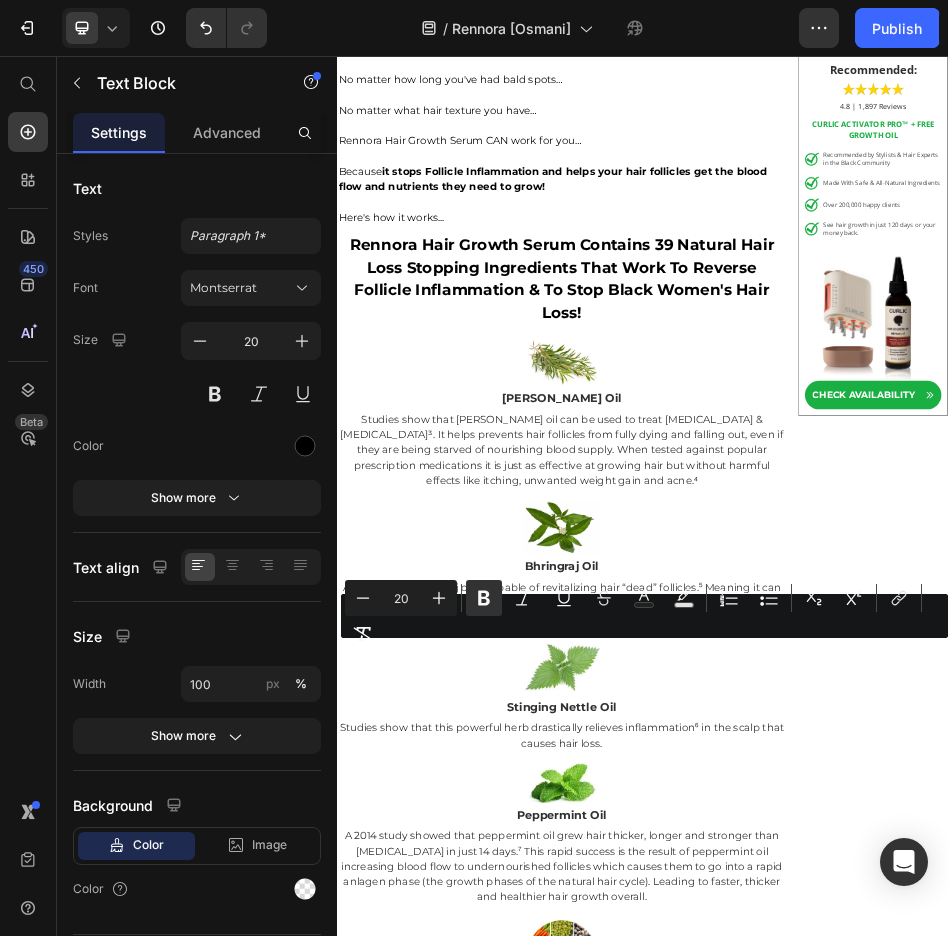 click on "Because when you reduce the hair killing inflammation that is [MEDICAL_DATA] your hair follicles  you are making sure they can finally breath again." at bounding box center [777, -1115] 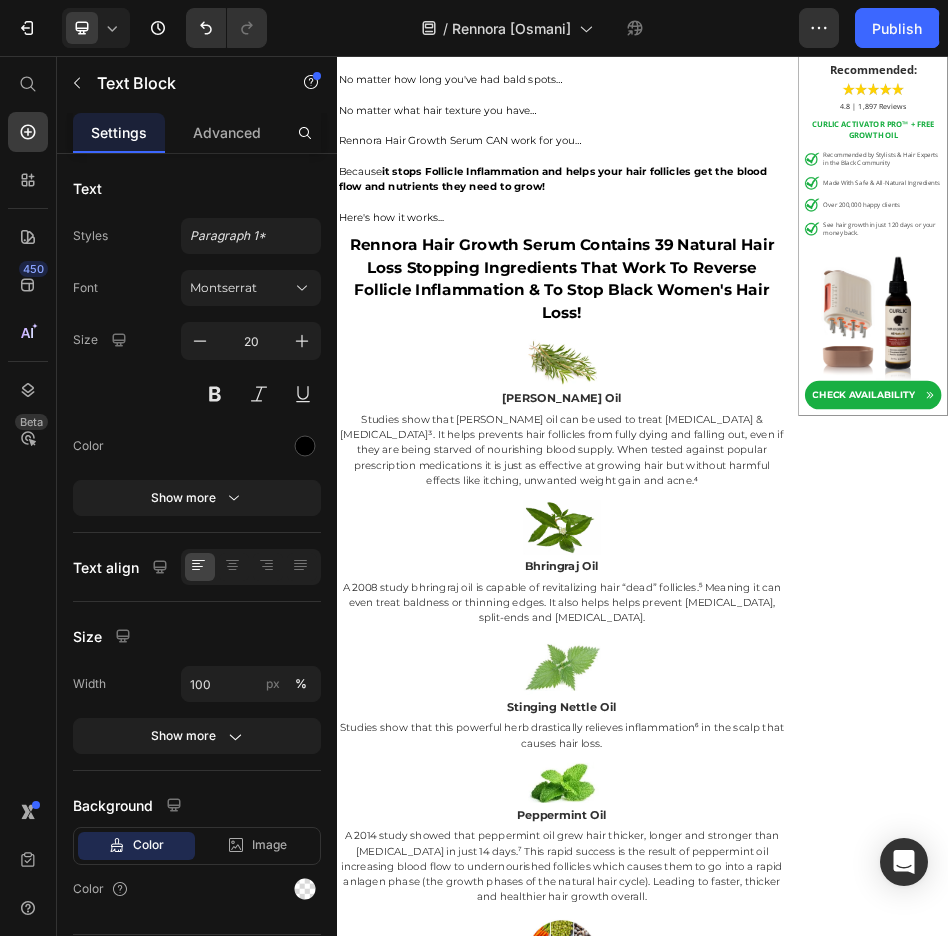 click on "you are making sure they can finally breath again." at bounding box center (722, -1100) 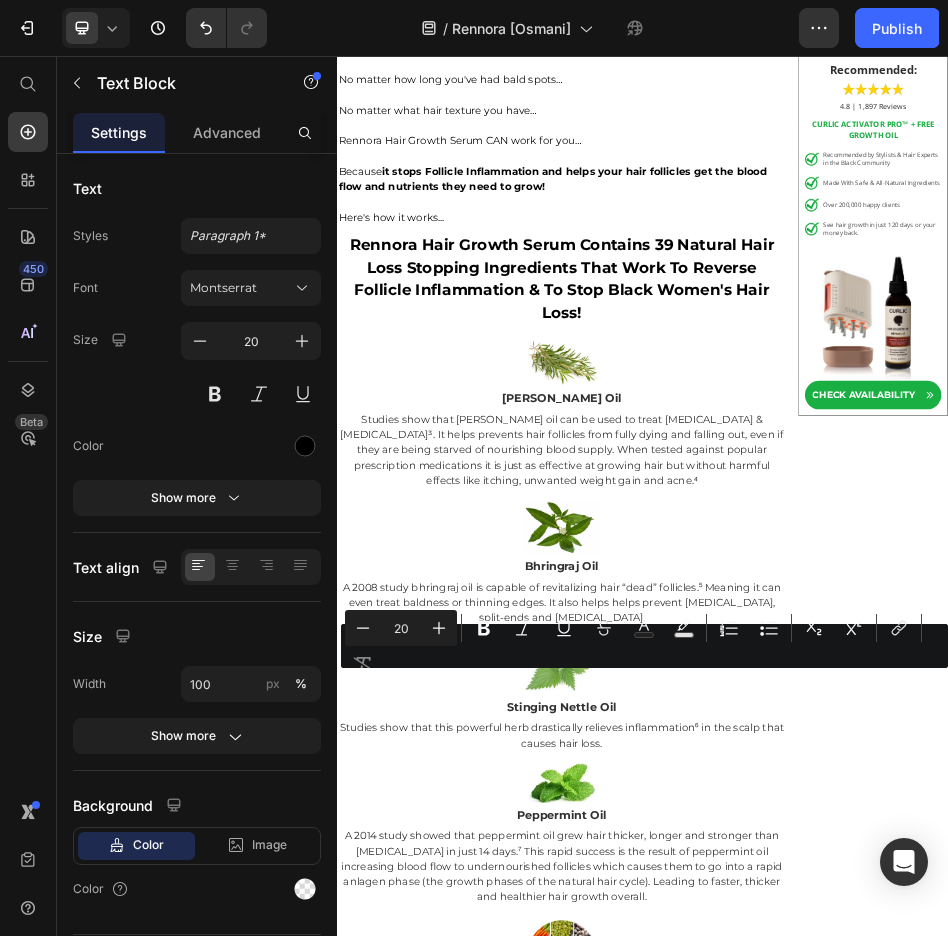 drag, startPoint x: 435, startPoint y: 1282, endPoint x: 357, endPoint y: 1284, distance: 78.025635 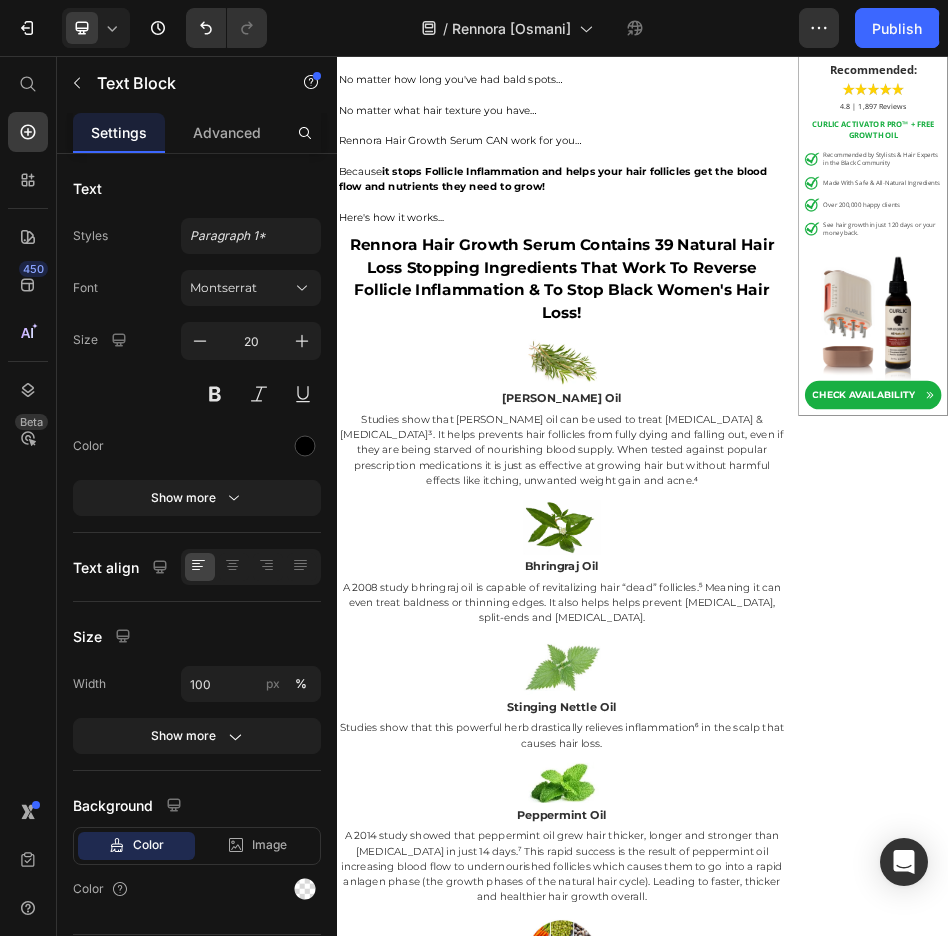 drag, startPoint x: 1180, startPoint y: 1274, endPoint x: 347, endPoint y: 1282, distance: 833.0384 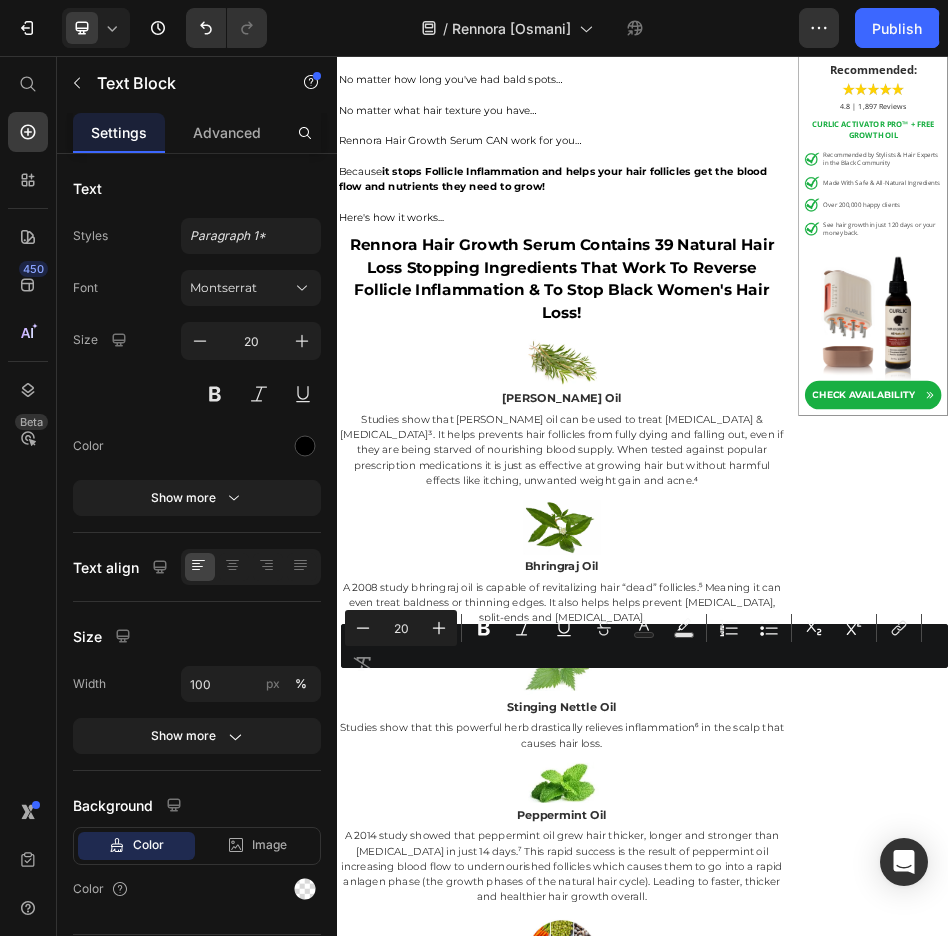 copy on "But even after the inflammation is calmed, the follicle will still be in a dormant state" 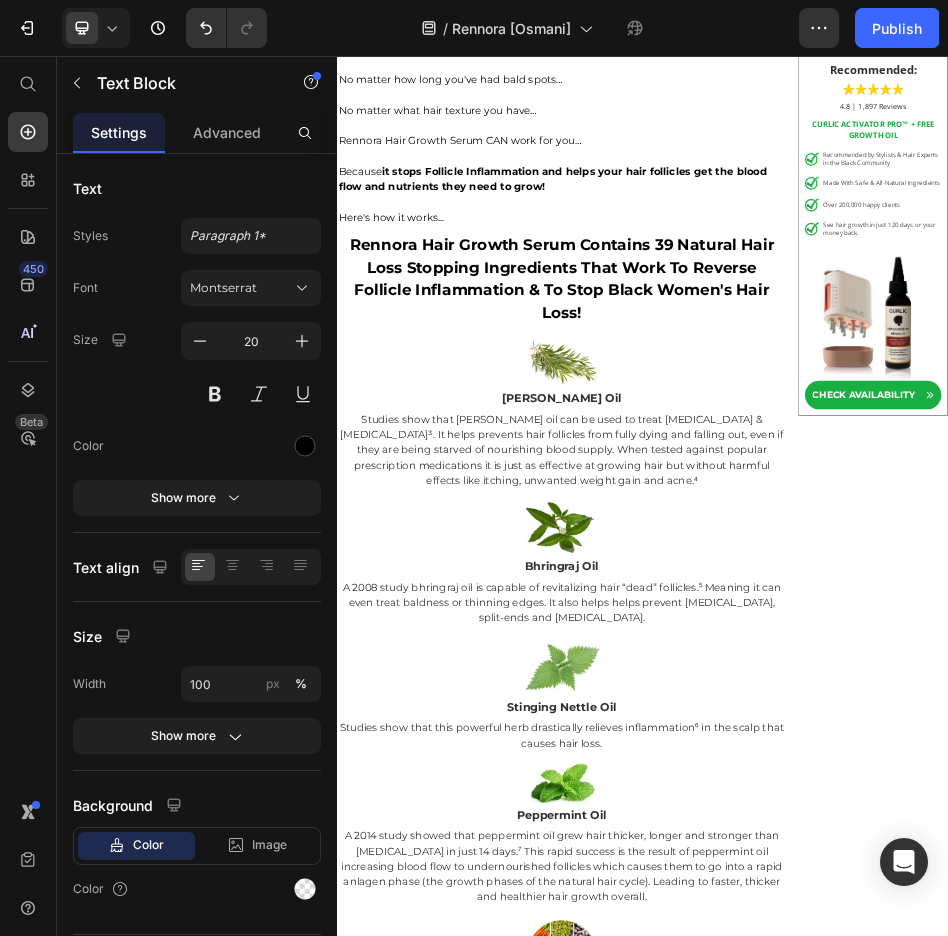 click on "She showed me sisters who suffered from severe hair loss for decades that used her method and filled in their bald spots, got their hairlines back and  got their confidence back!" at bounding box center [777, -890] 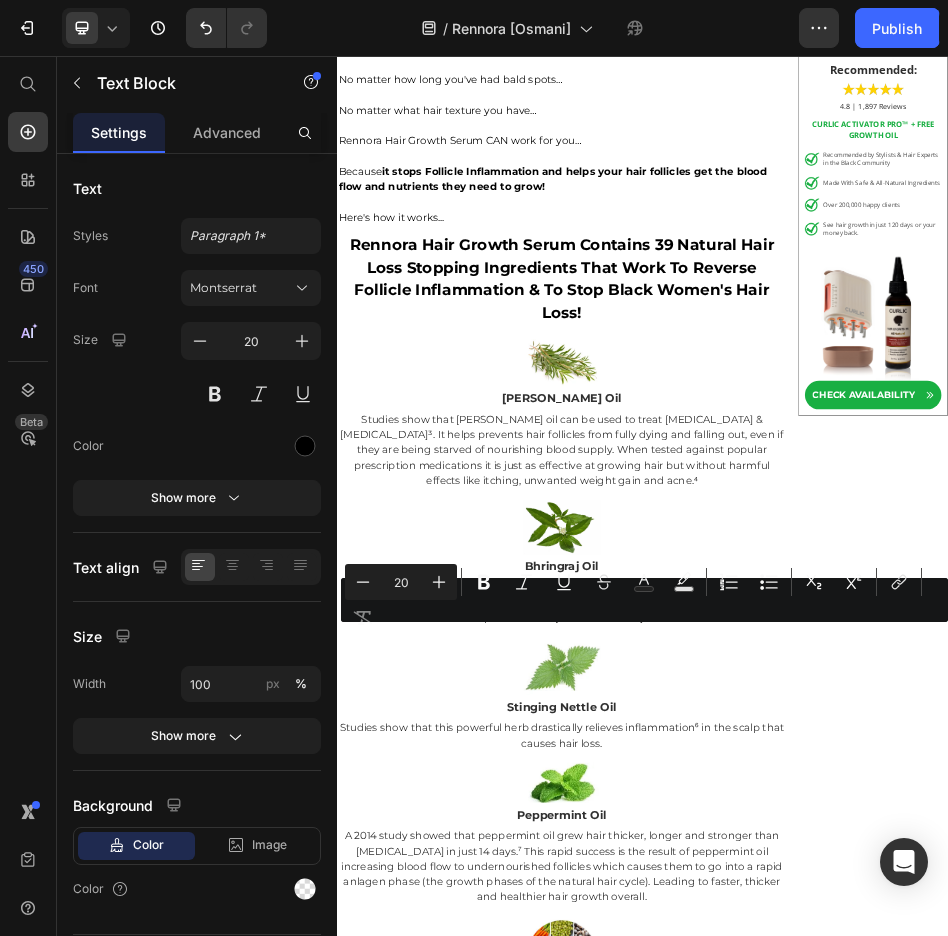 click on "Minus 20 Plus Bold Italic Underline       Strikethrough
Text Color
Text Background Color Numbered List Bulleted List Subscript Superscript       link Remove Format" at bounding box center [644, 600] 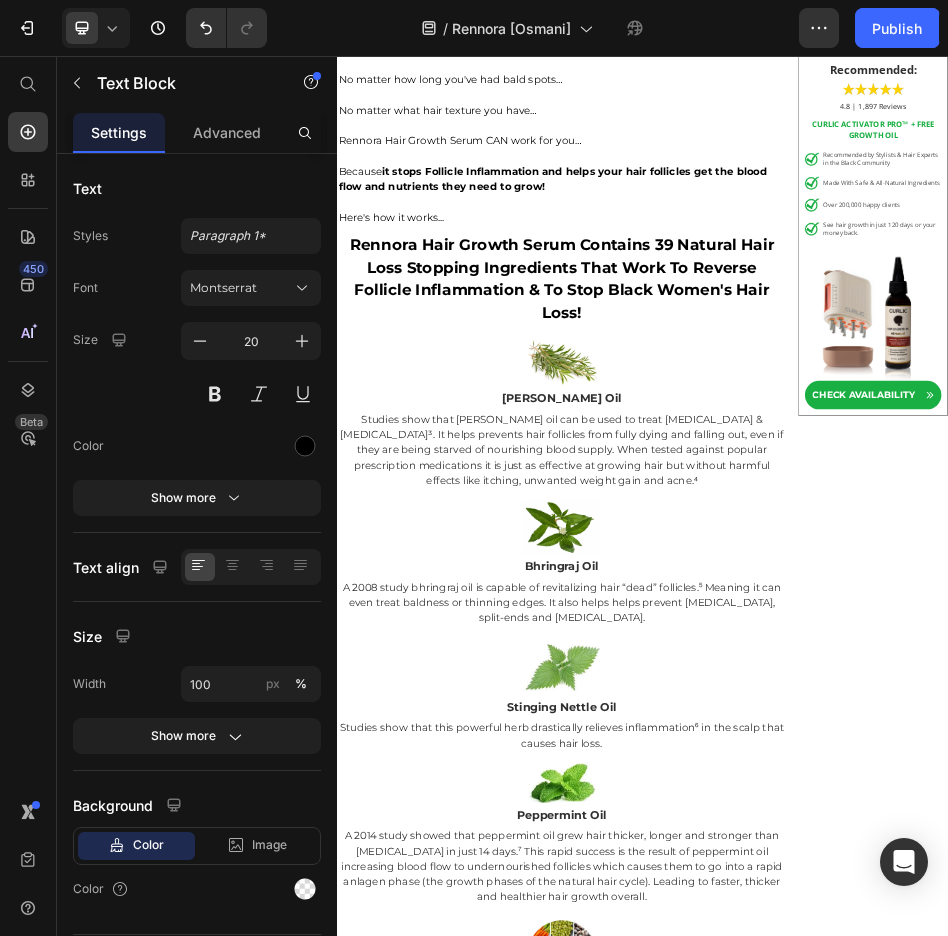 click at bounding box center (777, -1160) 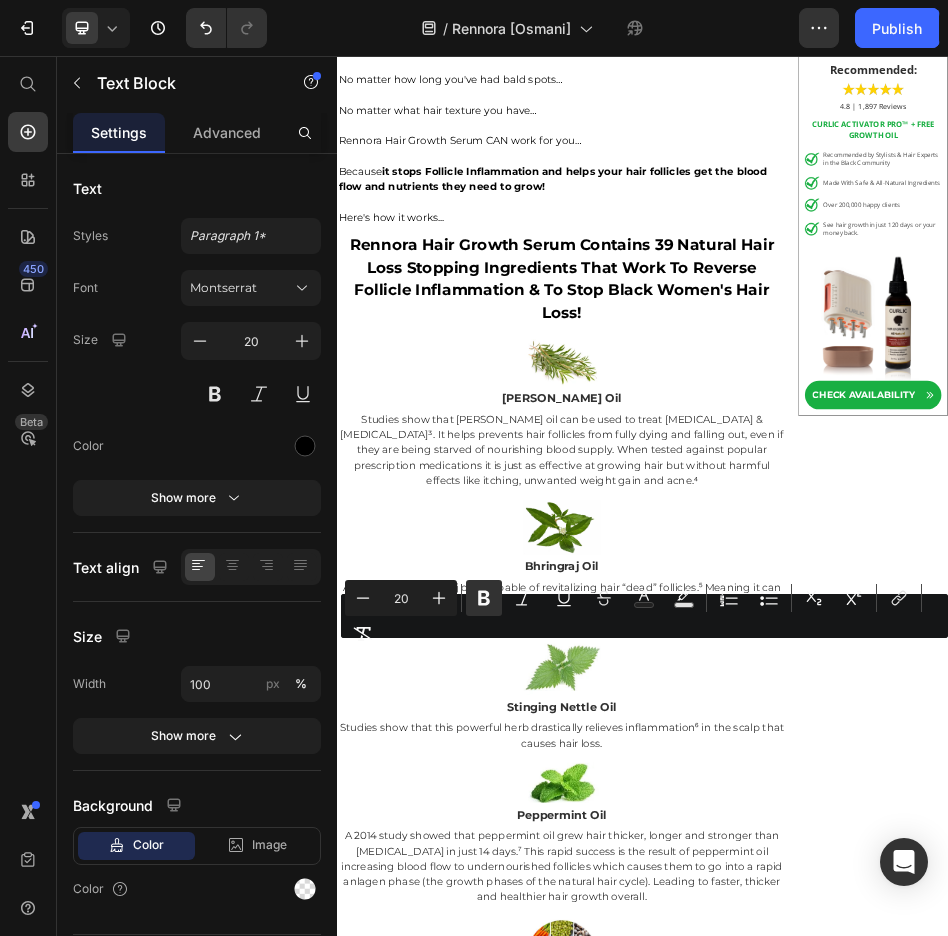 drag, startPoint x: 960, startPoint y: 1219, endPoint x: 418, endPoint y: 1231, distance: 542.1328 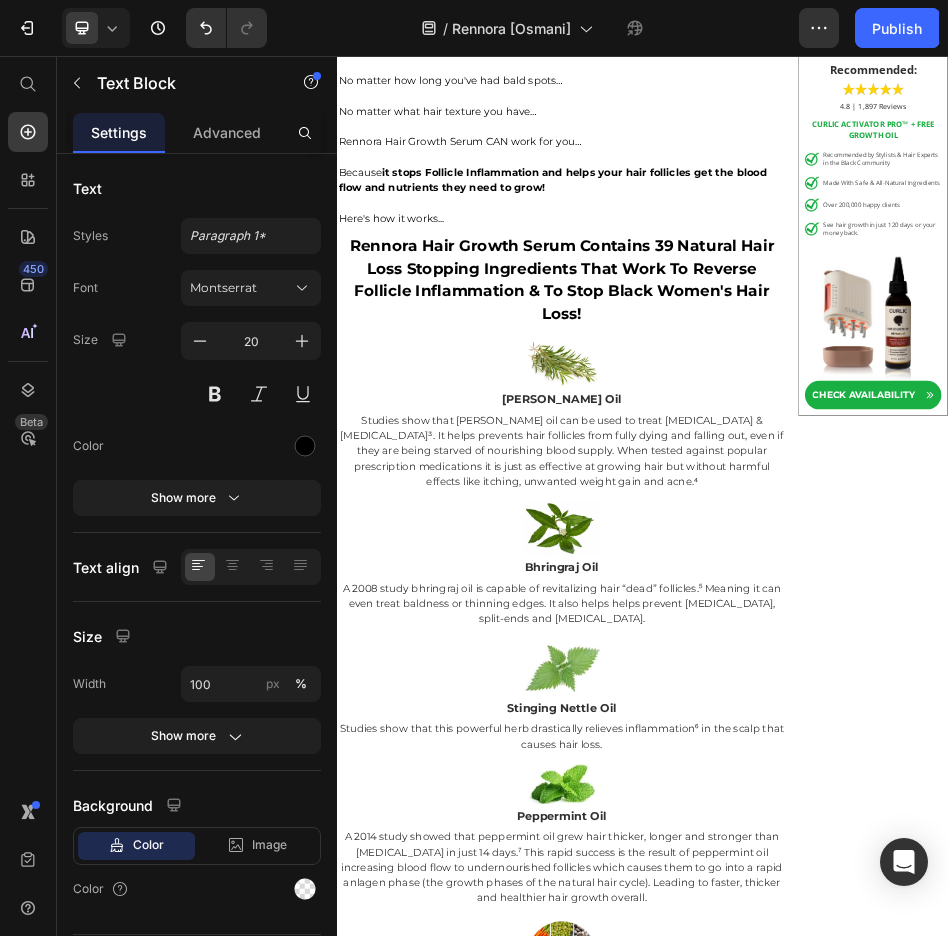 click at bounding box center [777, -1160] 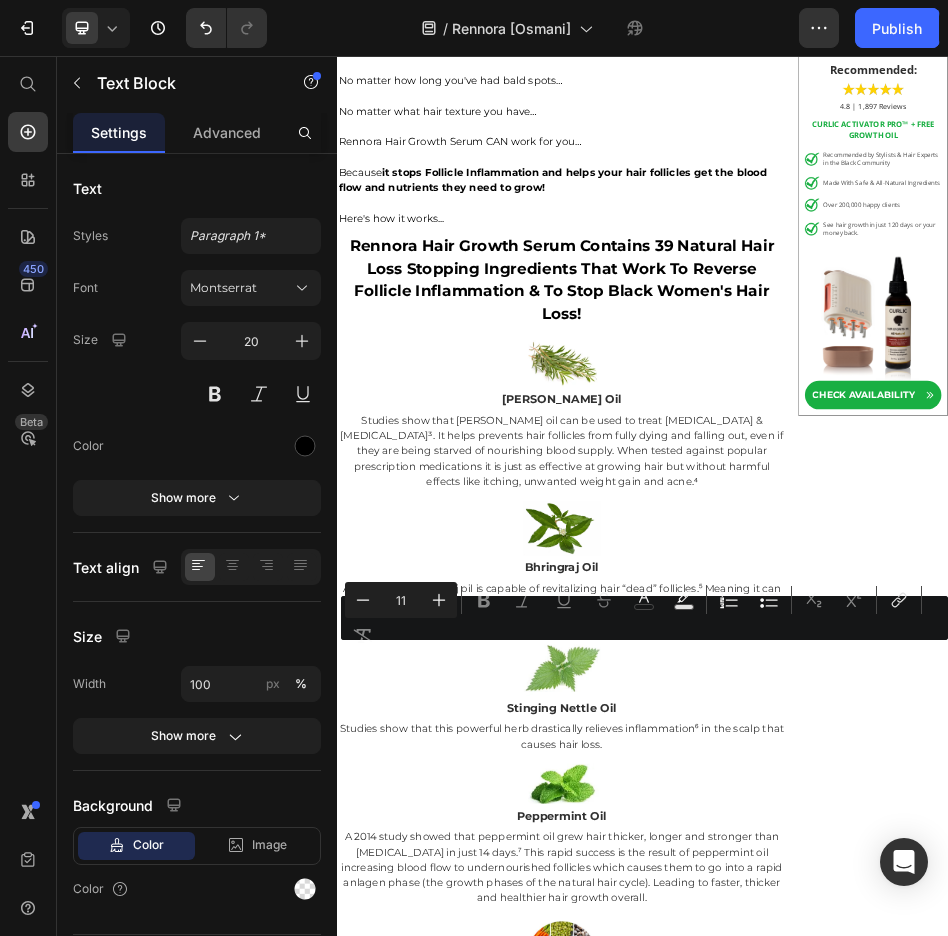 type on "14" 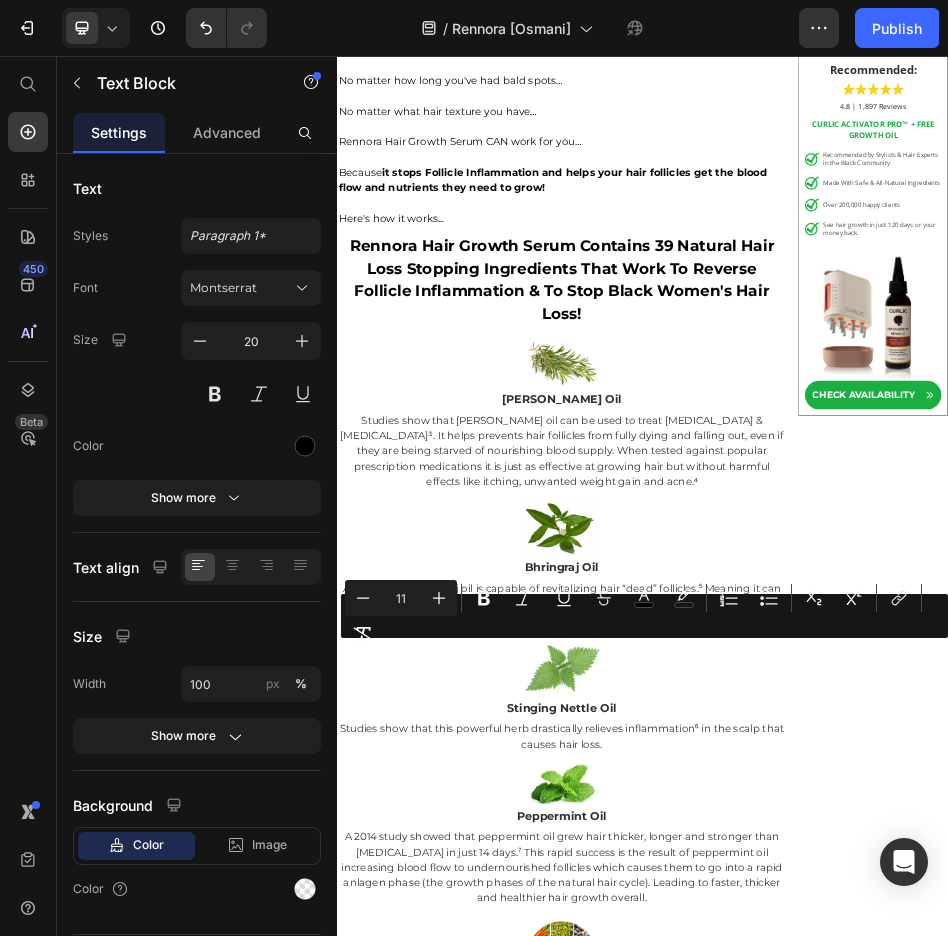 drag, startPoint x: 850, startPoint y: 1221, endPoint x: 416, endPoint y: 1223, distance: 434.0046 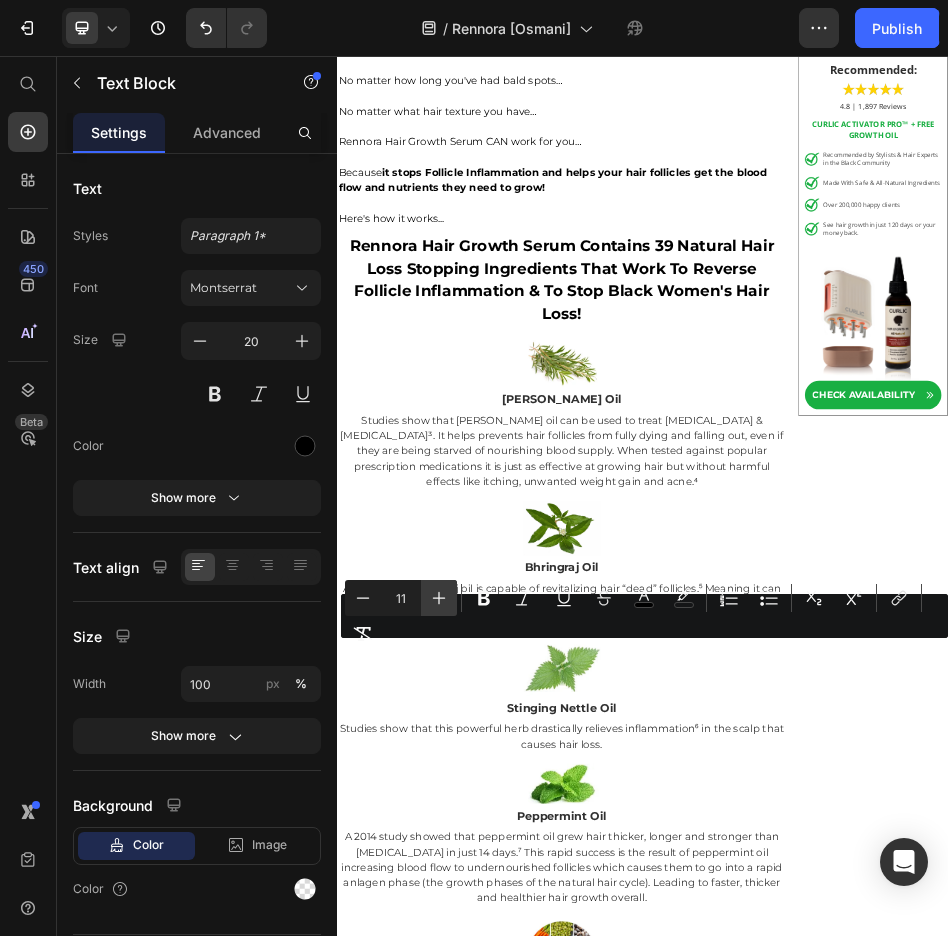 click 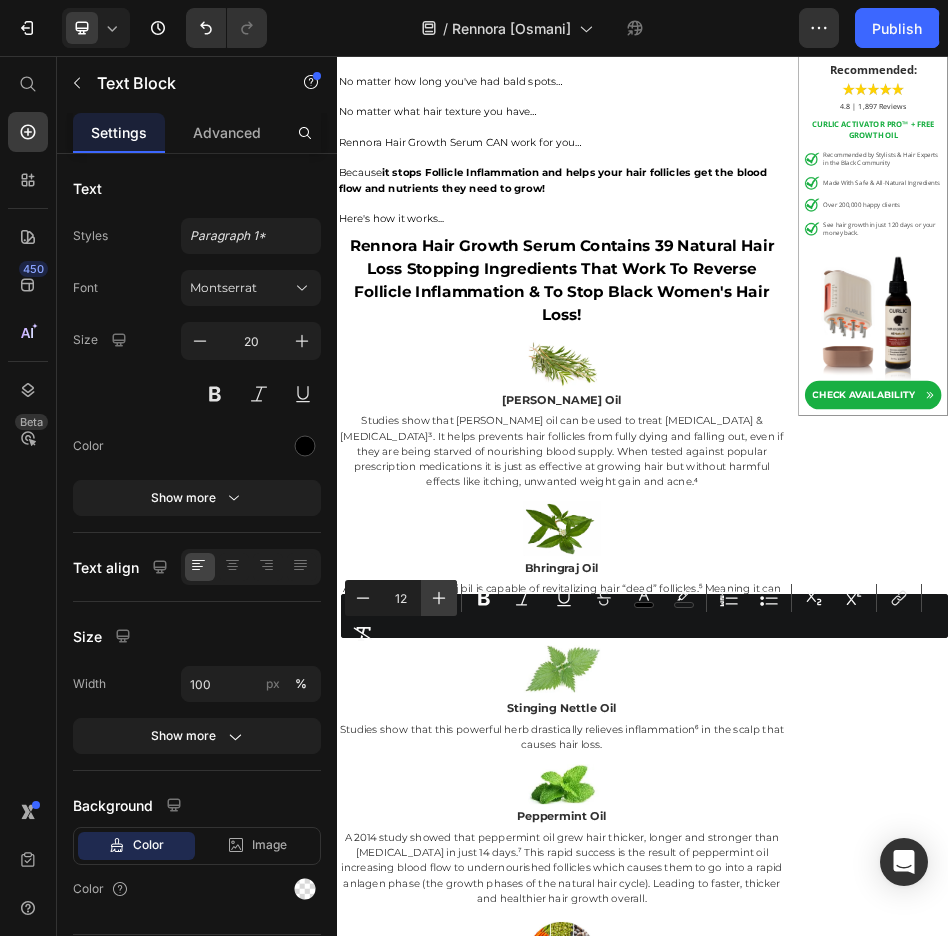 click 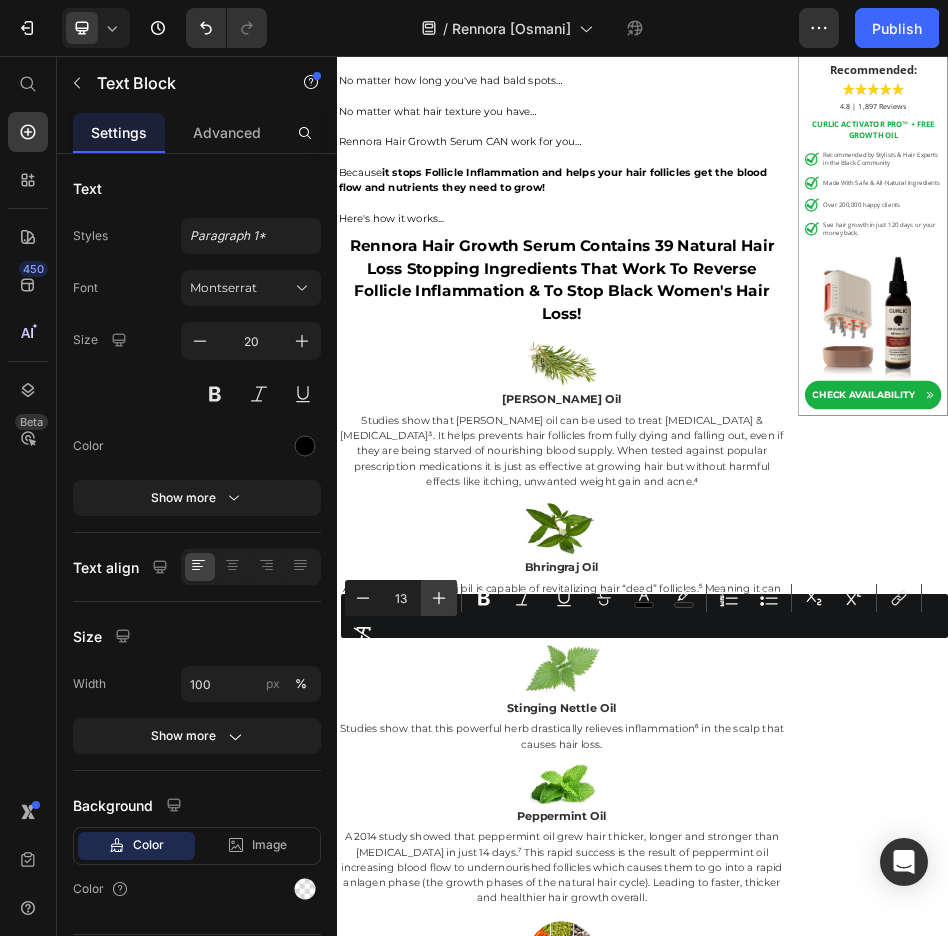 click 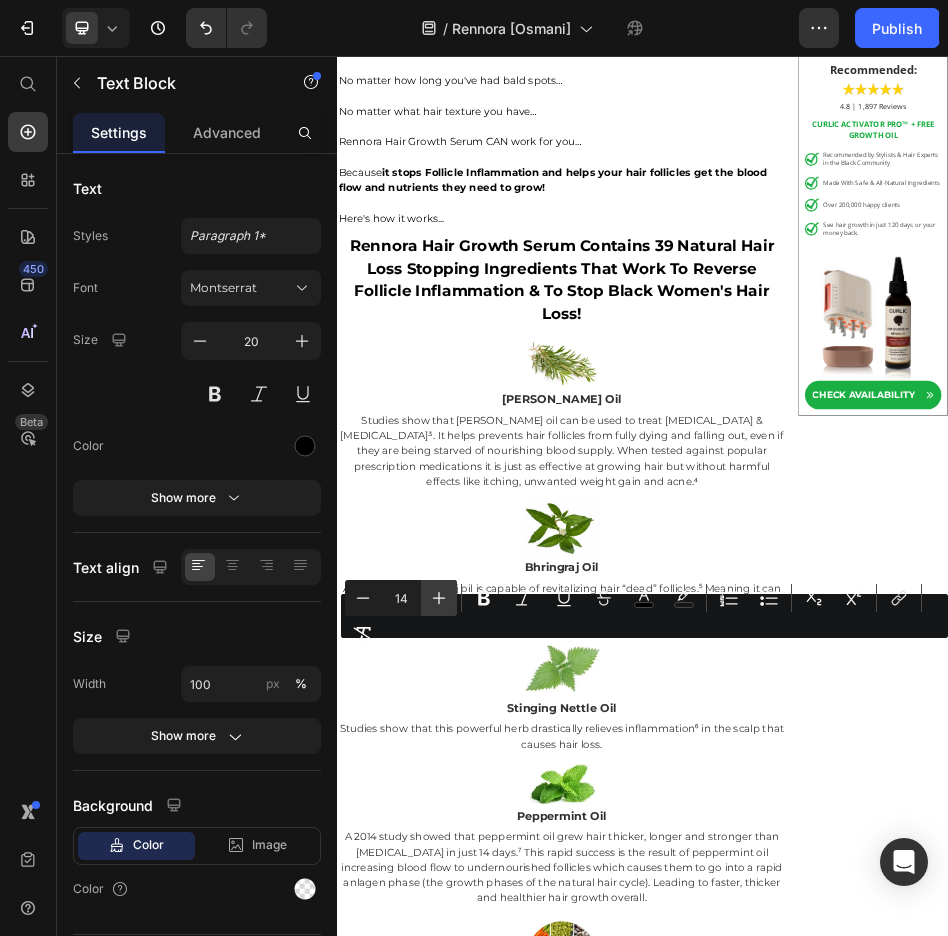 click 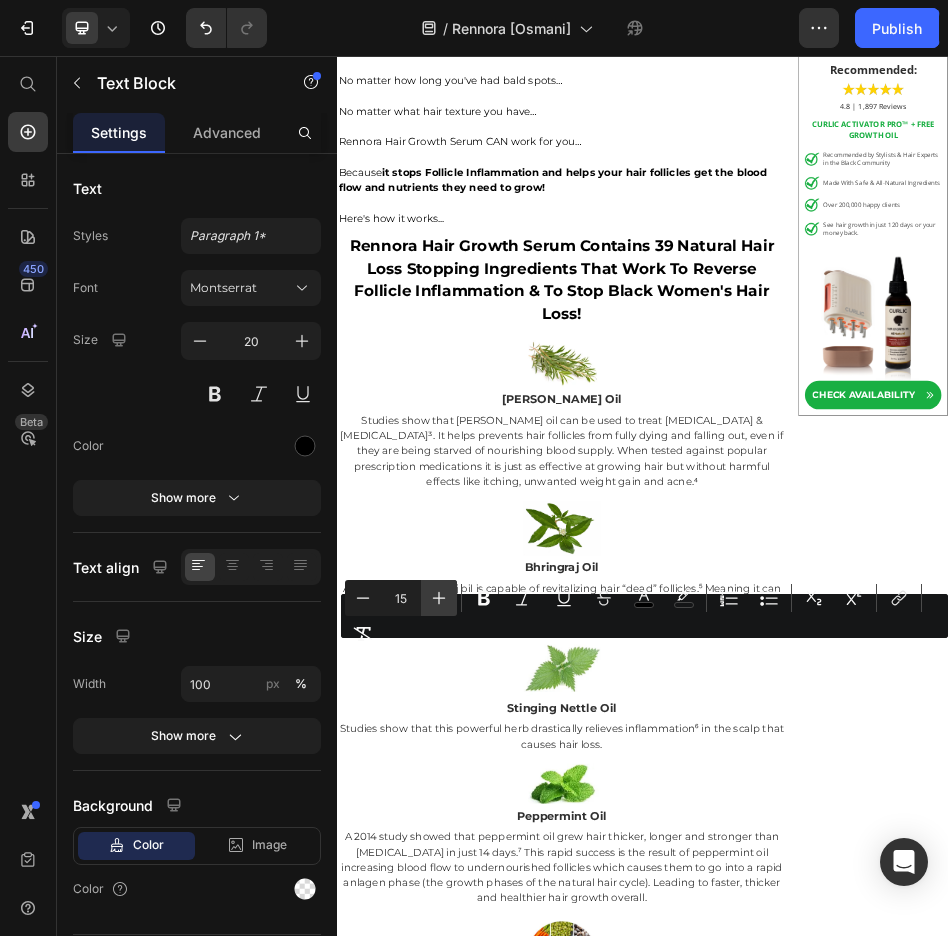 click 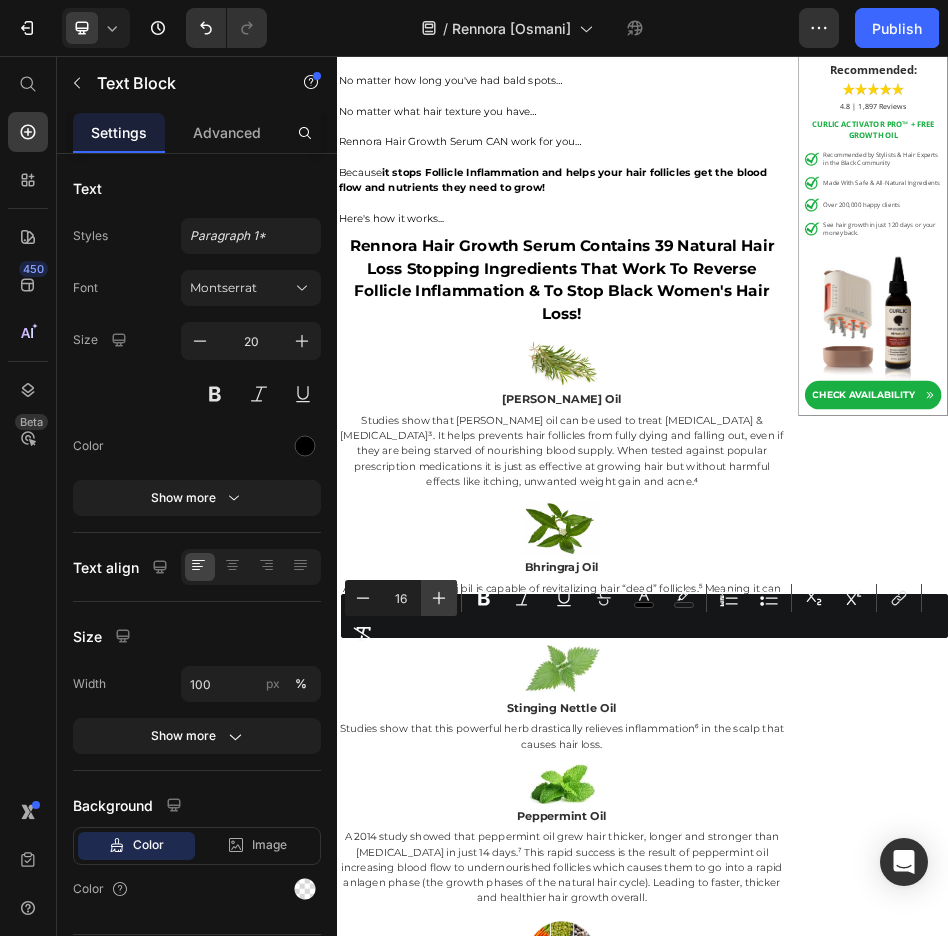 click 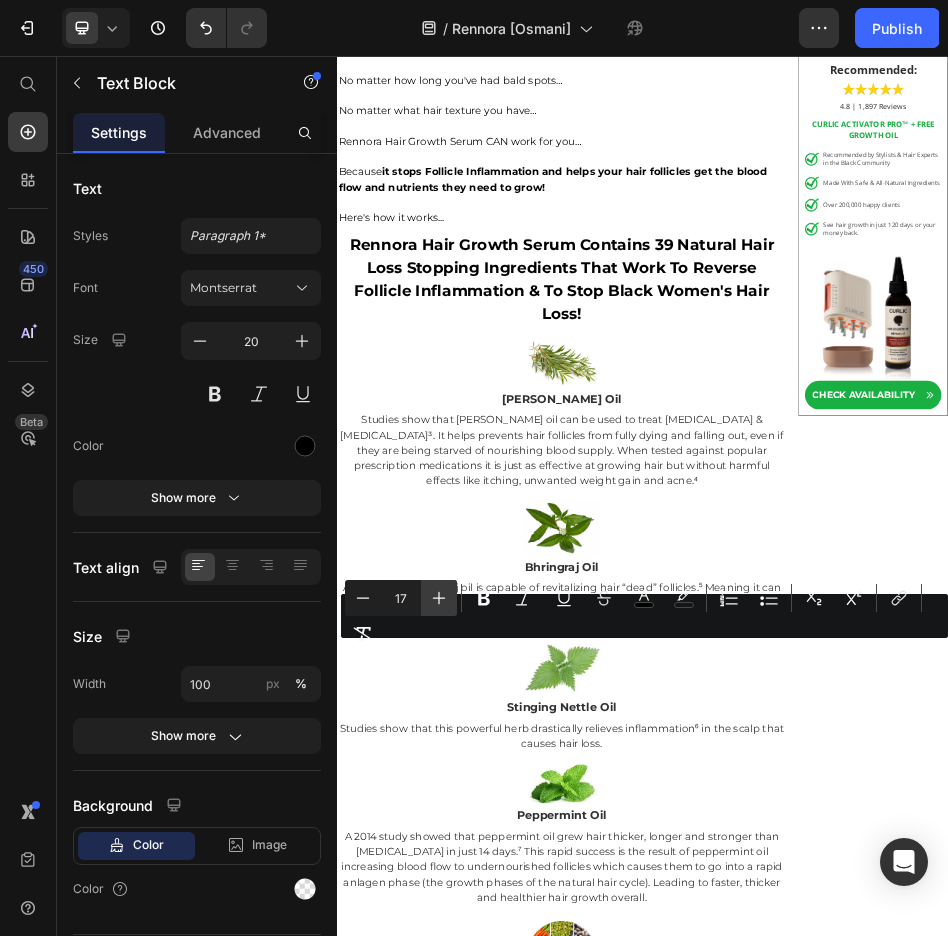 click 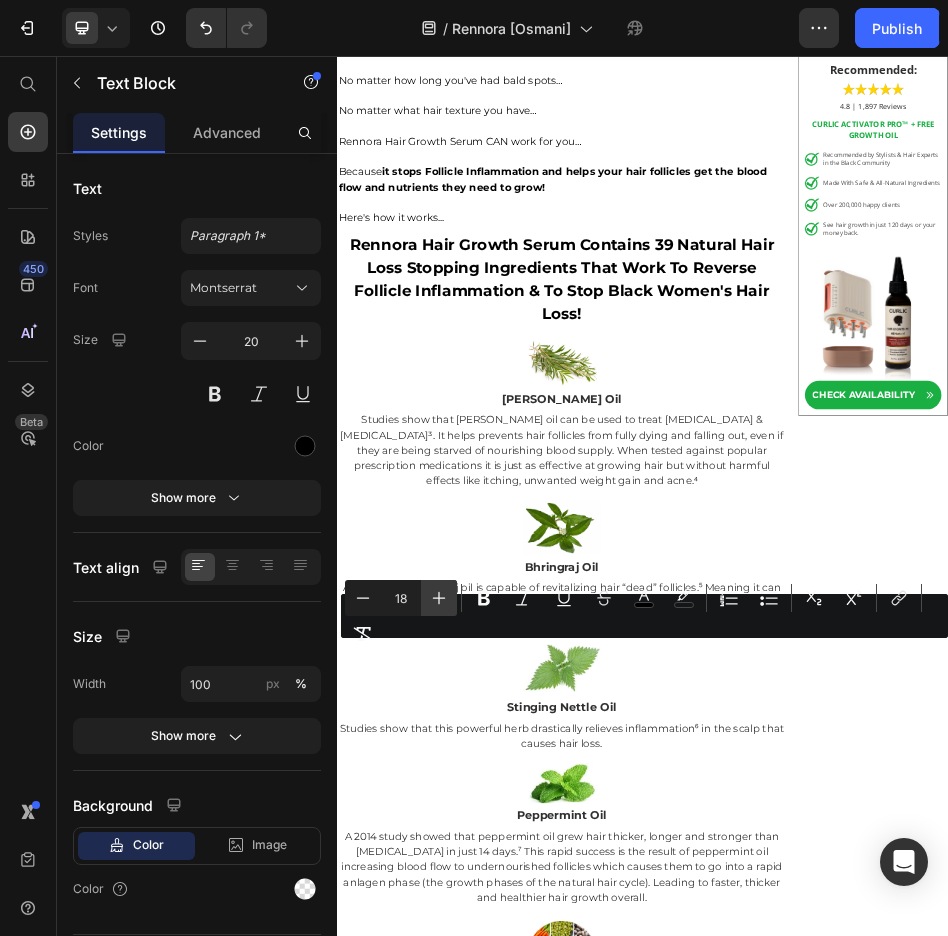 click 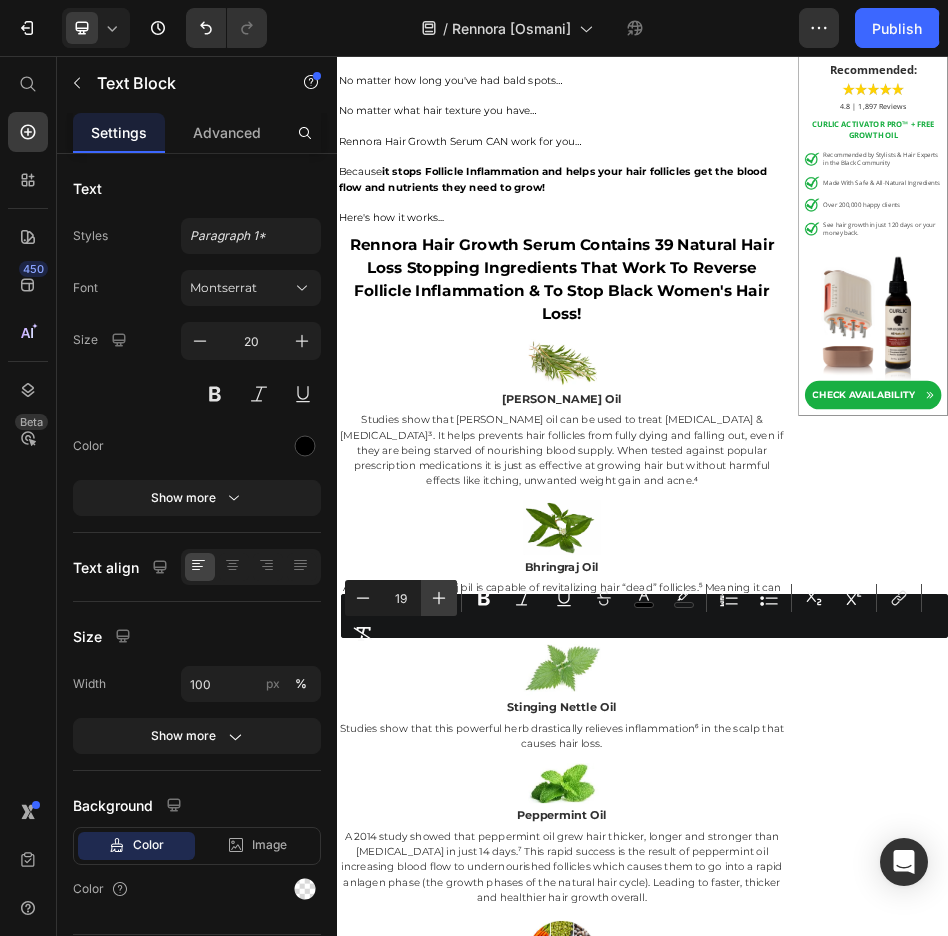 click 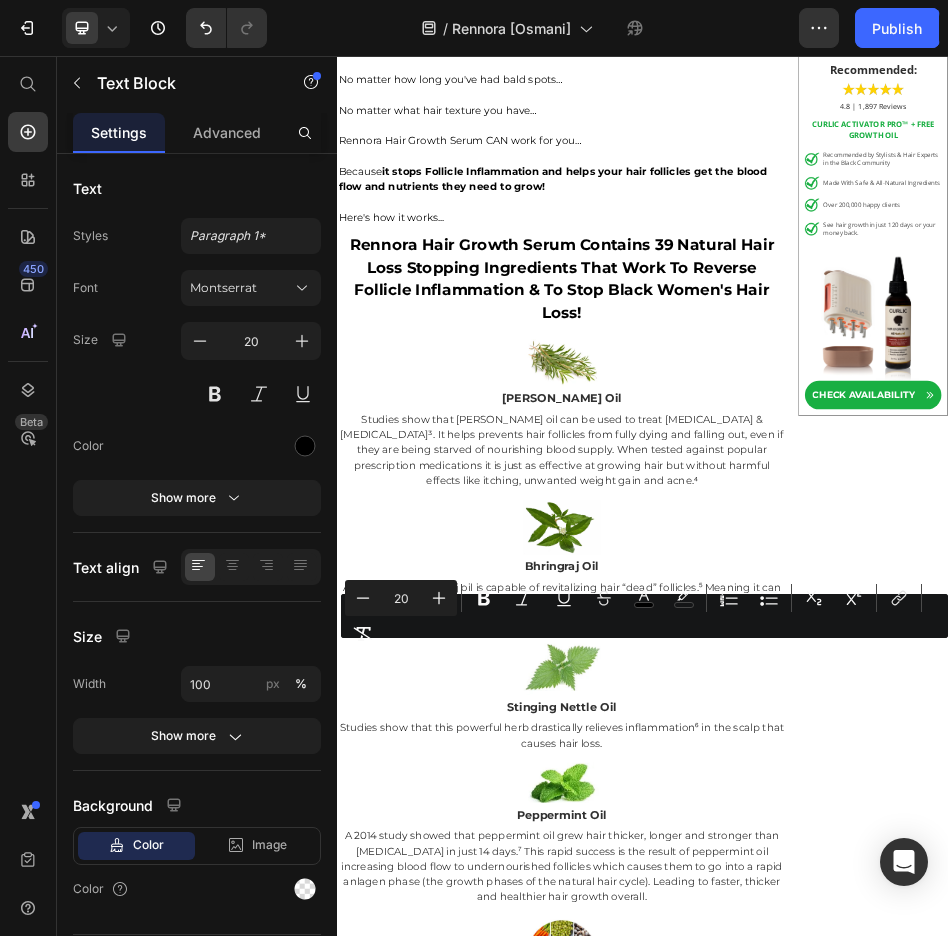 click on "But even after the inflammation is calmed, the follicle will still be in a dormant state" at bounding box center (777, -1040) 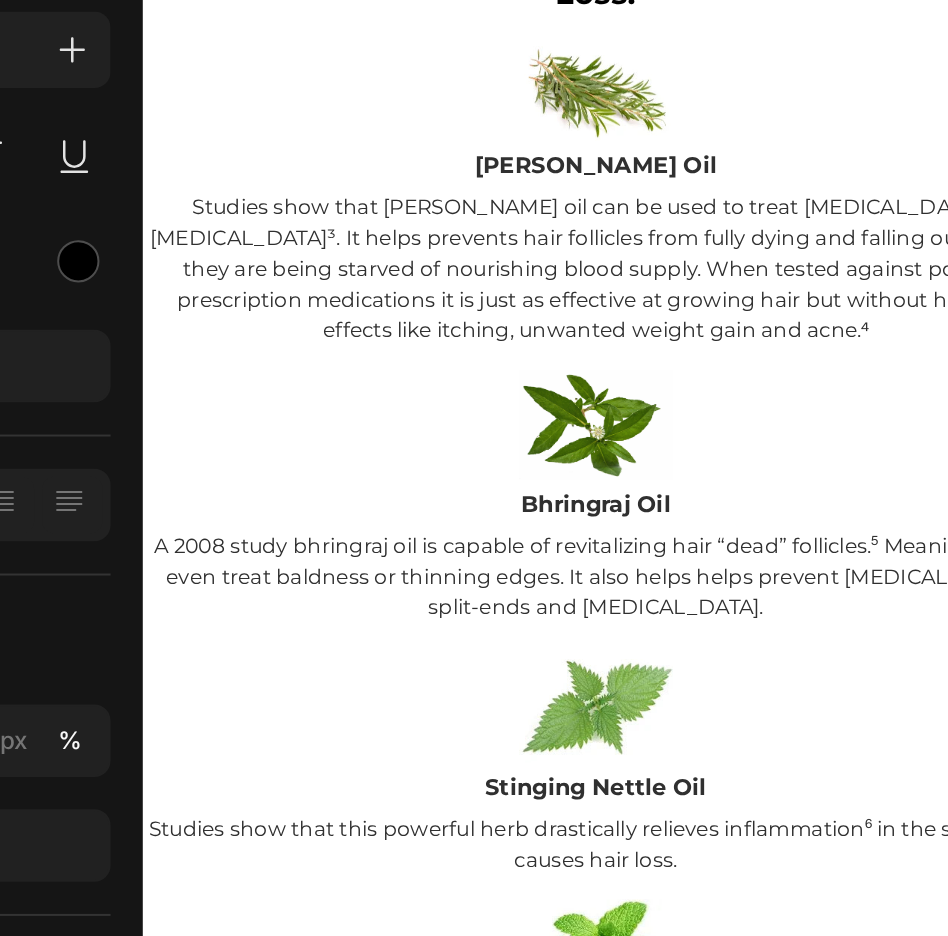 click on "oxygen and nutrients" at bounding box center (525, -1680) 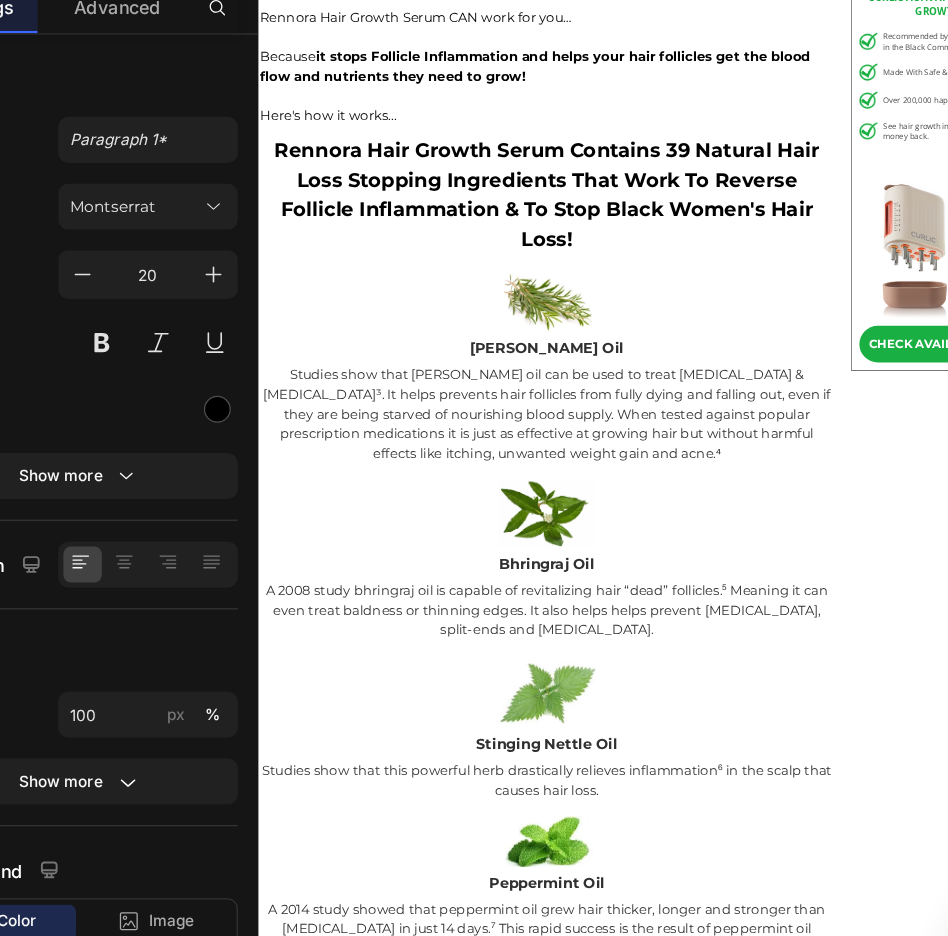 click on "ONLY way to stop black women's severe hair loss and grow my hair back is by reducing inflammation around the hair follicles and in the scalp area." at bounding box center (680, -1367) 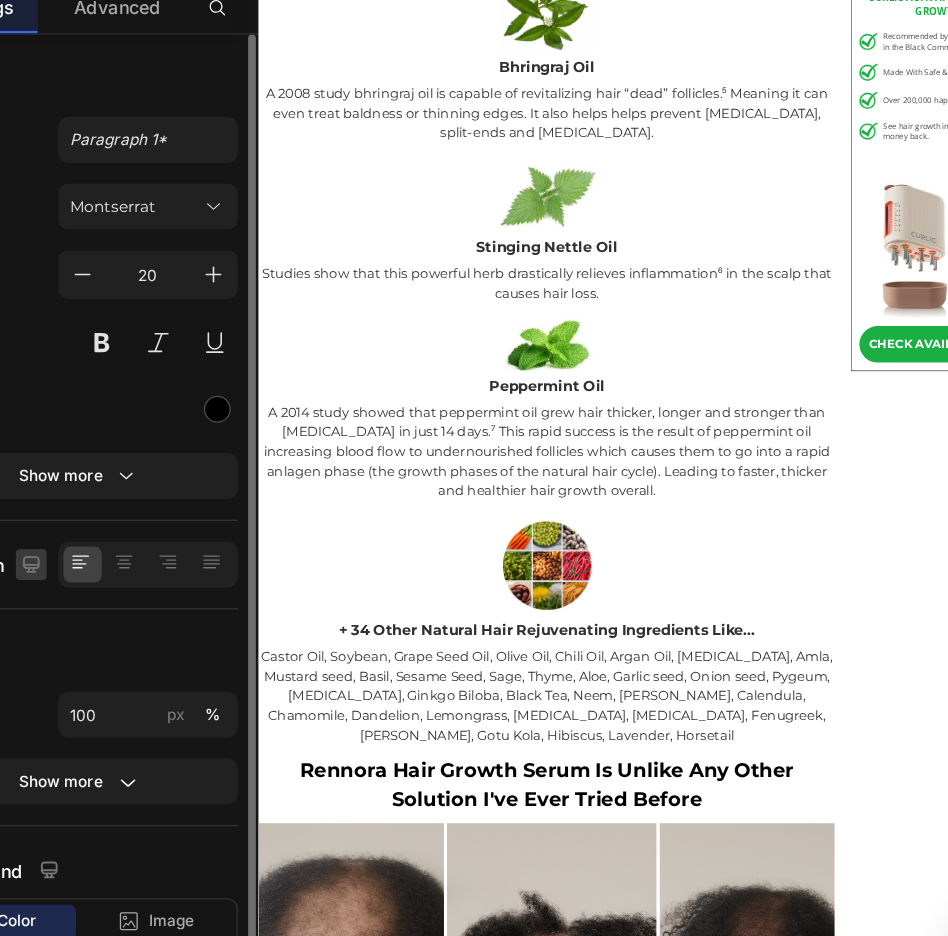 scroll, scrollTop: 9635, scrollLeft: 0, axis: vertical 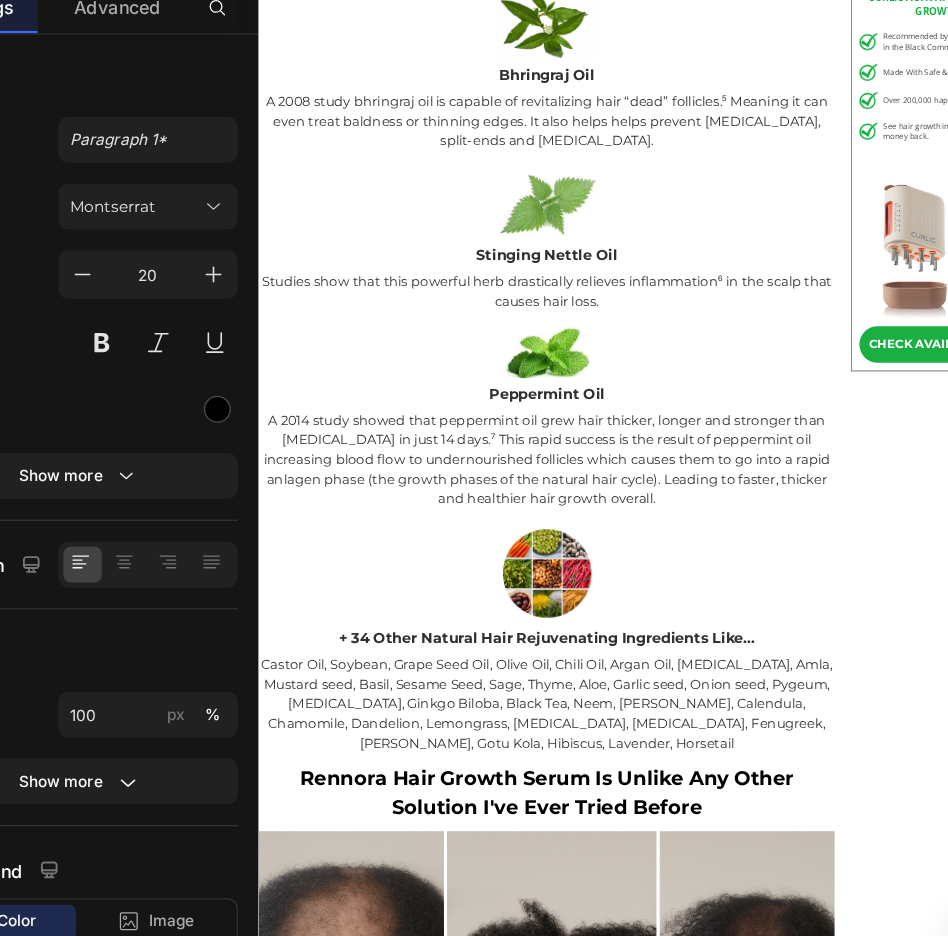 click on "She showed me sisters who suffered from severe hair loss for decades that used her method and filled in their bald spots, got their hairlines back and  got their confidence back!" at bounding box center [698, -1785] 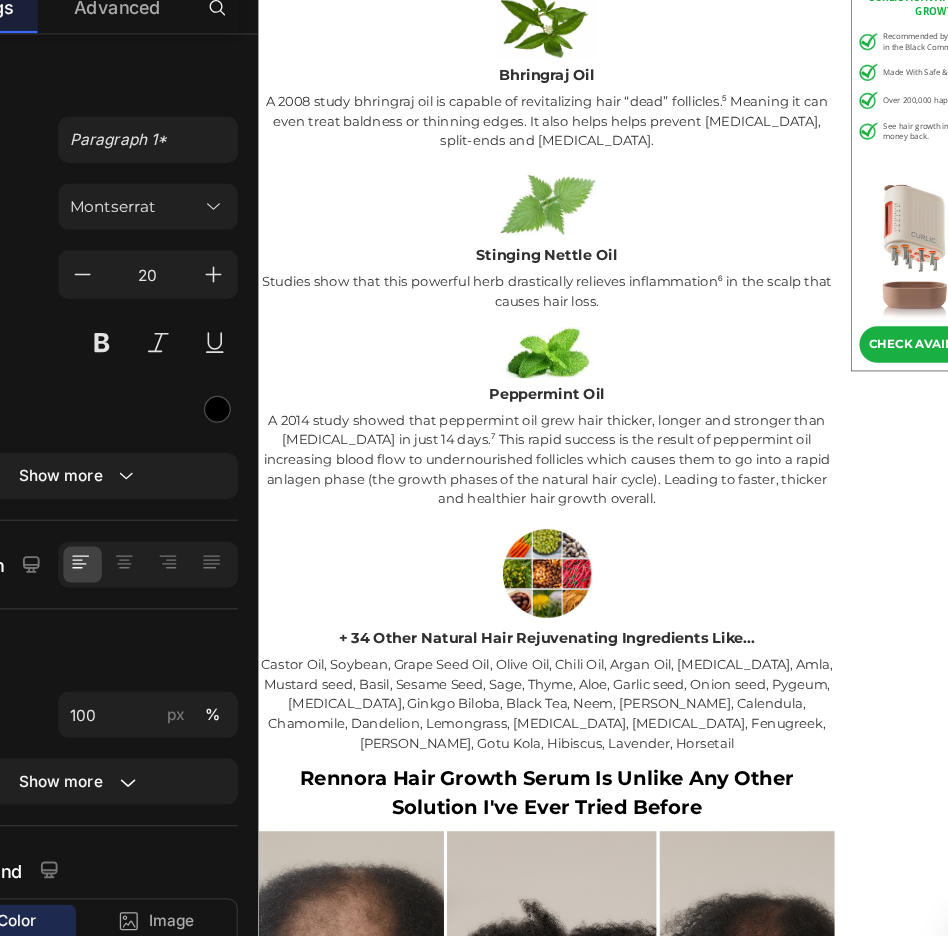 drag, startPoint x: 363, startPoint y: 560, endPoint x: 264, endPoint y: 511, distance: 110.46266 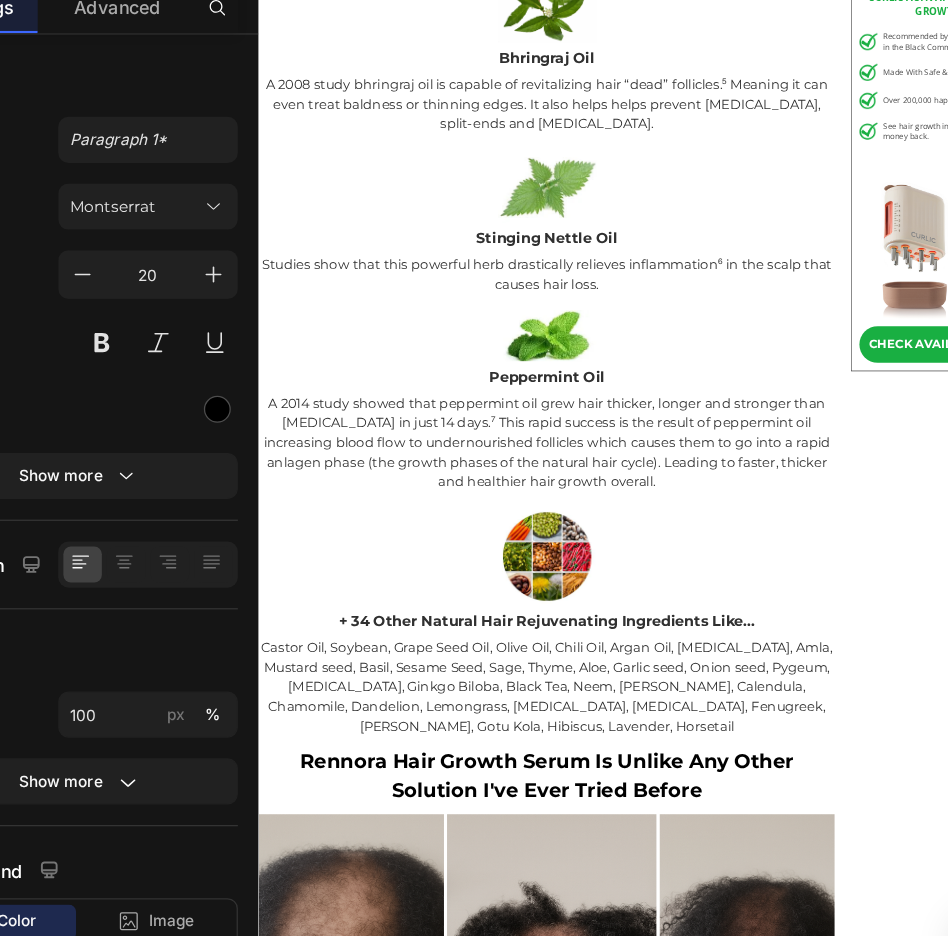 click on "get all the precious blood flow & nutrients they need to grow." at bounding box center (588, -1875) 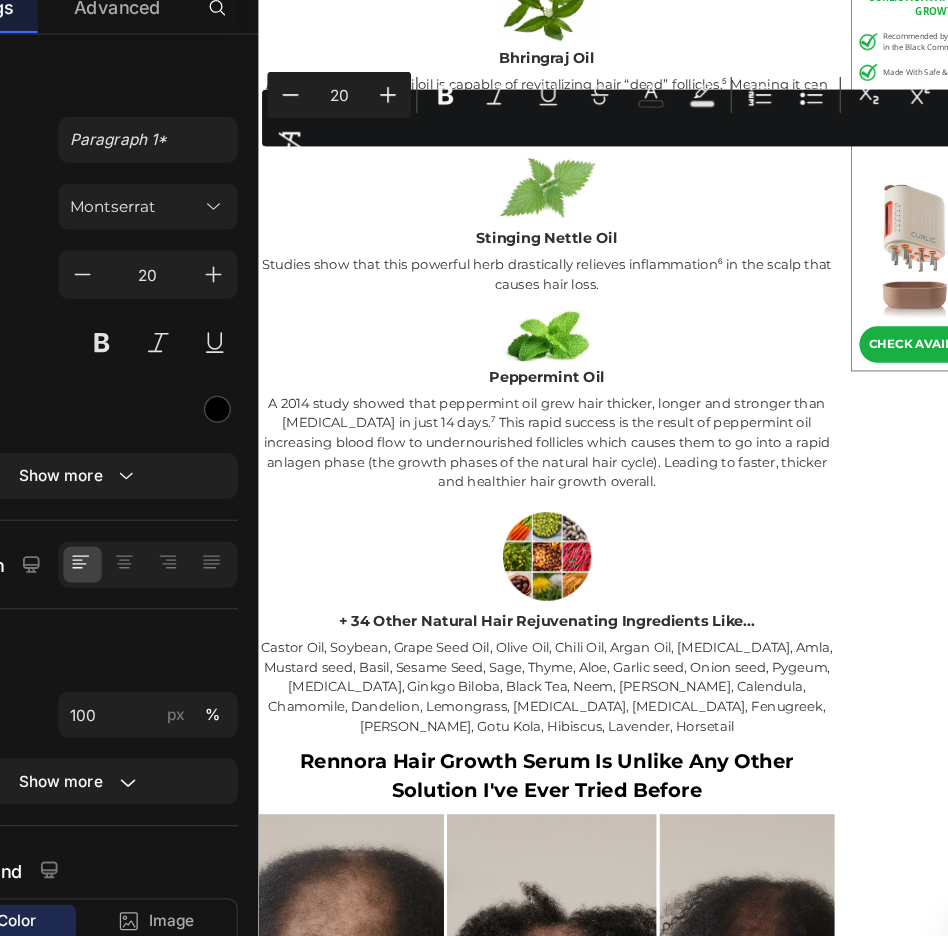 drag, startPoint x: 267, startPoint y: 291, endPoint x: 752, endPoint y: 460, distance: 513.601 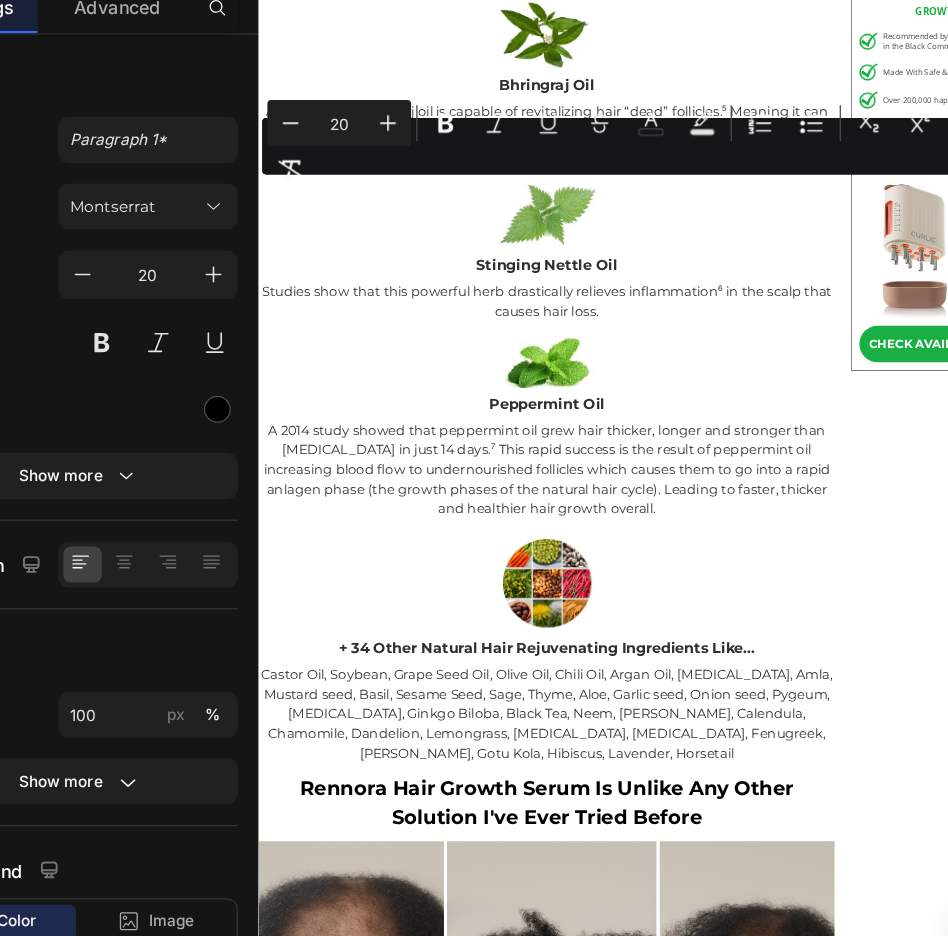 scroll, scrollTop: 9593, scrollLeft: 0, axis: vertical 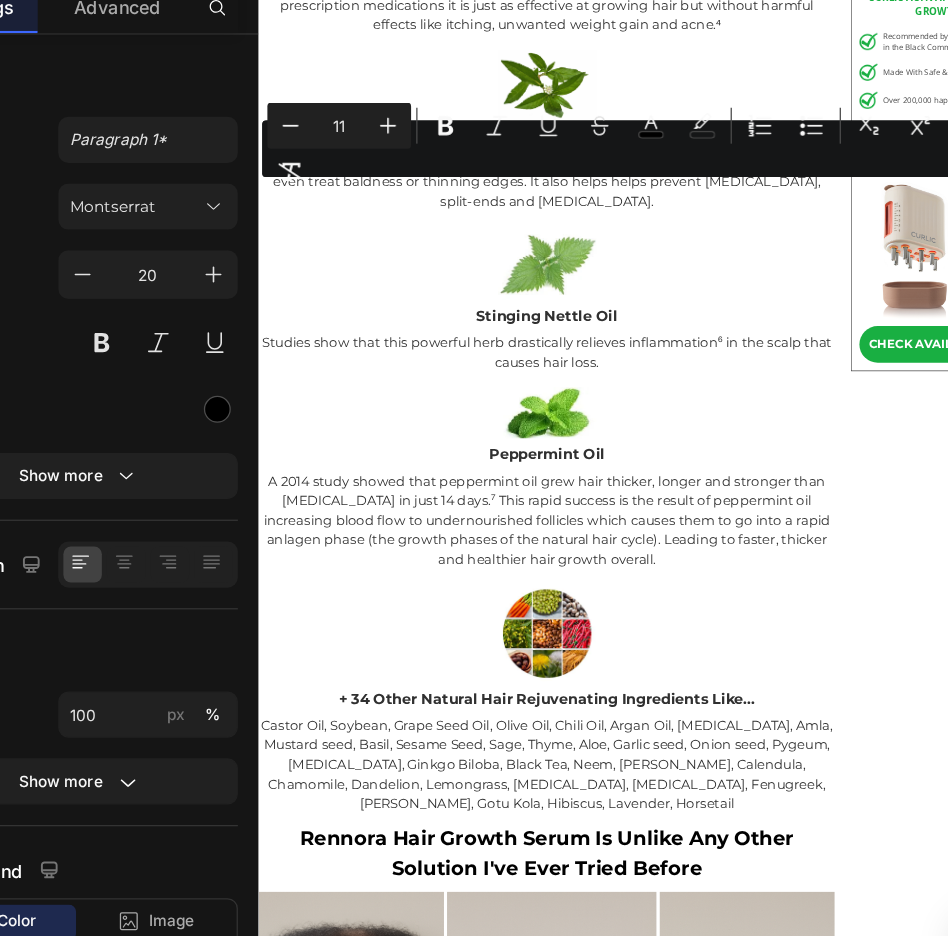 drag, startPoint x: 766, startPoint y: 653, endPoint x: 264, endPoint y: 335, distance: 594.2457 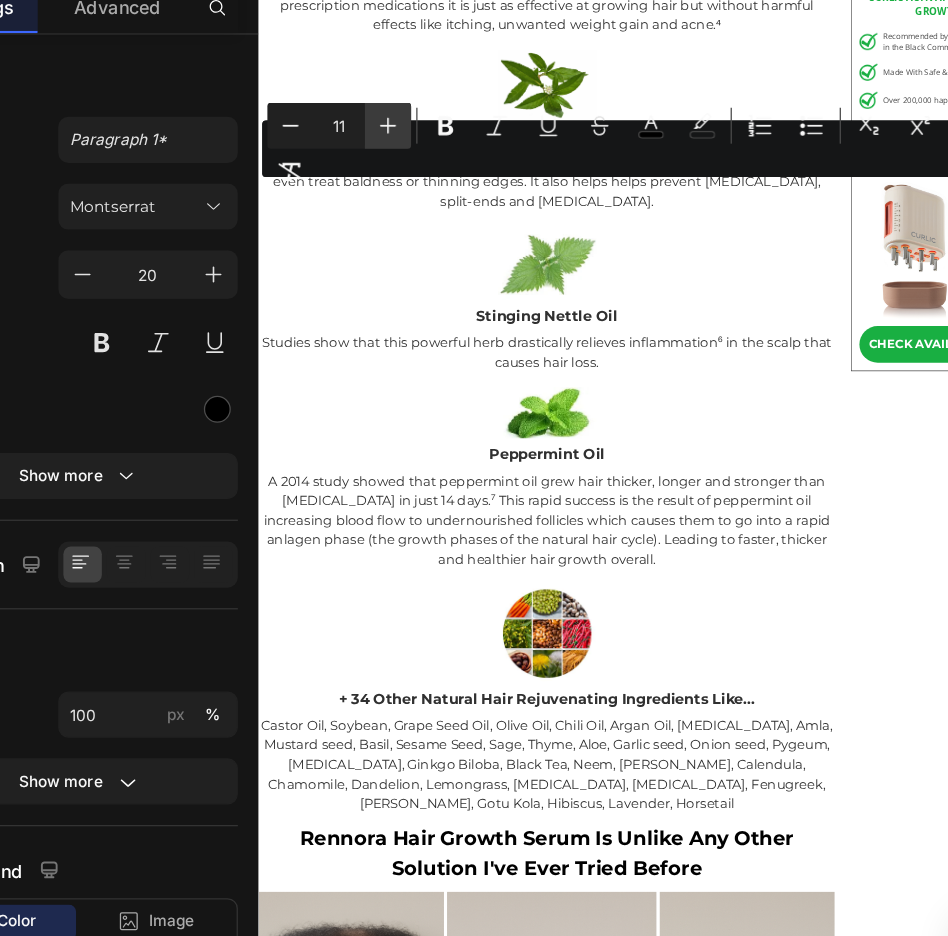 click 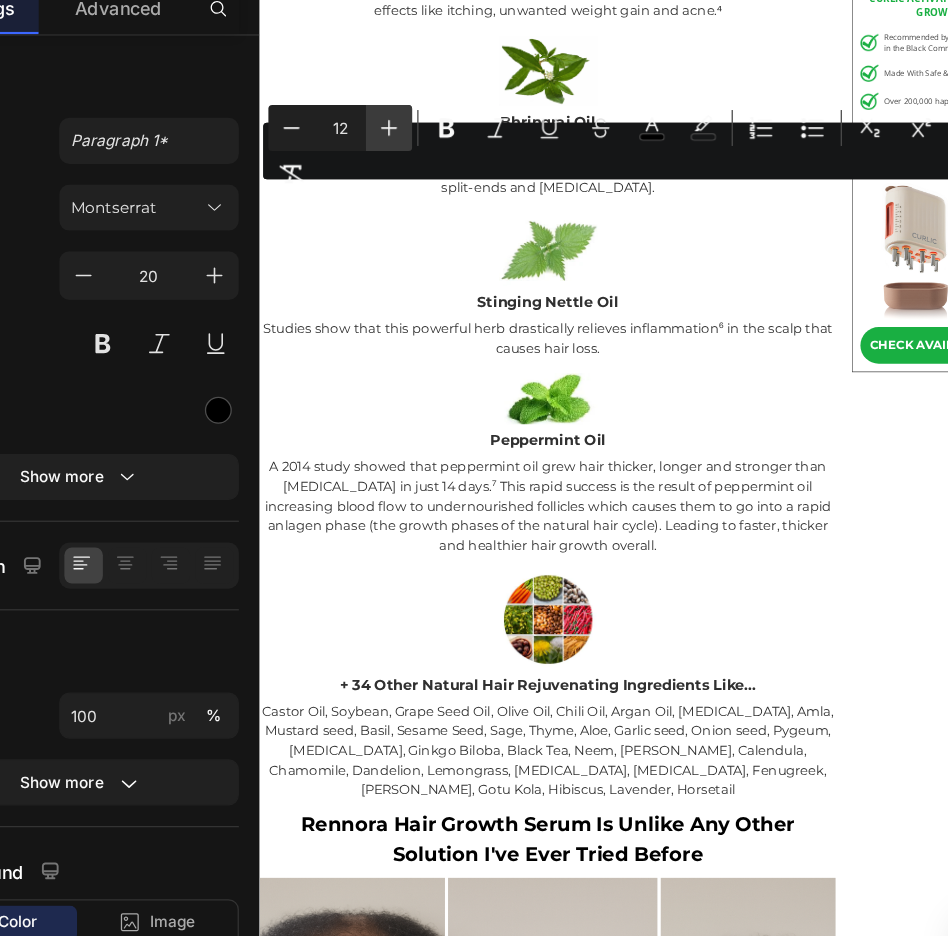 click 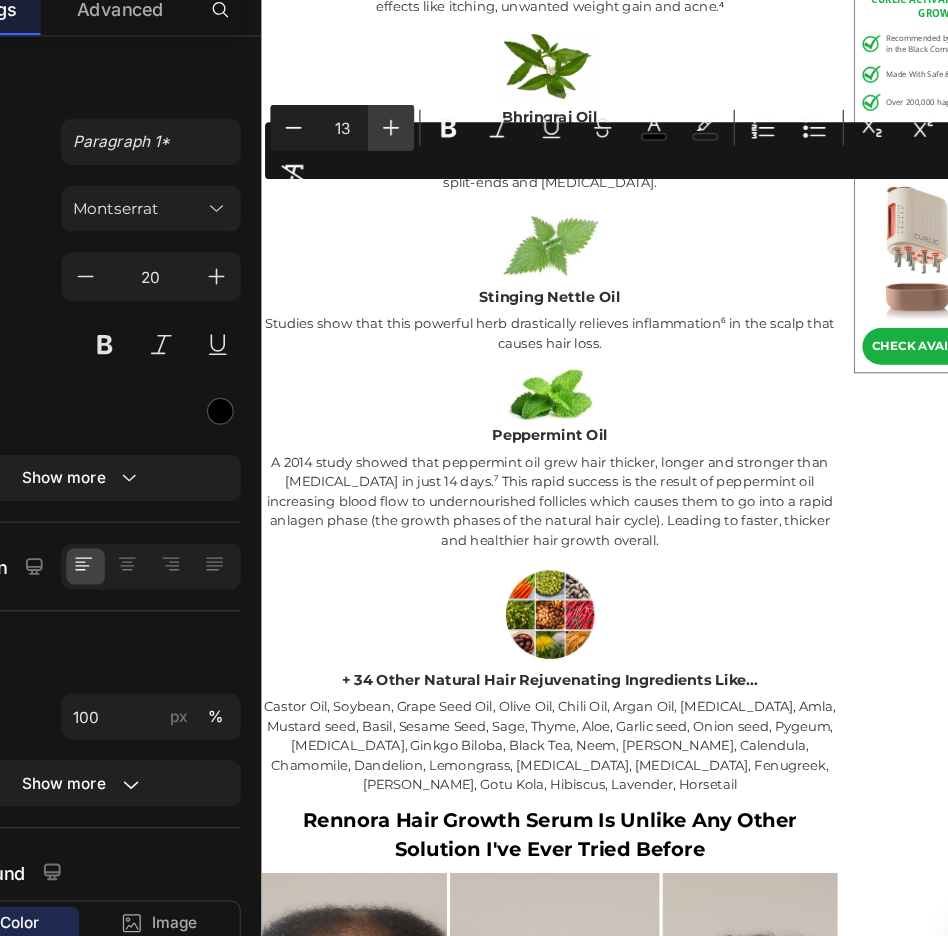 click 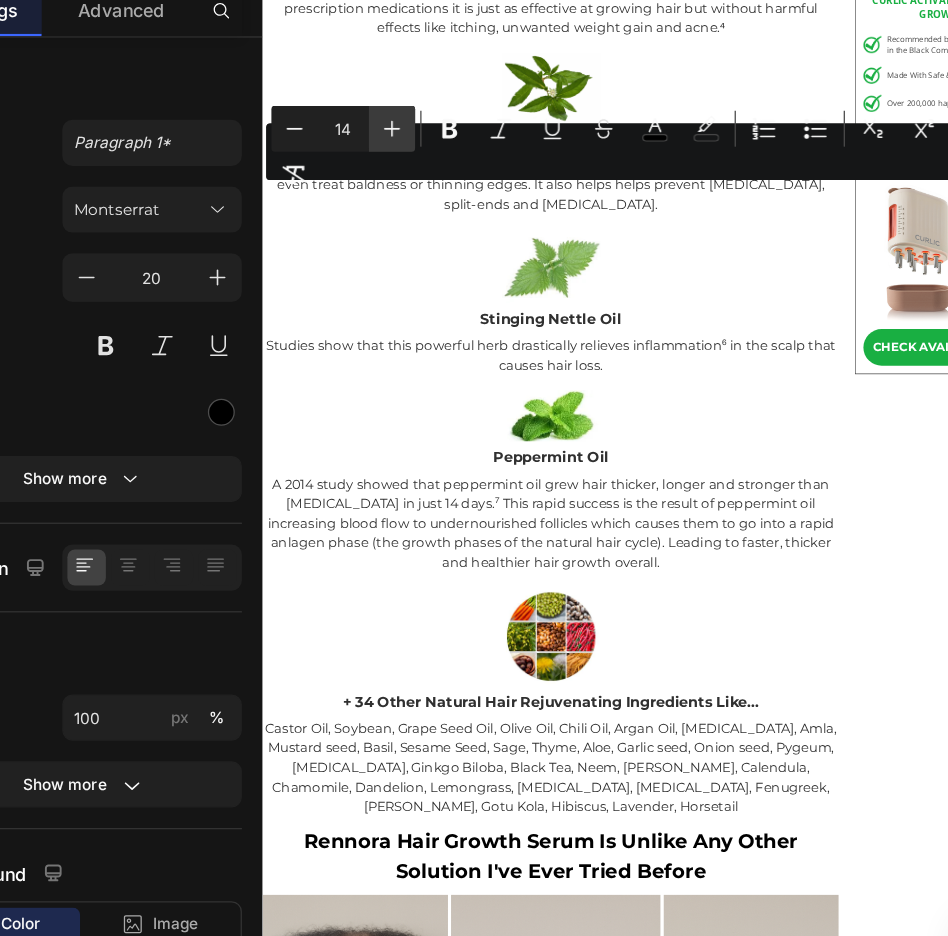 click 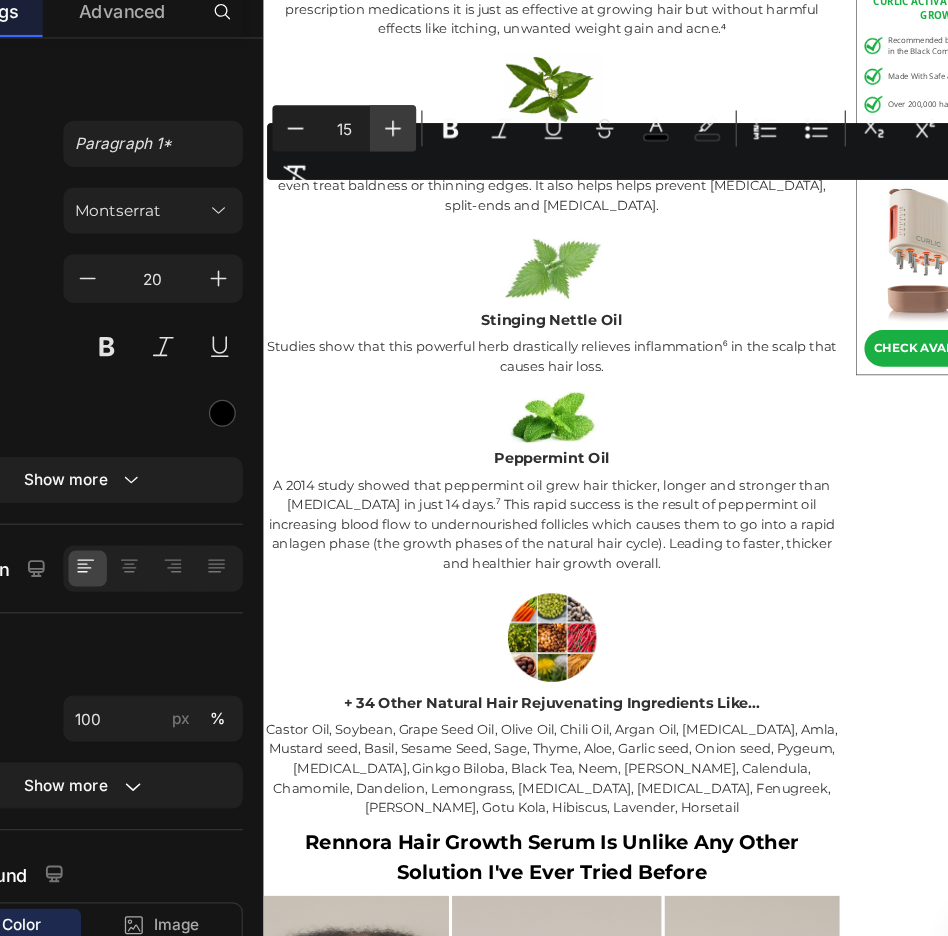 click 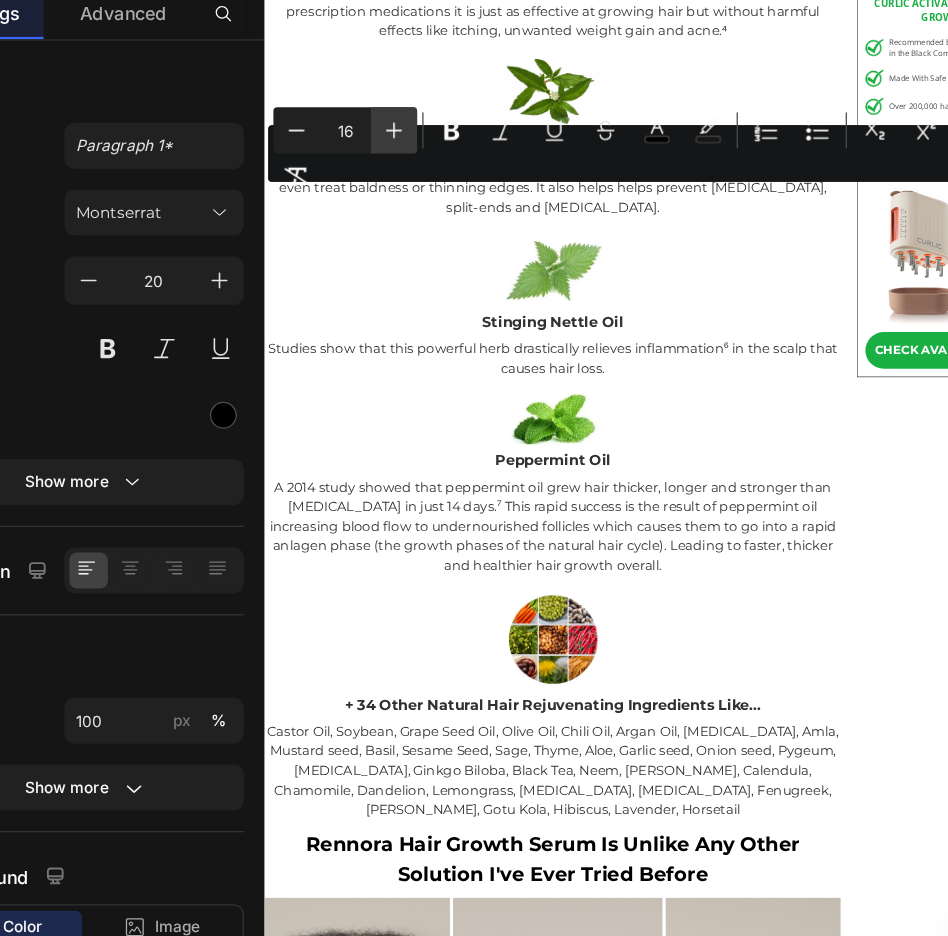 click 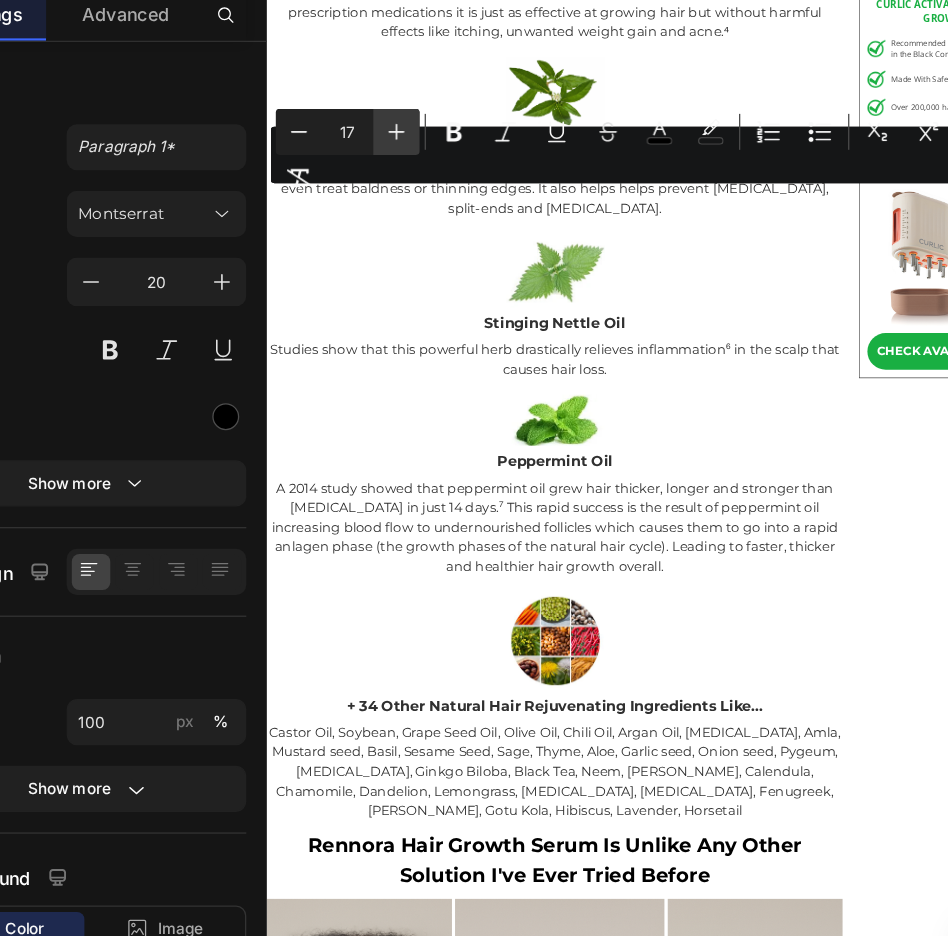 click 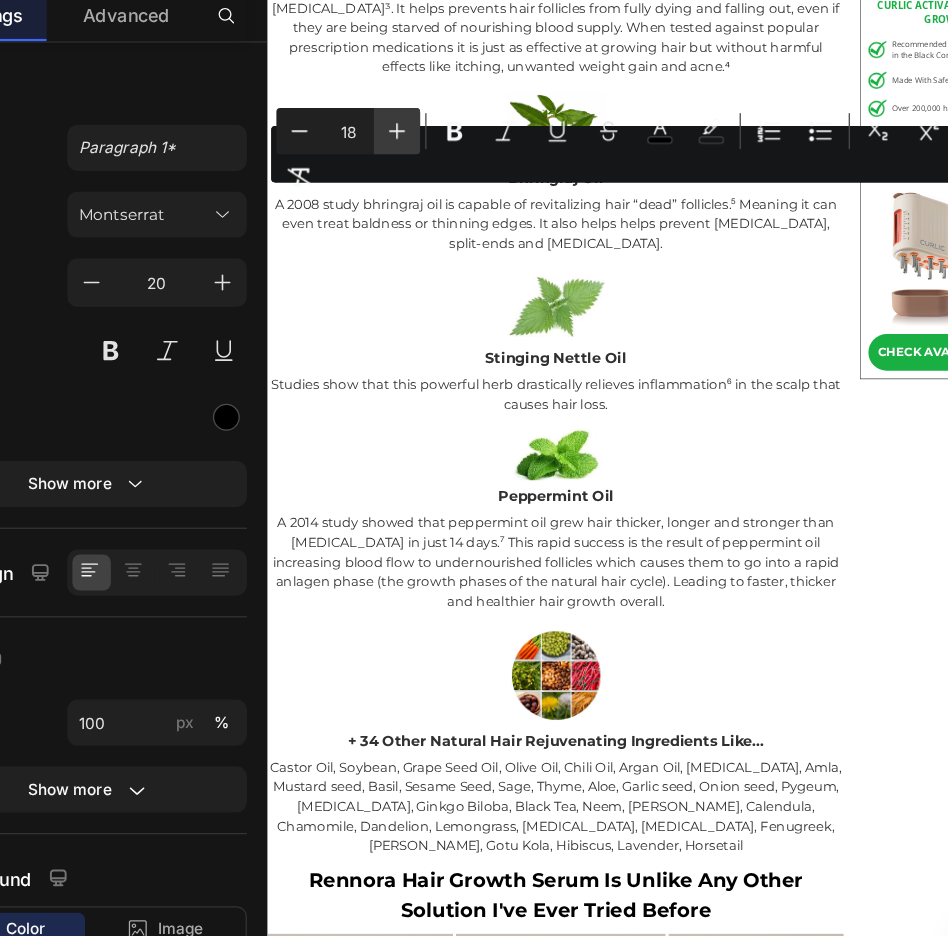 click 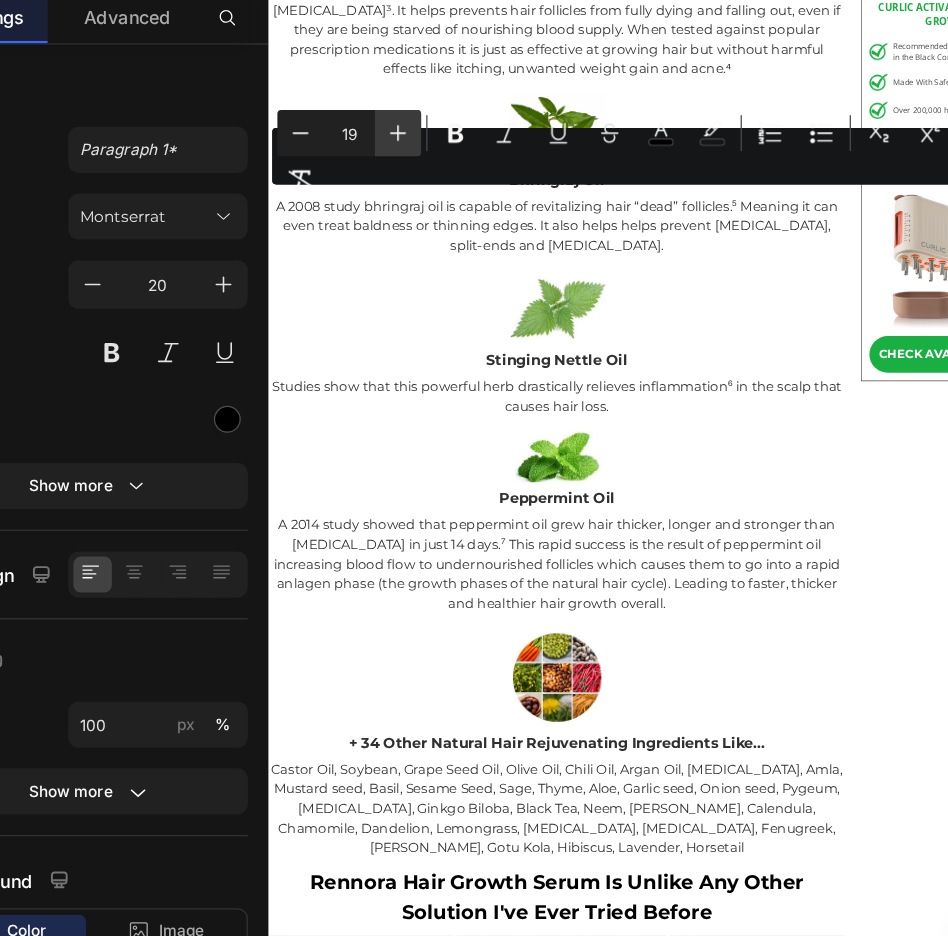 click on "Plus" at bounding box center [438, 223] 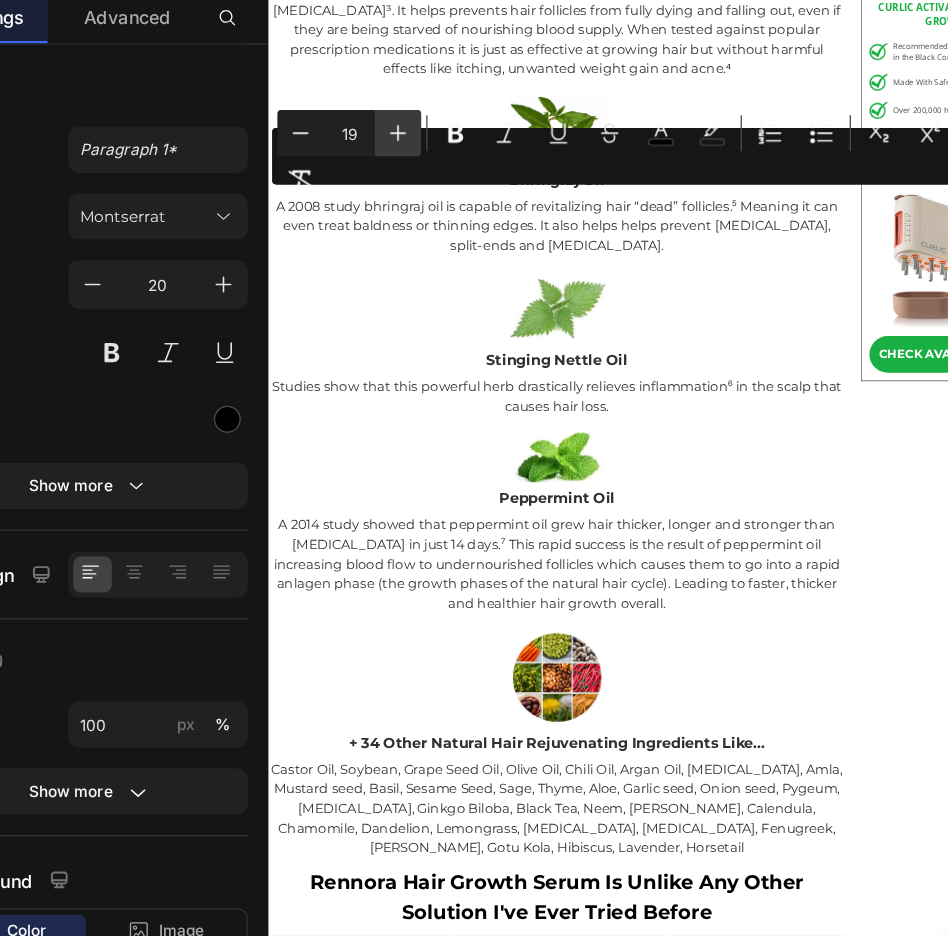 type on "20" 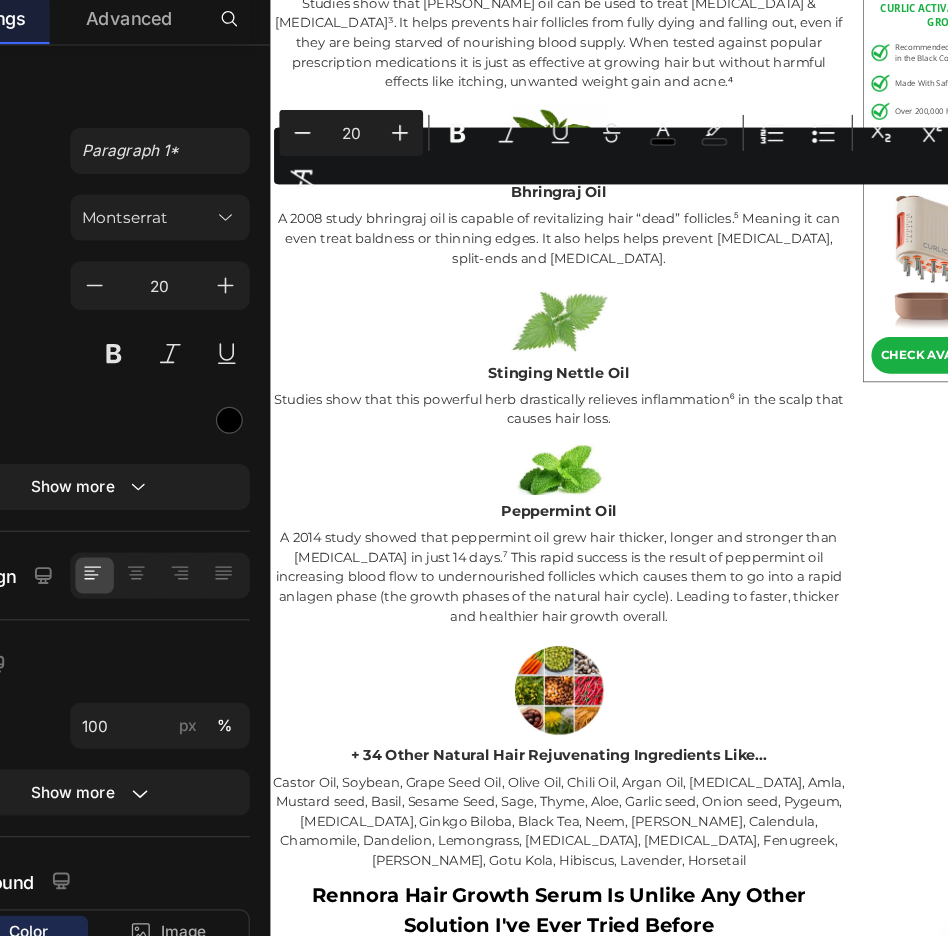 click at bounding box center [710, -1672] 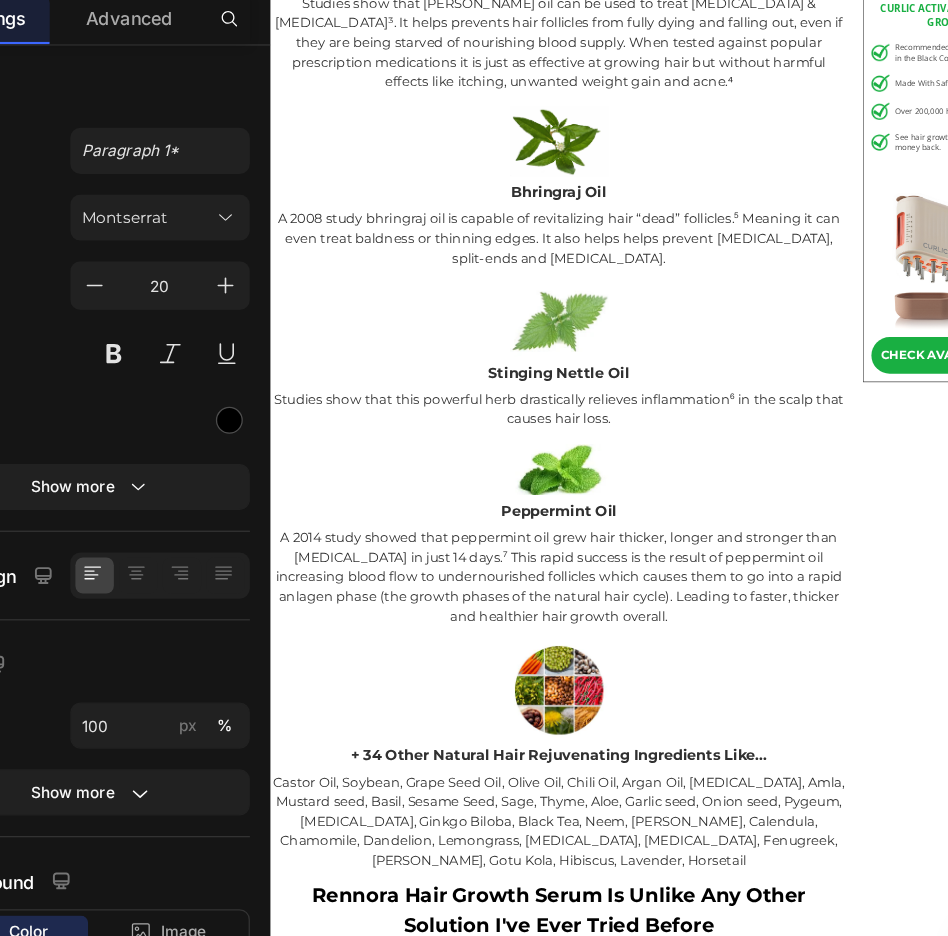 click on "Because when your scalp is inflamed, it  [MEDICAL_DATA] your follicles , cutting off the  oxygen and nutrients  they need to survive." at bounding box center (710, -1957) 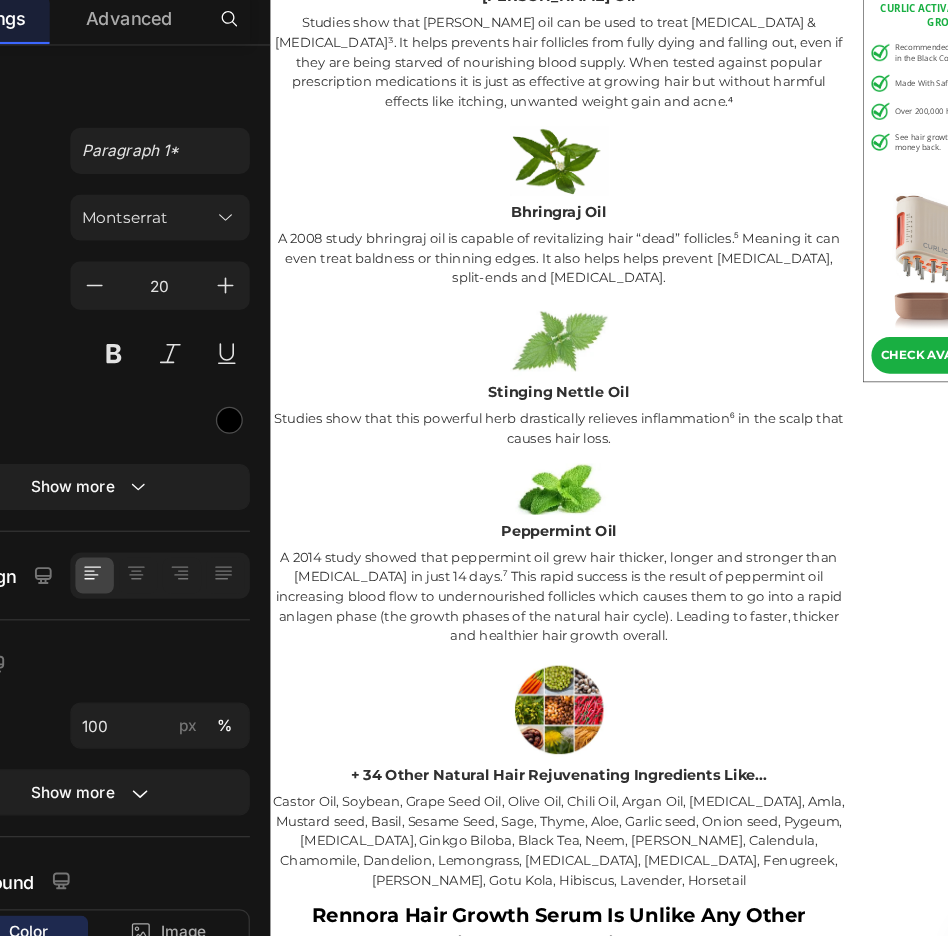 click on "Once you  reduce the hair-killing inflammation , you allow the scalp to heal and open the door for growth." at bounding box center [710, -1867] 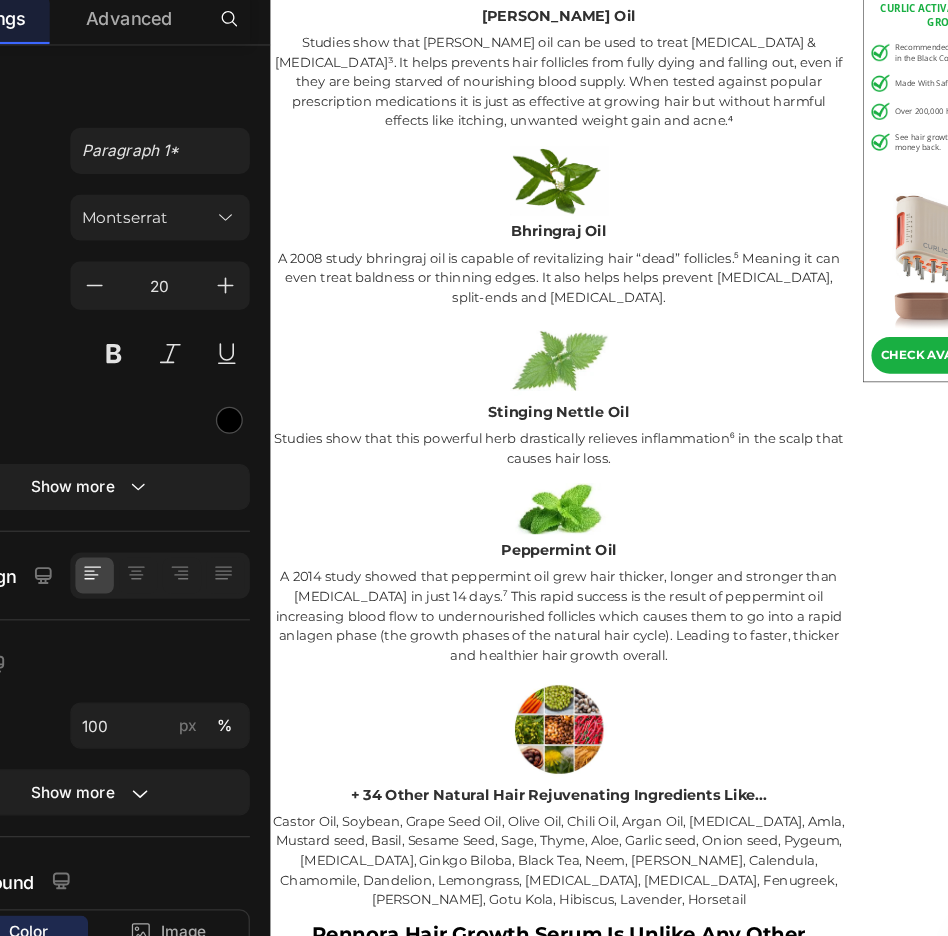 click on "But here’s the part most people don’t realize: Even after the inflammation is calmed,  your follicles are still in a dormant state . That means they’re  alive but inactive , and without stimulation, they stay shut off." at bounding box center (710, -1762) 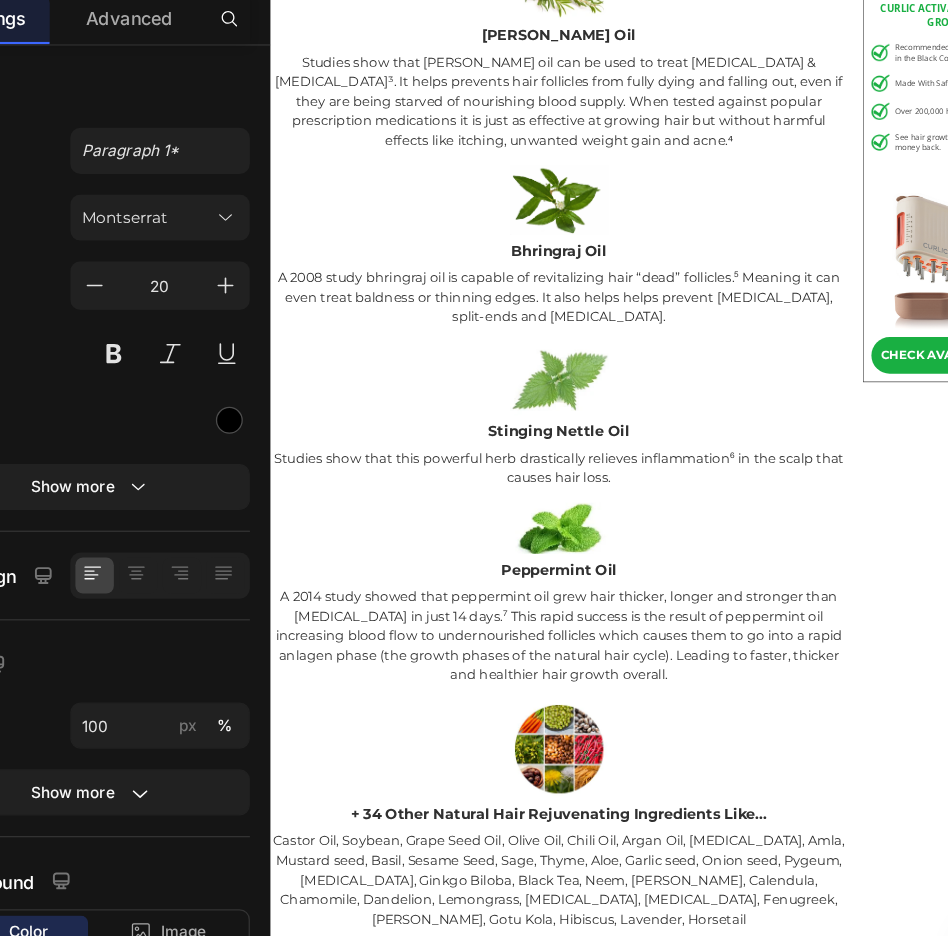 click on "⁠⁠⁠⁠⁠⁠⁠ Even after the inflammation is calmed,  your follicles are still in a dormant state . That means they’re  alive but inactive , and without stimulation, they stay shut off." at bounding box center (710, -1732) 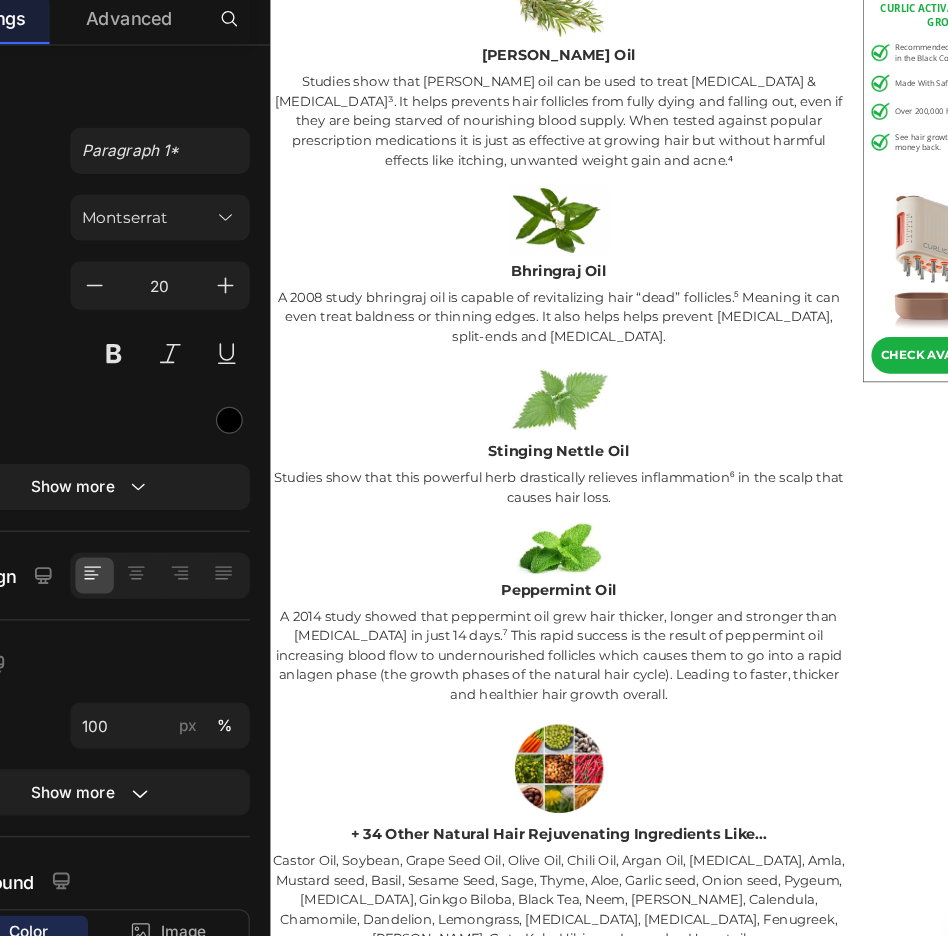 click on "That’s why the next step is so critical: you must  reactivate those dormant follicles  and  boost blood flow , so they can finally receive the  oxygen and nutrients  needed to grow strong, healthy hair again." at bounding box center (710, -1612) 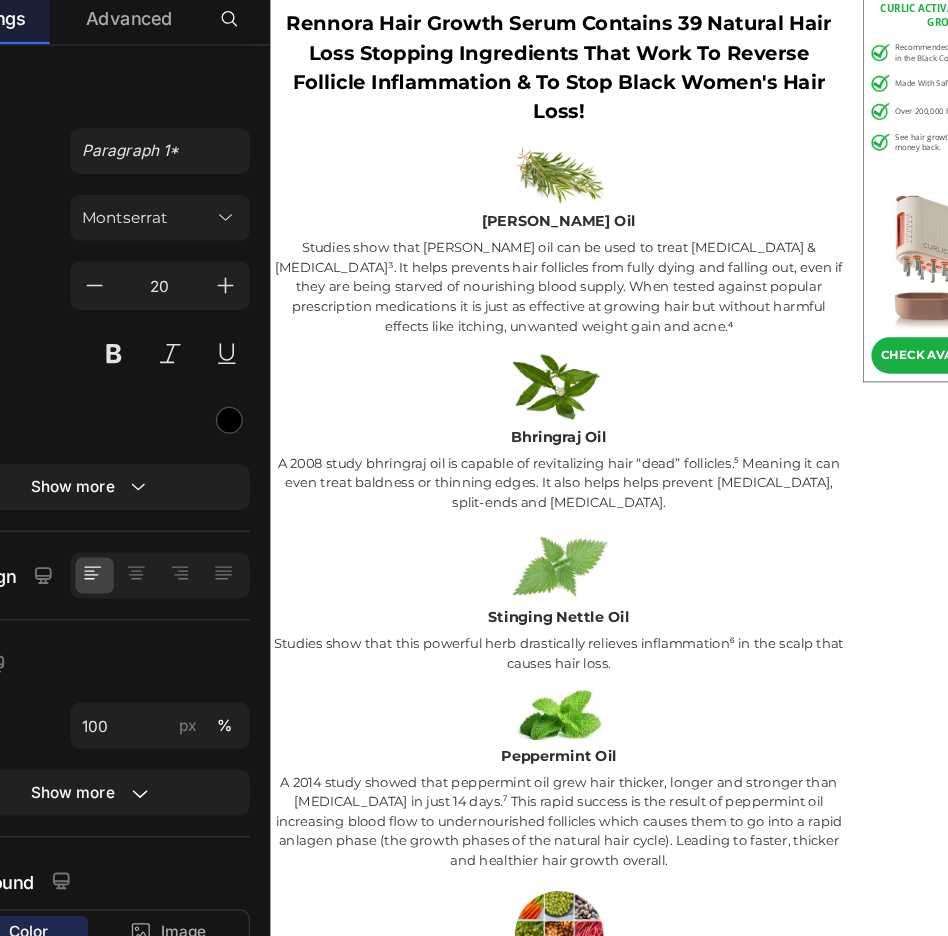 scroll, scrollTop: 9340, scrollLeft: 0, axis: vertical 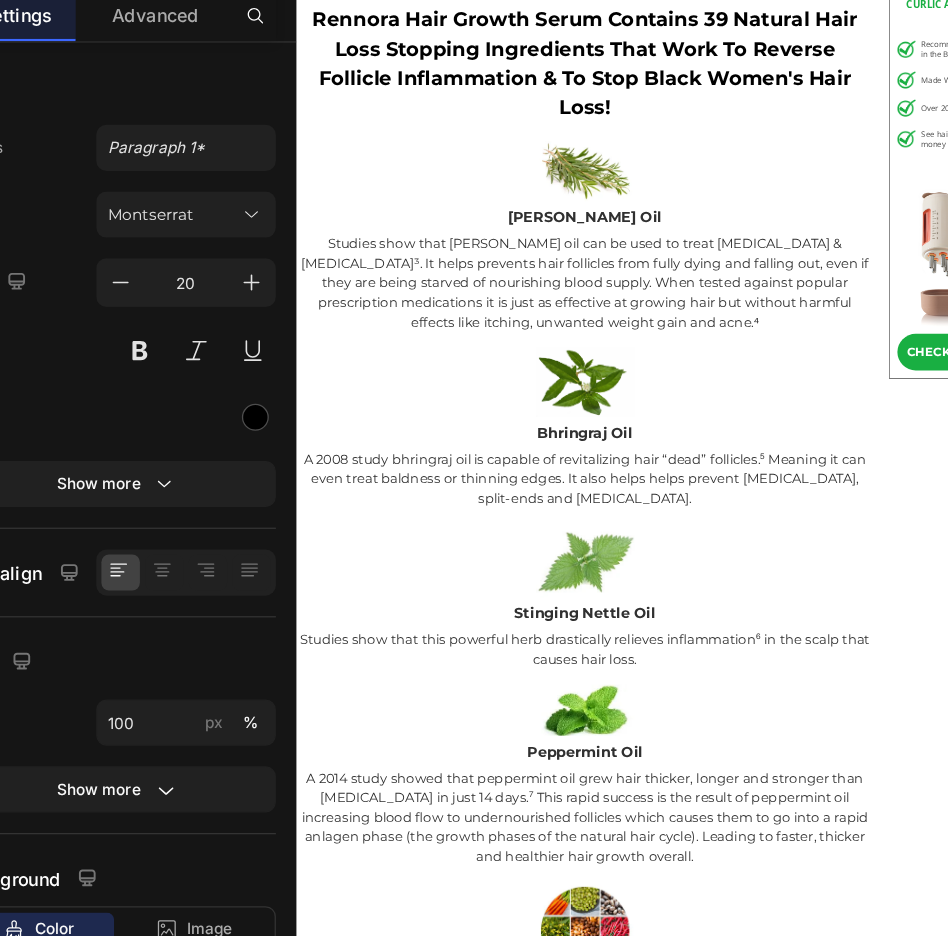 click on "boost blood flow" at bounding box center [508, -1362] 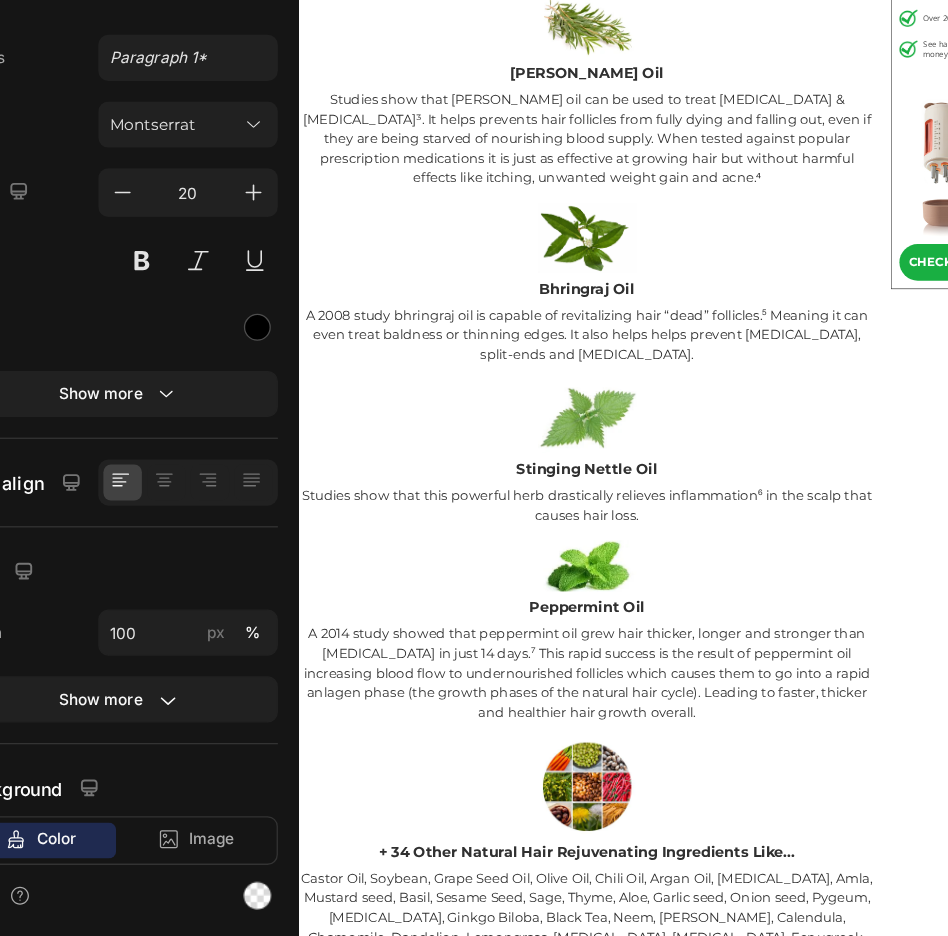 scroll, scrollTop: 9422, scrollLeft: 0, axis: vertical 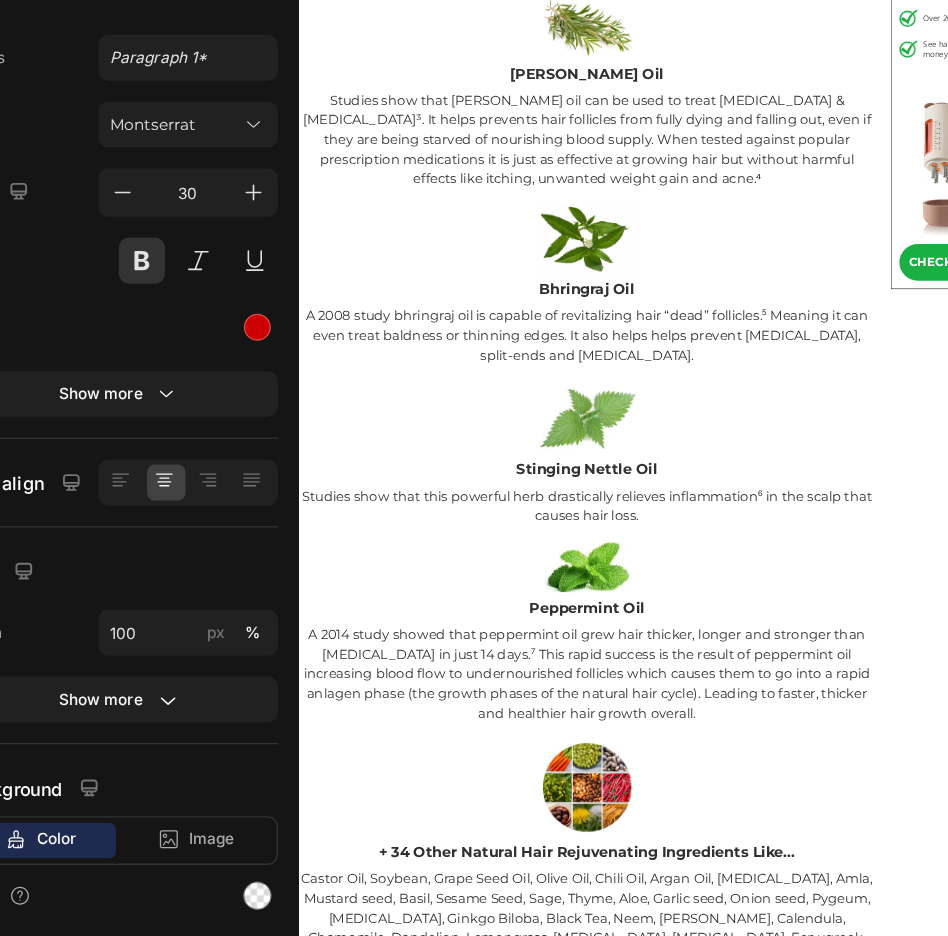 click on "The First Follicle Inflammation Stopping Formula Ever Created!" at bounding box center (738, -1188) 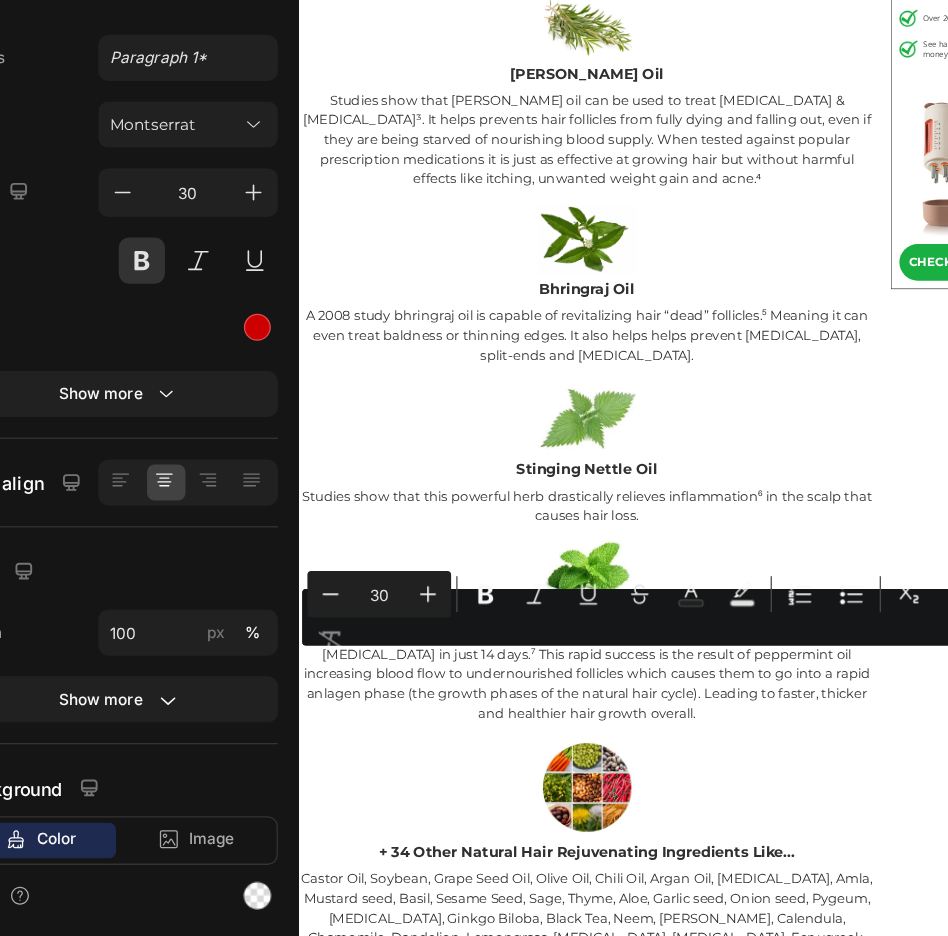 drag, startPoint x: 907, startPoint y: 1156, endPoint x: 319, endPoint y: 1118, distance: 589.2266 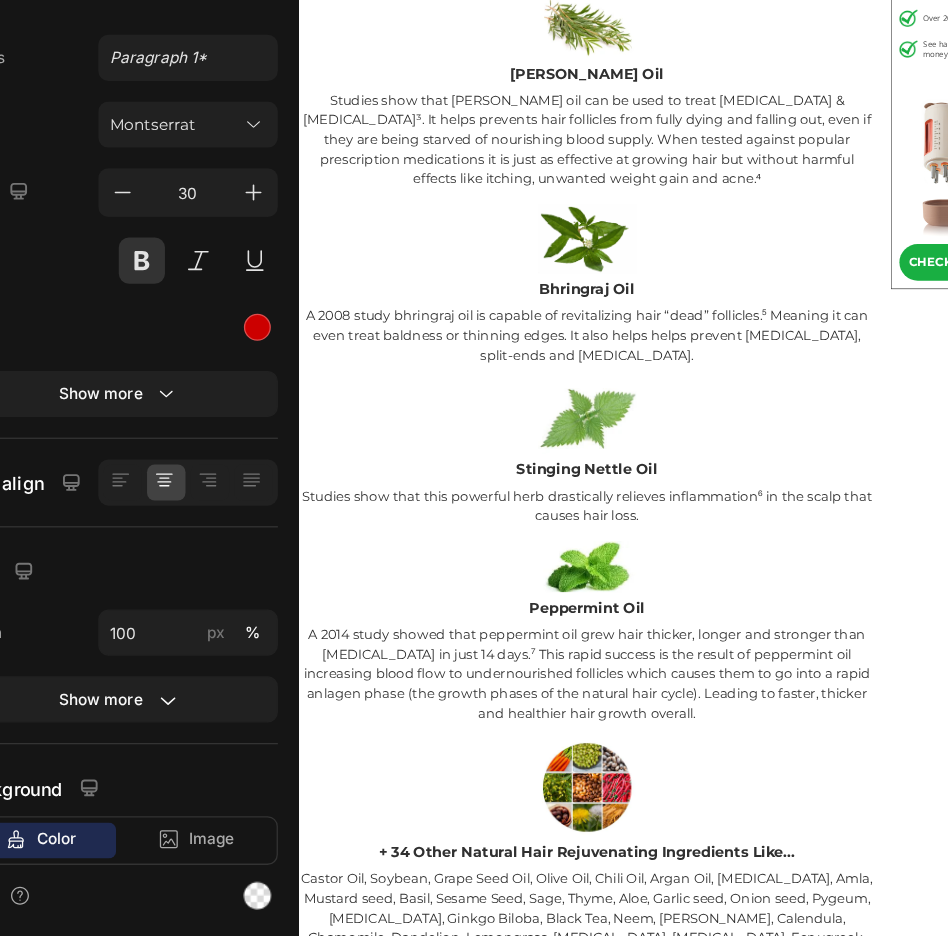 drag, startPoint x: 859, startPoint y: 1141, endPoint x: 464, endPoint y: 1107, distance: 396.4606 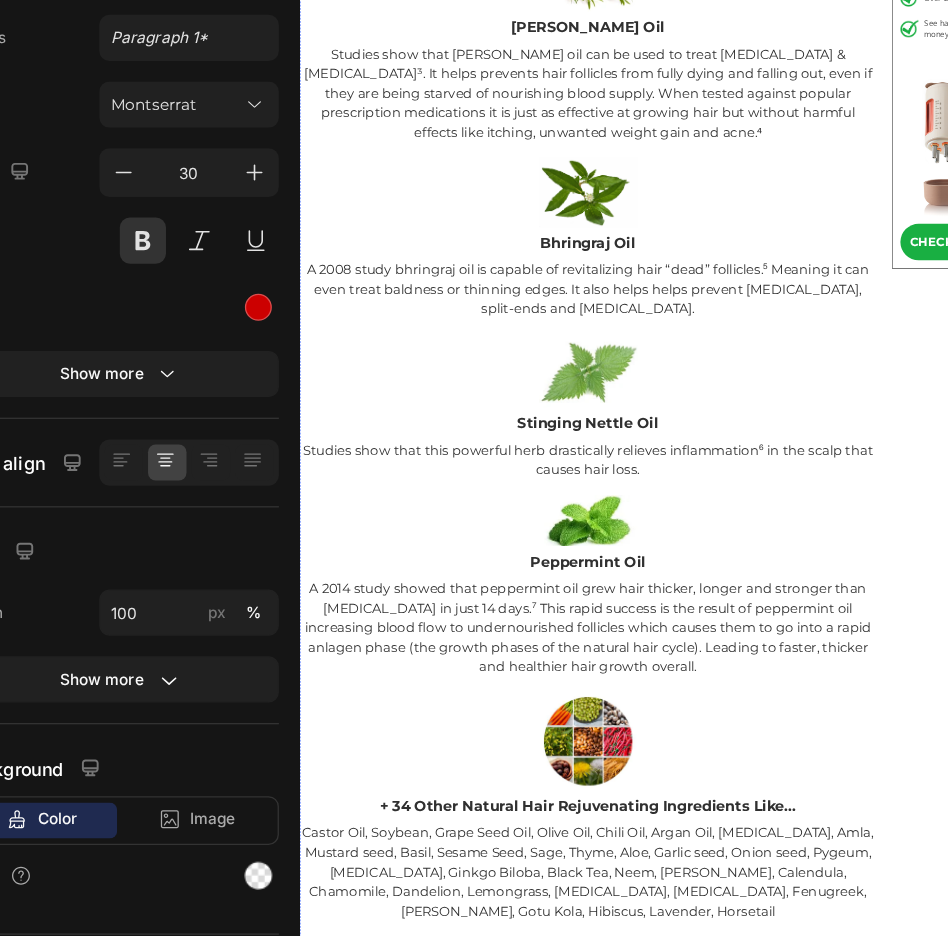 scroll, scrollTop: 79, scrollLeft: 0, axis: vertical 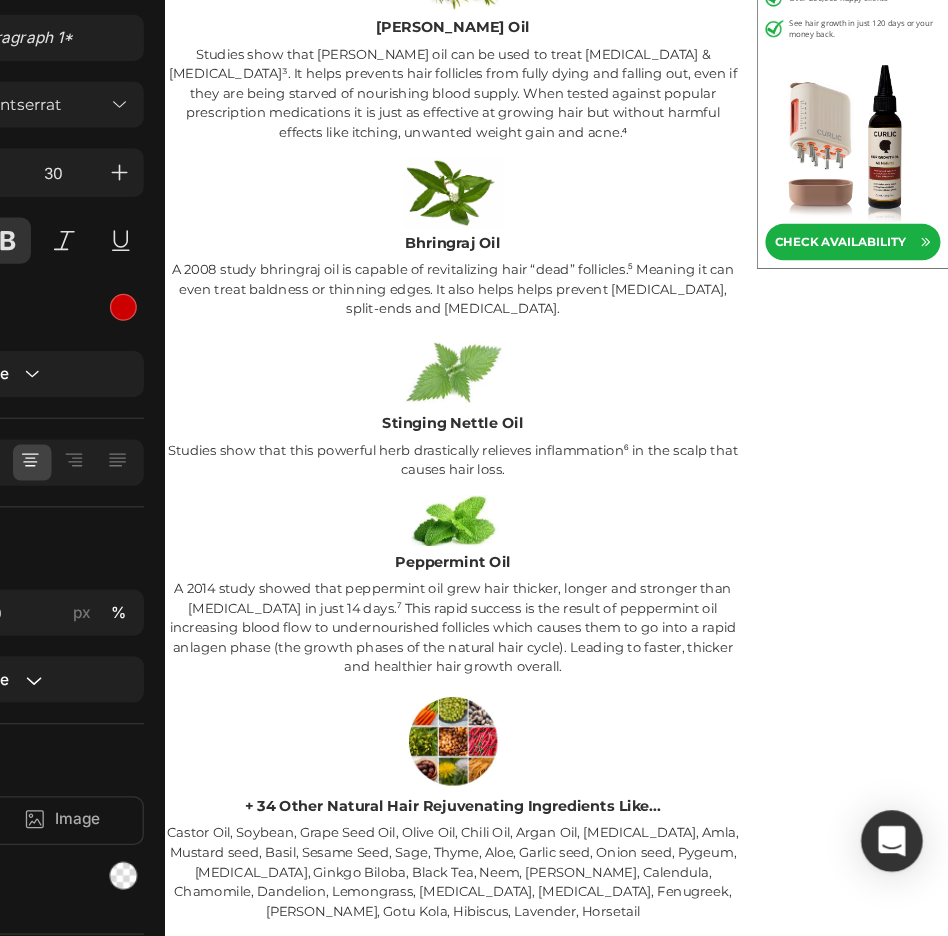 click on "The Only Formula That Tackles Inflammation, Blood Flow & Dormancy in One" at bounding box center (673, -1226) 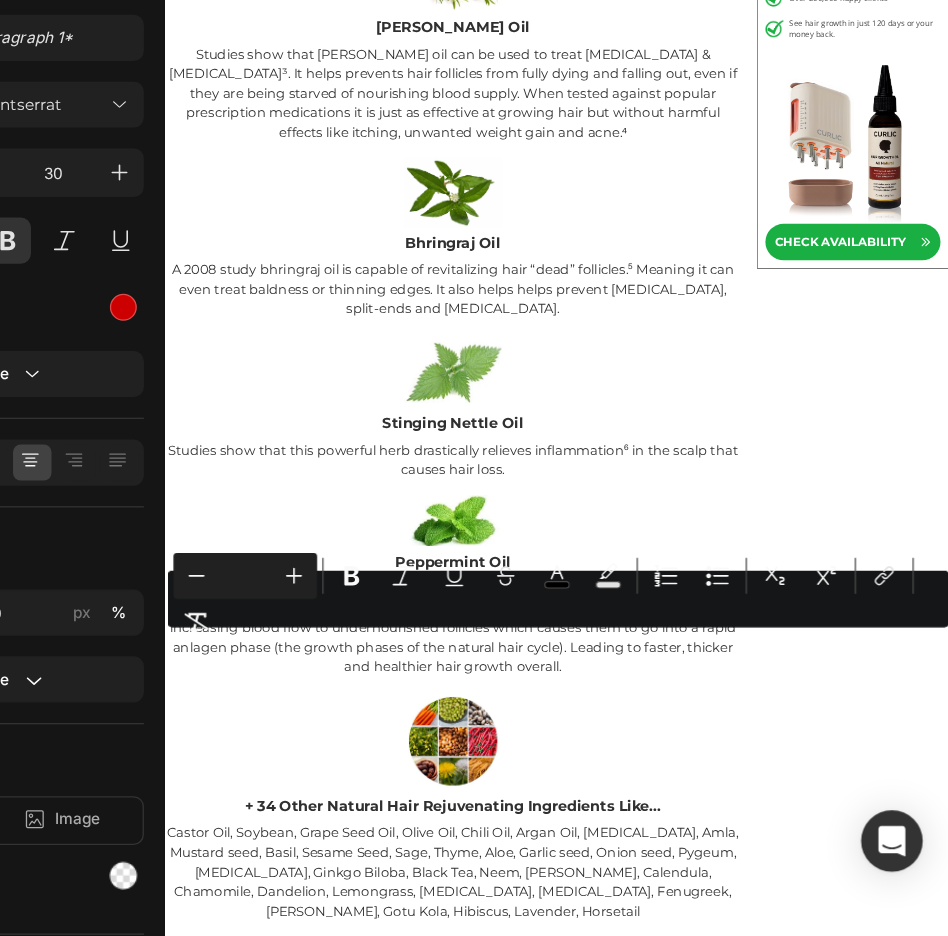 drag, startPoint x: 356, startPoint y: 1090, endPoint x: 431, endPoint y: 1092, distance: 75.026665 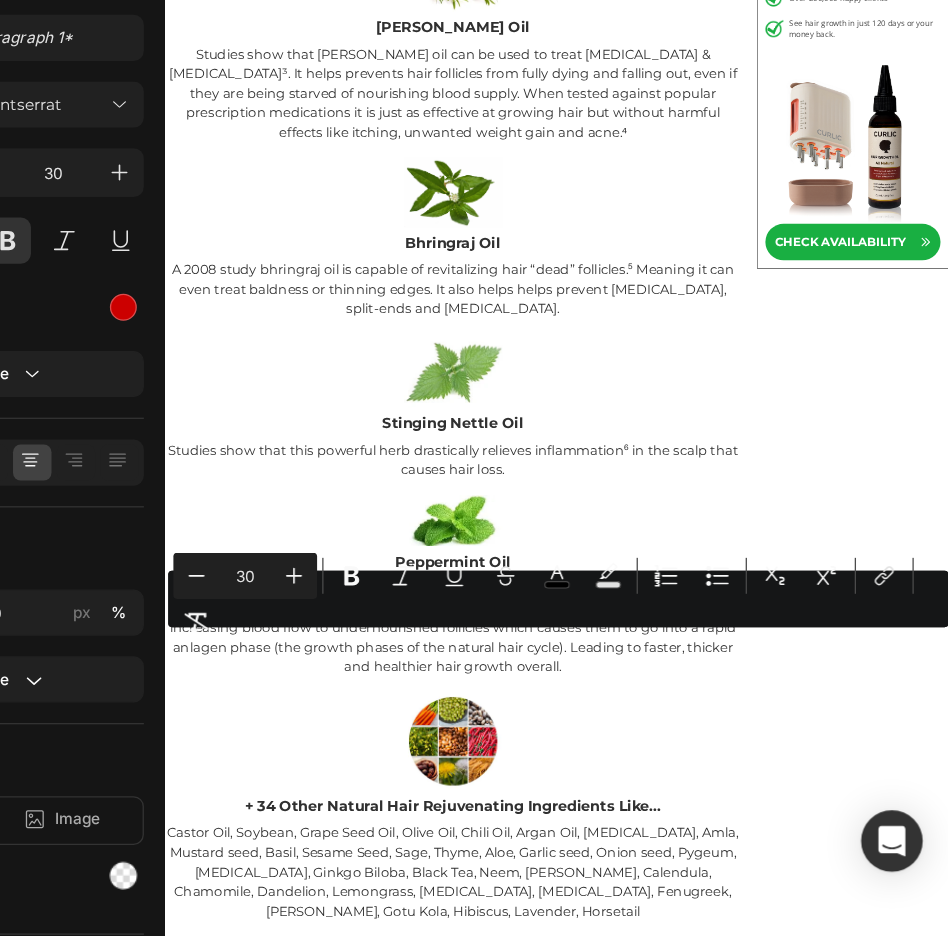 scroll, scrollTop: 127, scrollLeft: 0, axis: vertical 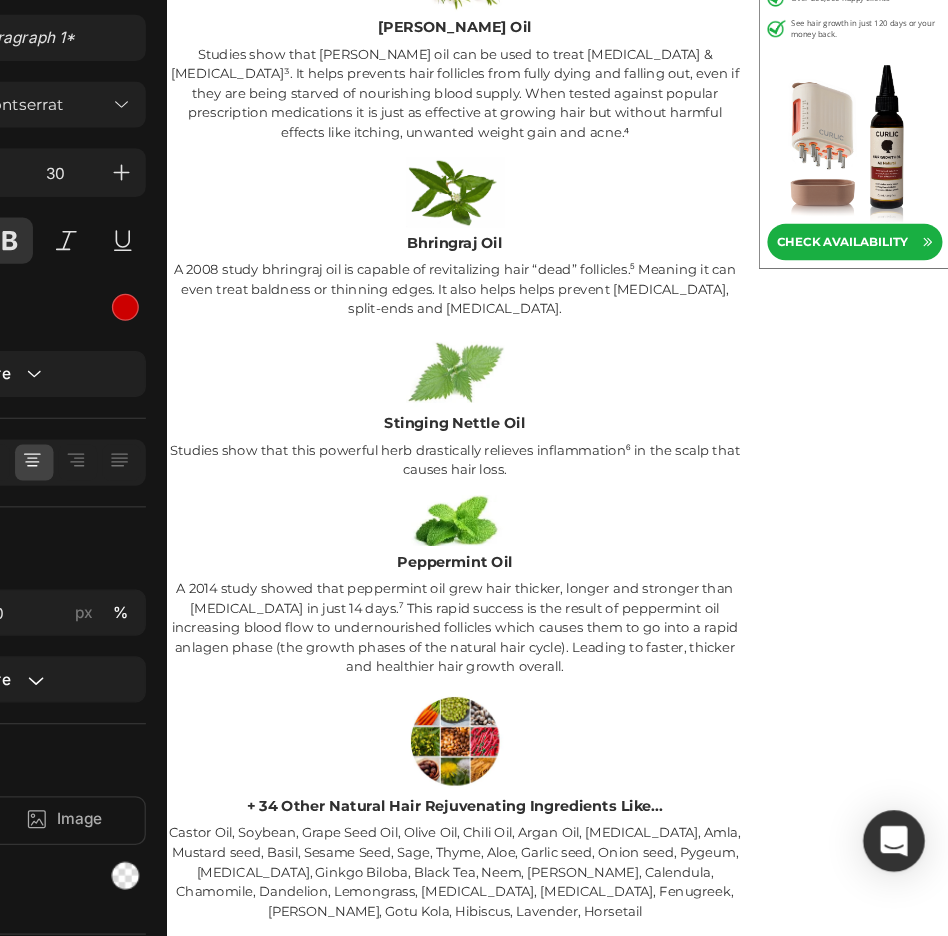 click on "The First  Formula That Tackles Inflammation, Blood Flow & Dormancy in One" at bounding box center [606, -1228] 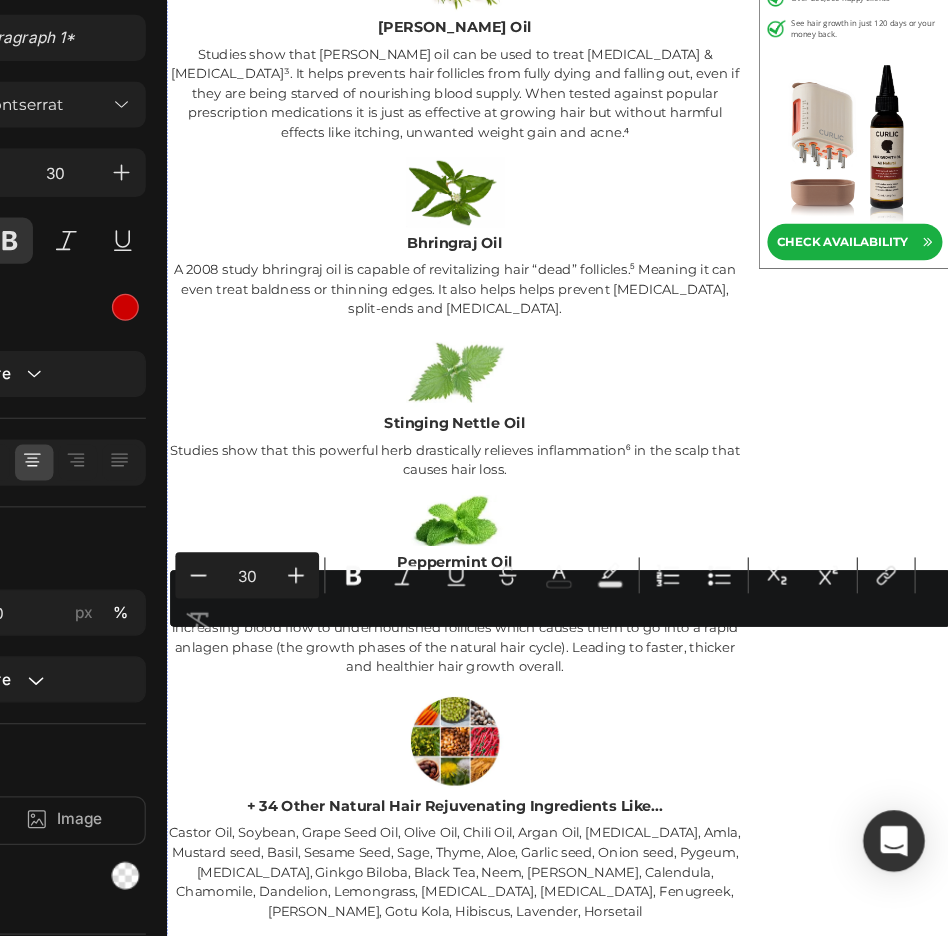 type 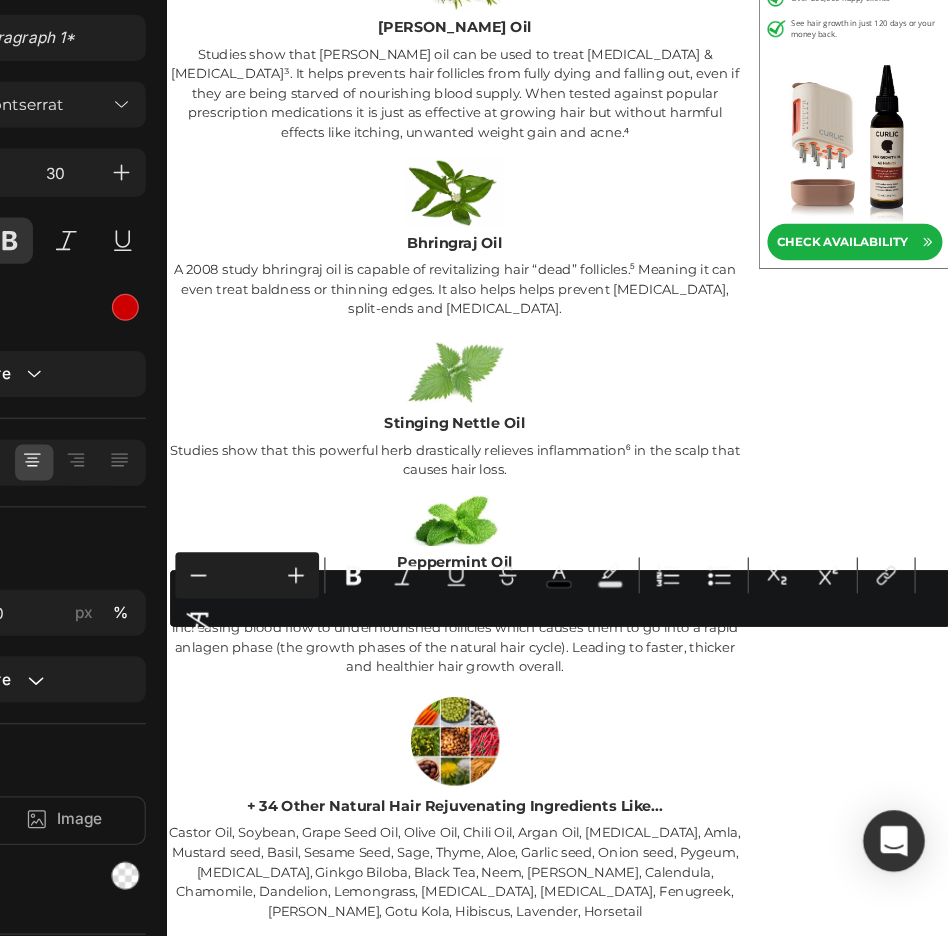 drag, startPoint x: 397, startPoint y: 1095, endPoint x: 1003, endPoint y: 1076, distance: 606.2978 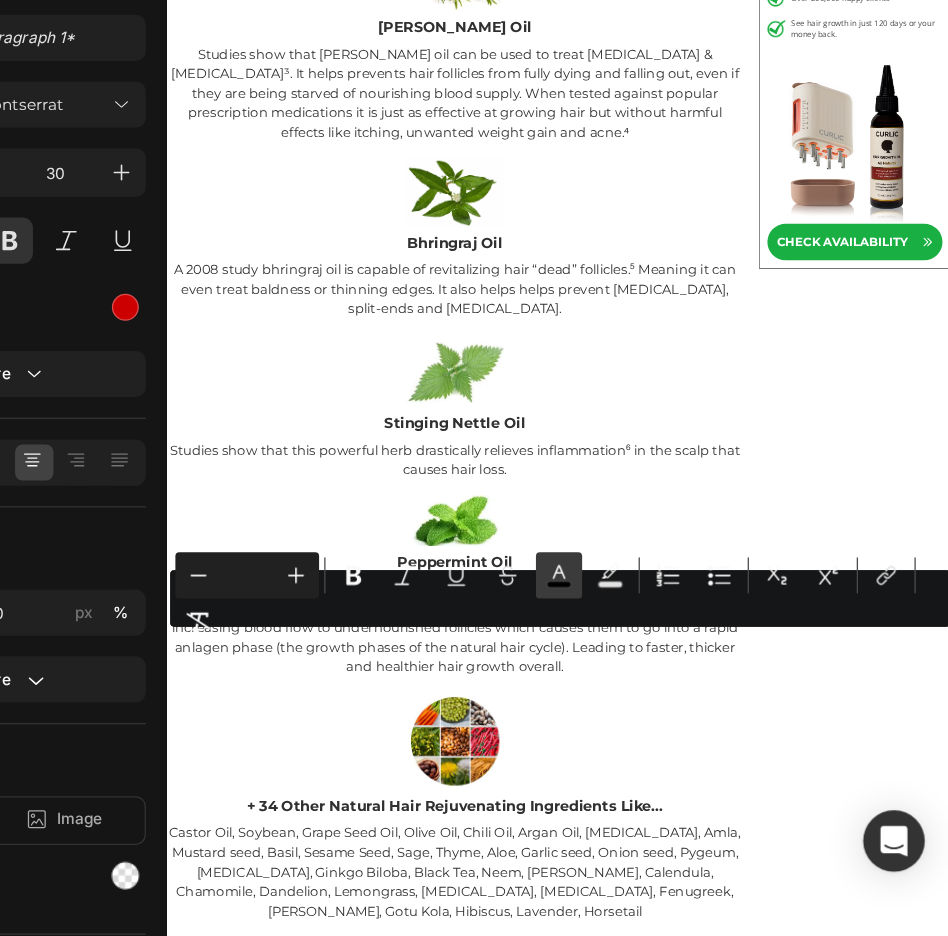 click 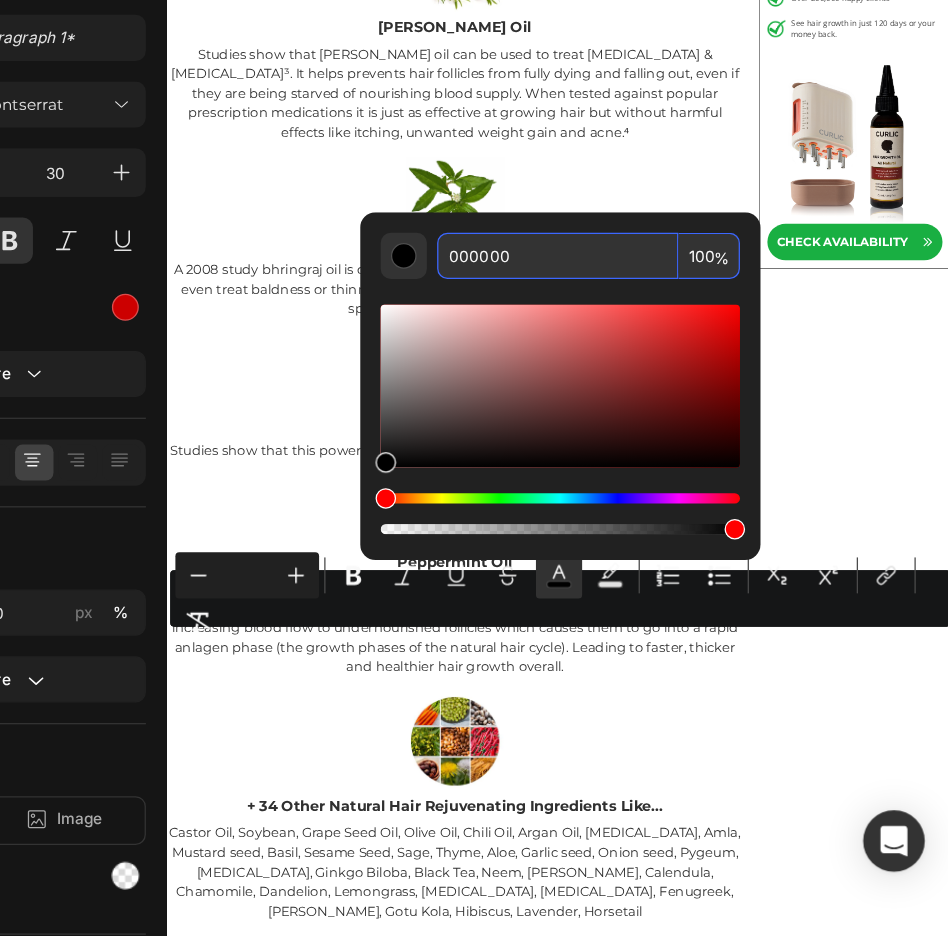 click on "000000" at bounding box center [642, 406] 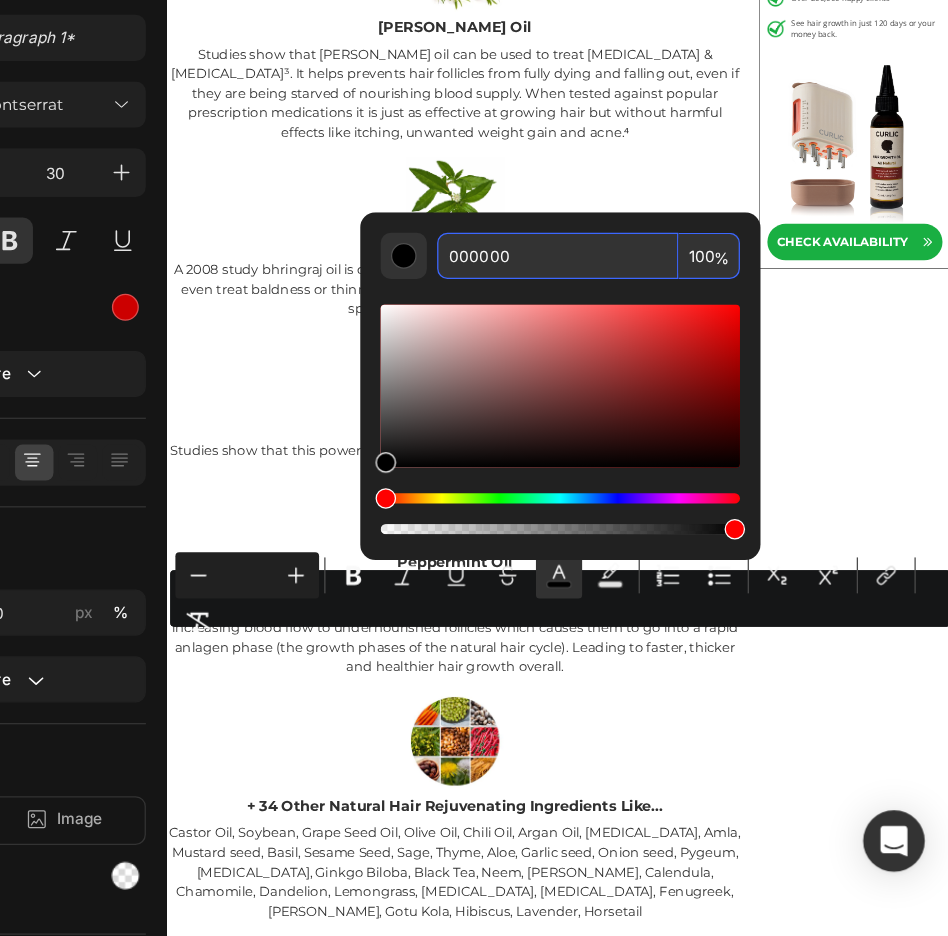 click at bounding box center [780, 619] 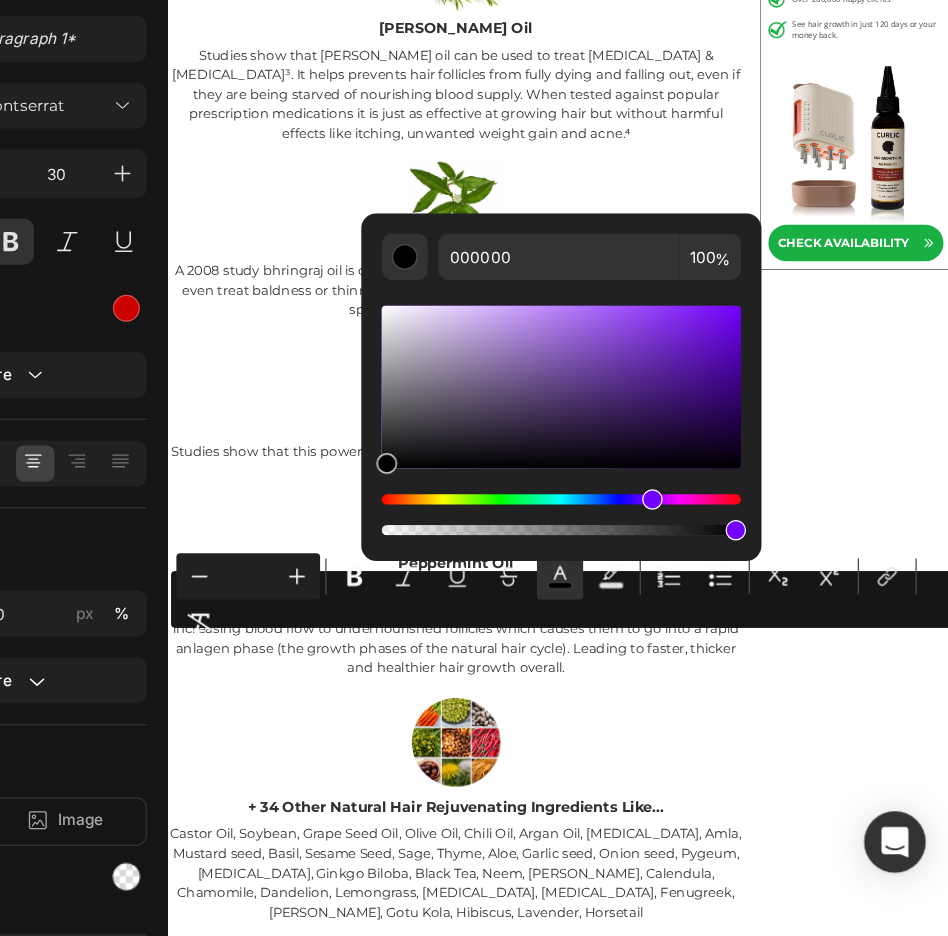 click at bounding box center (644, 595) 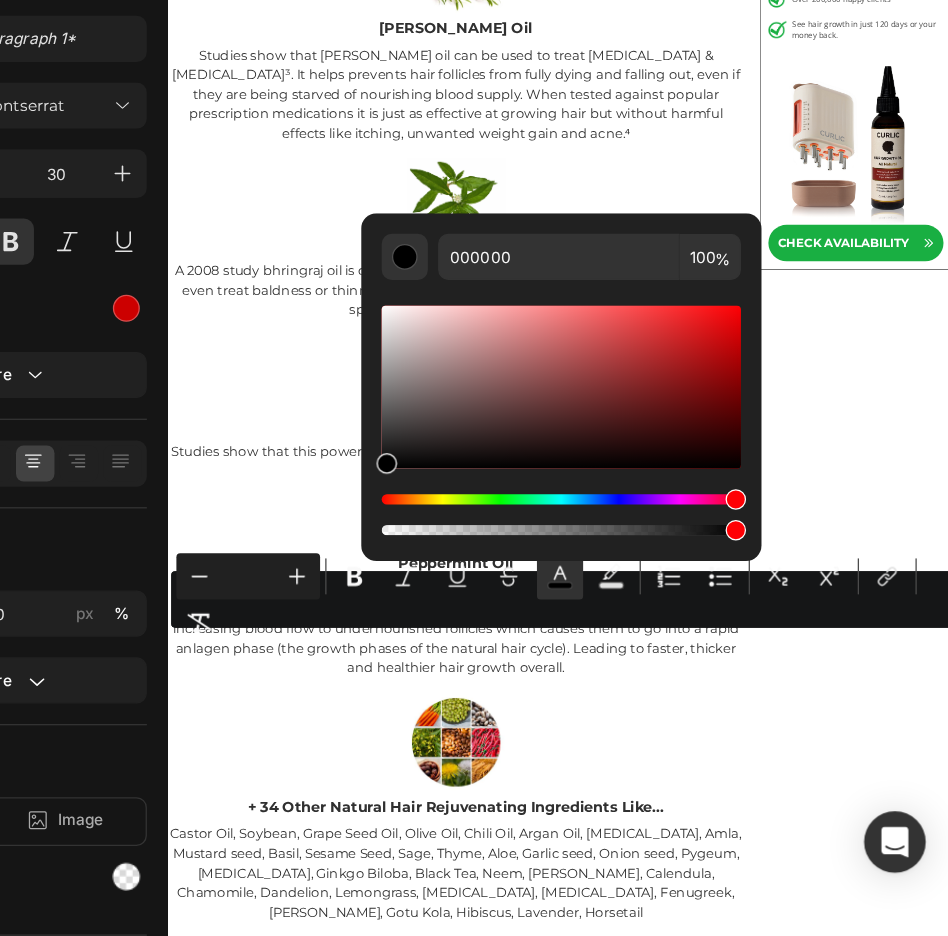 click at bounding box center (780, 595) 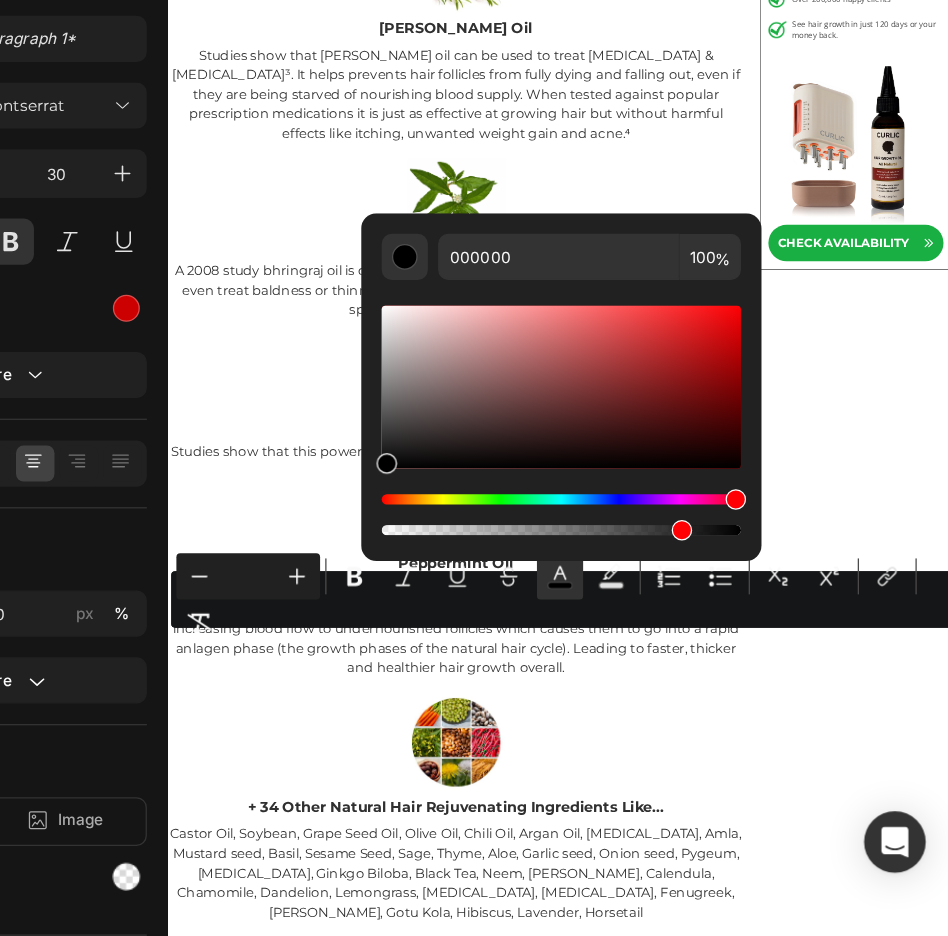 click at bounding box center [644, 619] 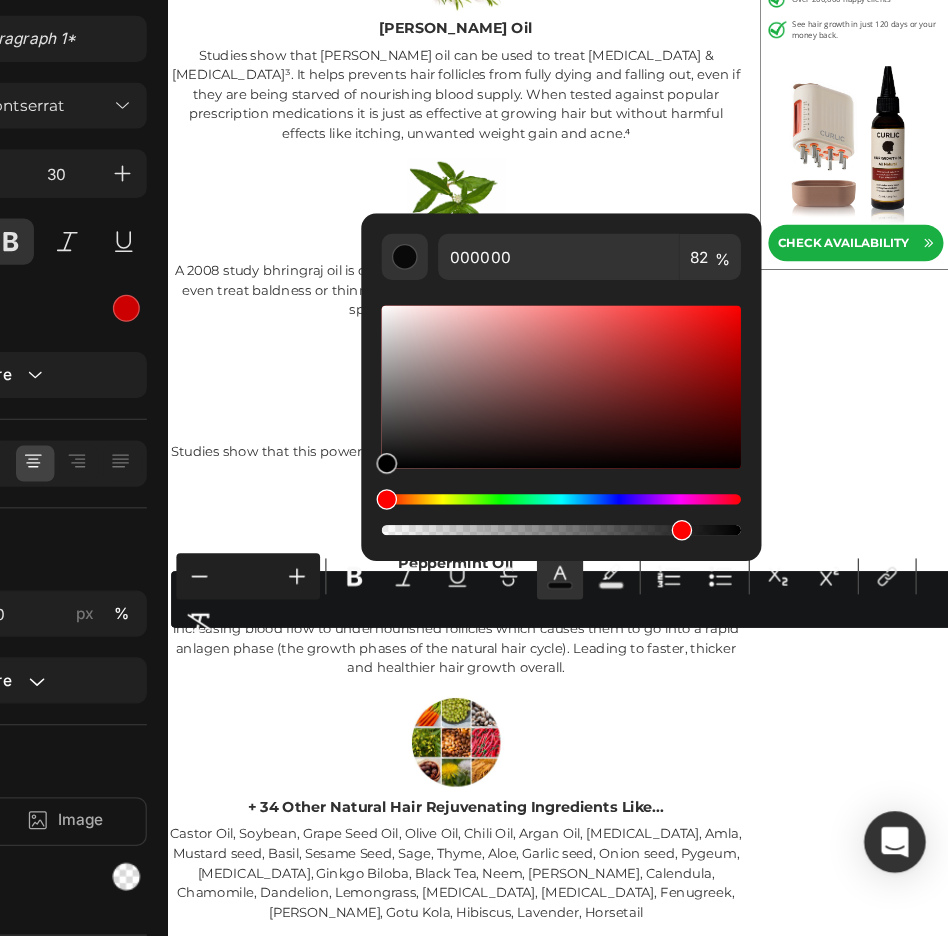 click at bounding box center [644, 507] 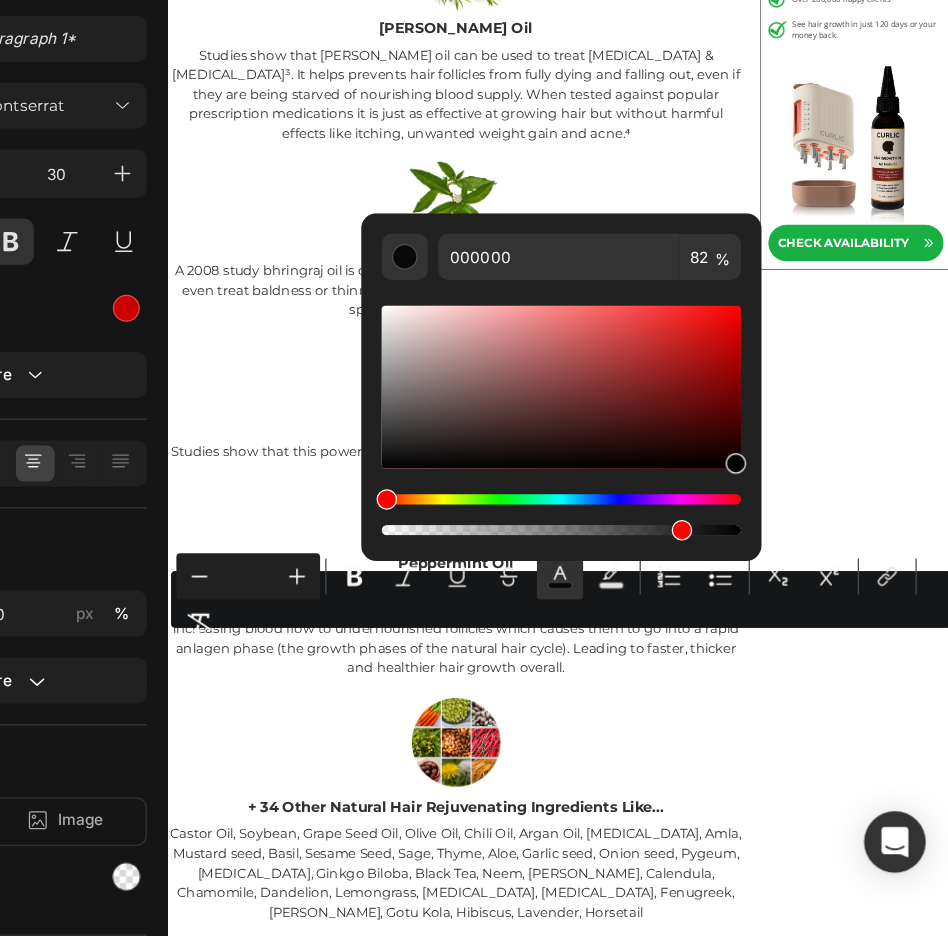 drag, startPoint x: 561, startPoint y: 250, endPoint x: 575, endPoint y: 242, distance: 16.124516 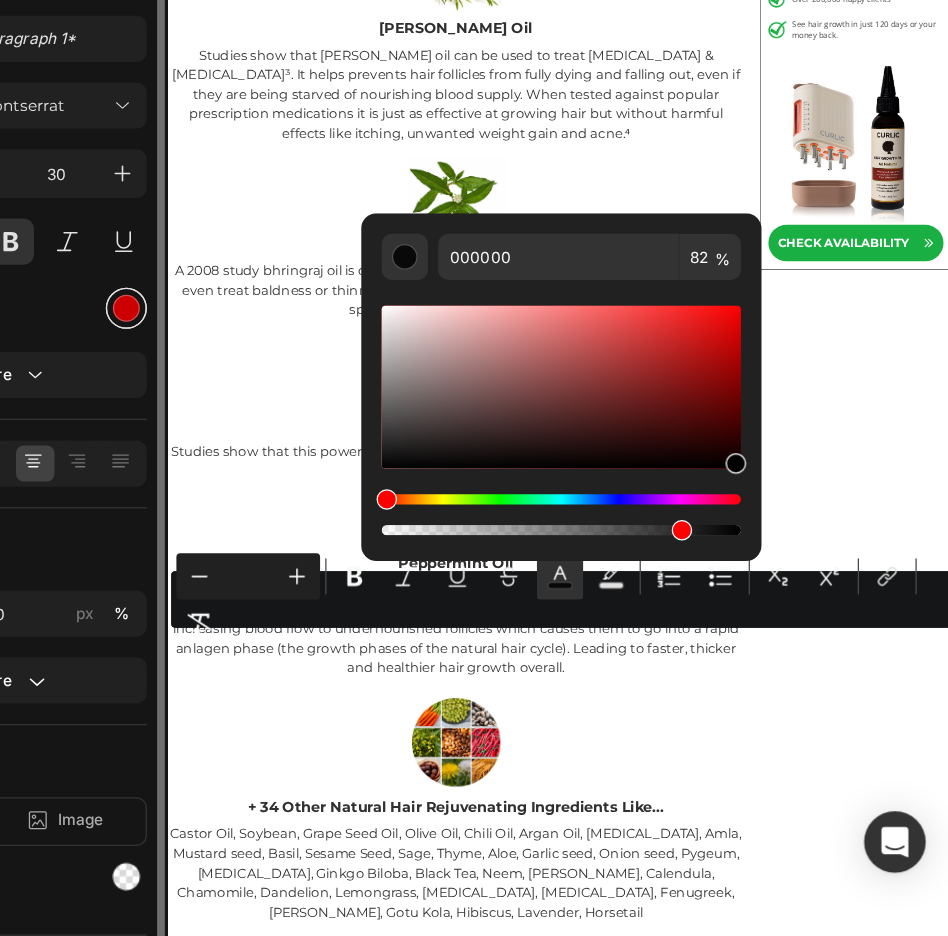 click at bounding box center (305, 446) 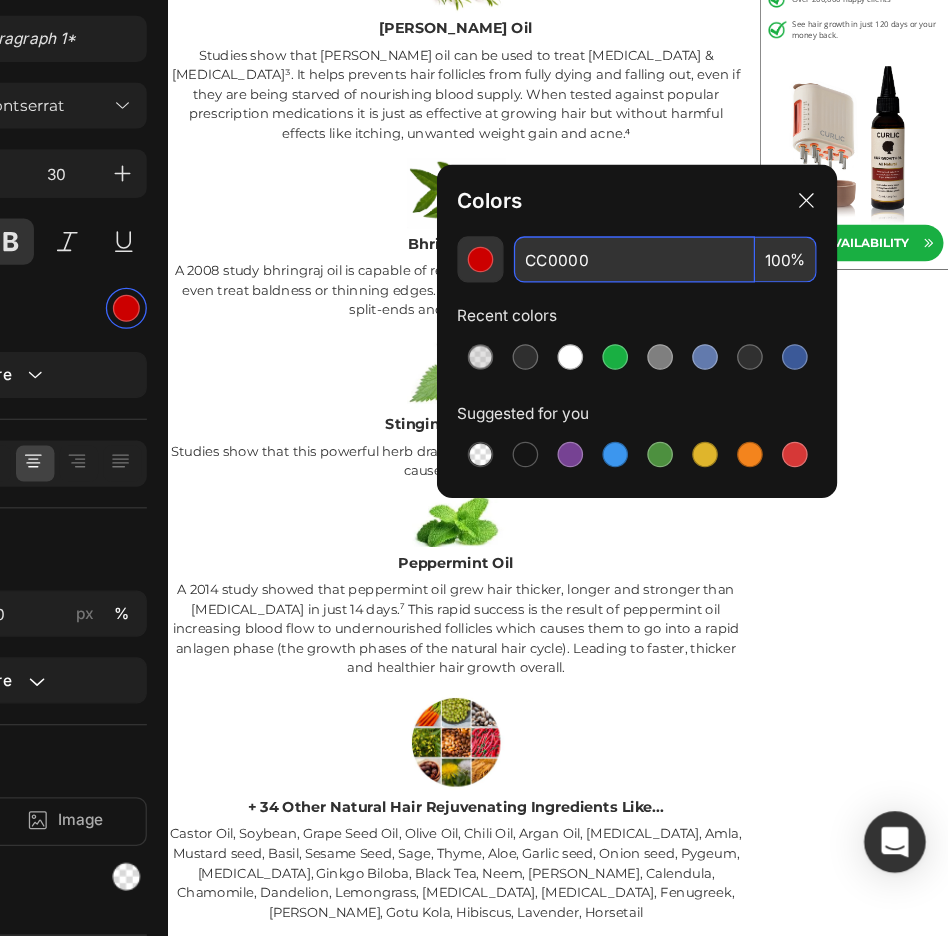 drag, startPoint x: 475, startPoint y: 202, endPoint x: 410, endPoint y: 202, distance: 65 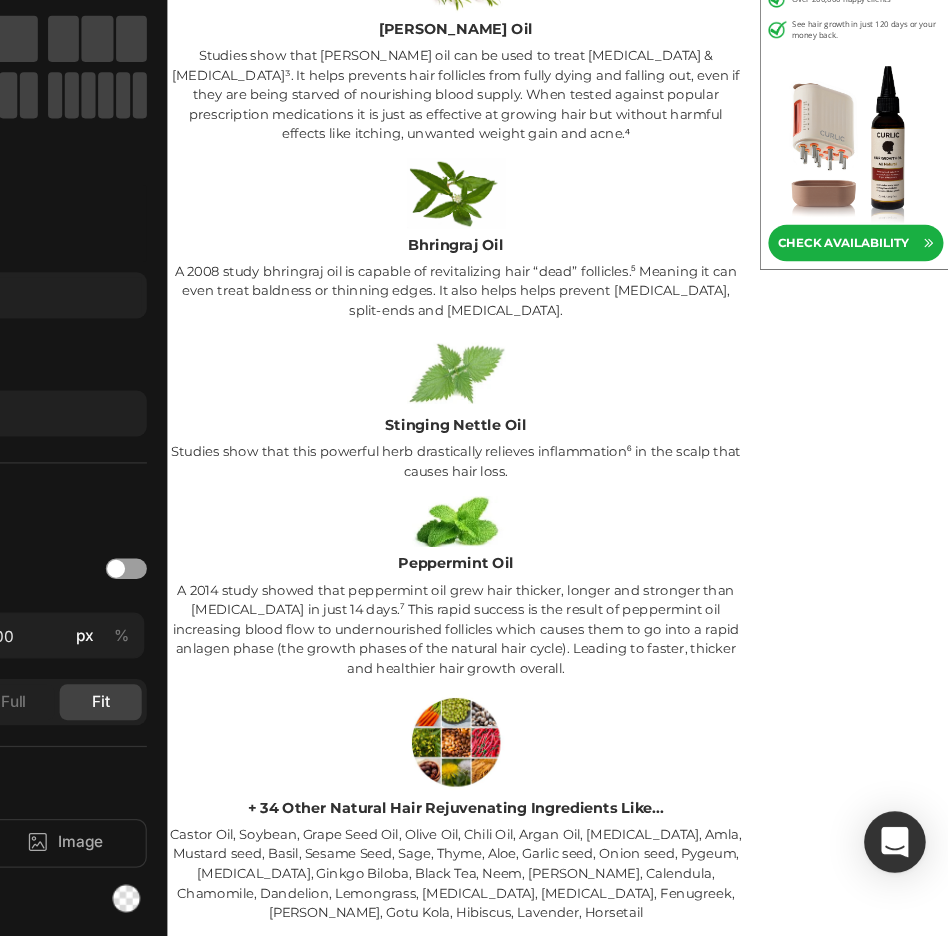 scroll, scrollTop: 0, scrollLeft: 0, axis: both 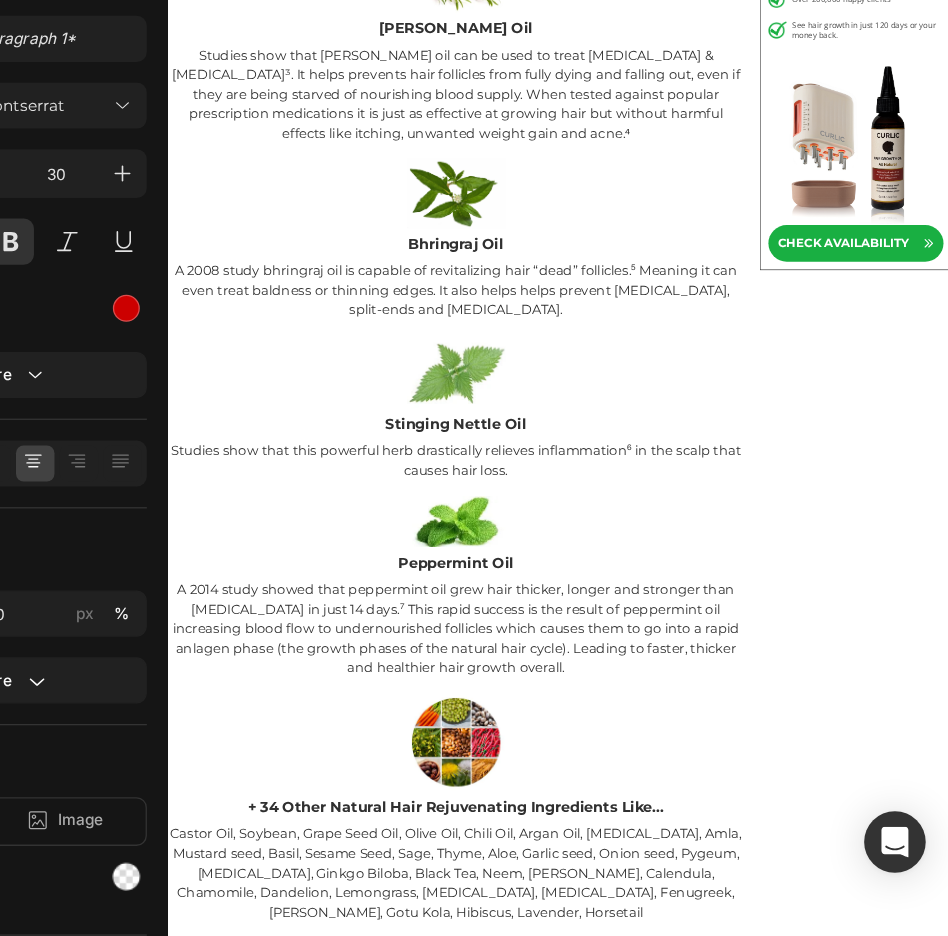 click on "The First  Formula That Tackles Inflammation, Blood Flow & Dormancy in One" at bounding box center [607, -1227] 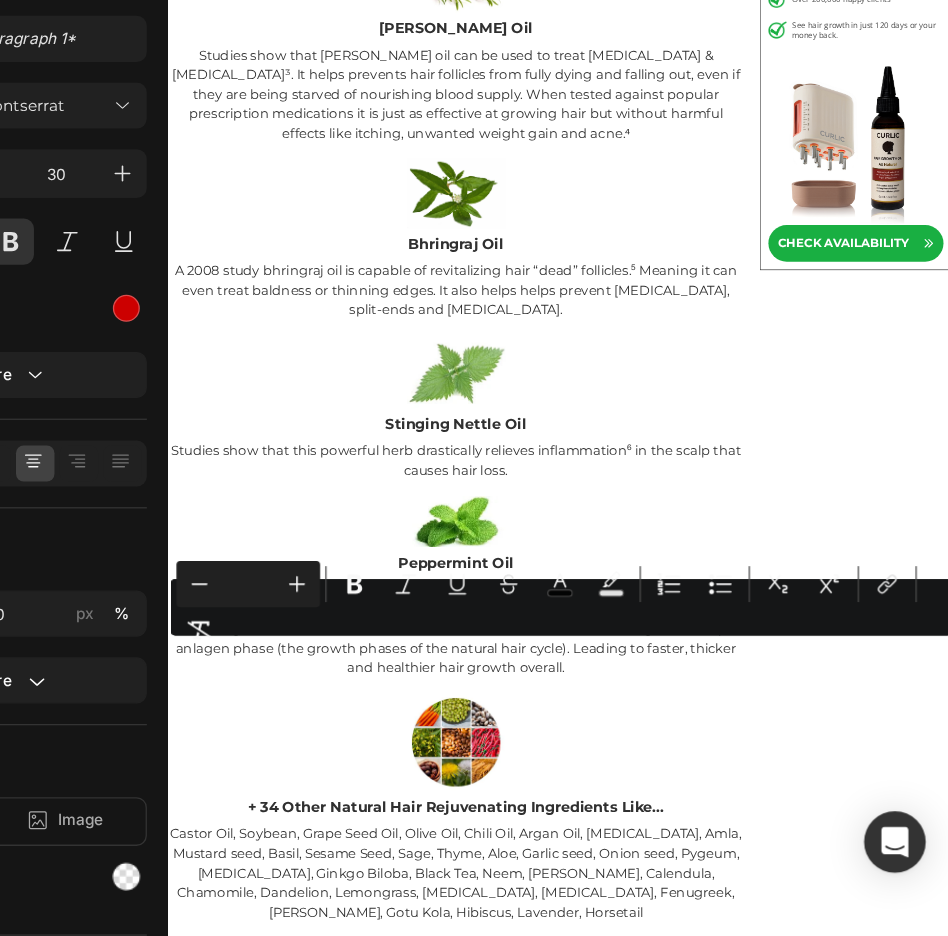 click on "Minus Plus Bold Italic Underline       Strikethrough
color
Text Background Color Numbered List Bulleted List Subscript Superscript       link Remove Format" at bounding box center [644, 679] 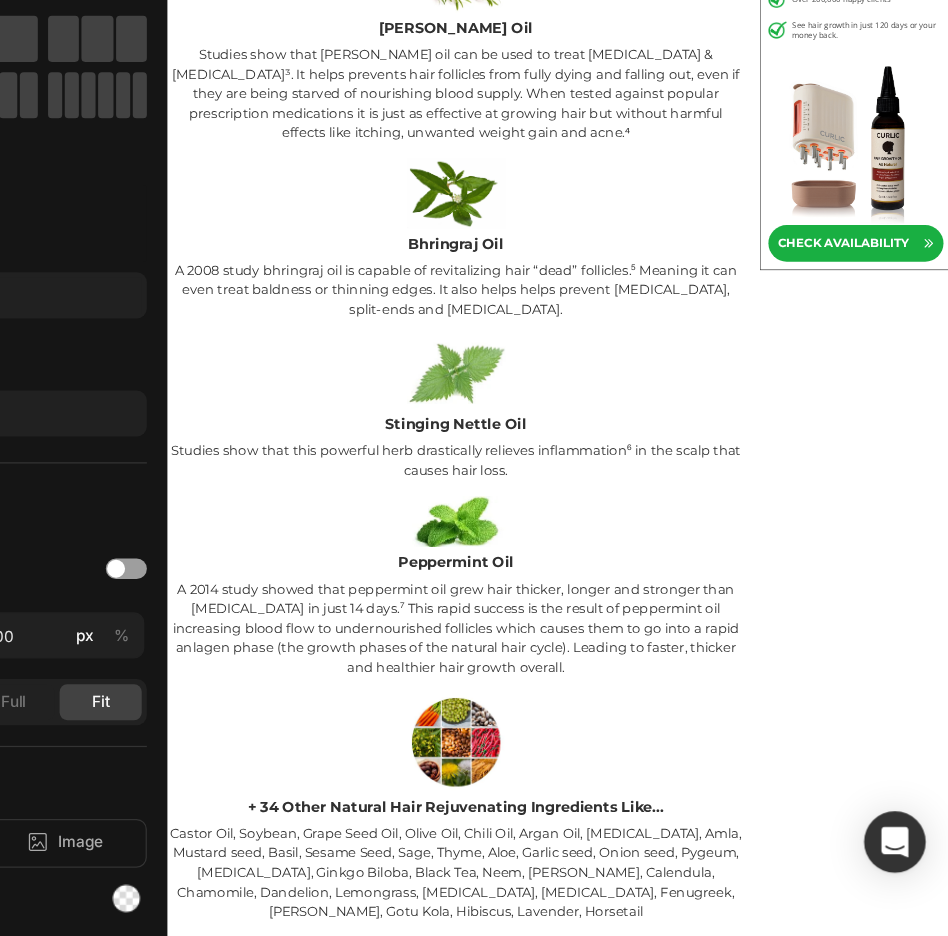 click on "Formula That Tackles Inflammation, Blood Flow & Dormancy in One" at bounding box center (676, -1225) 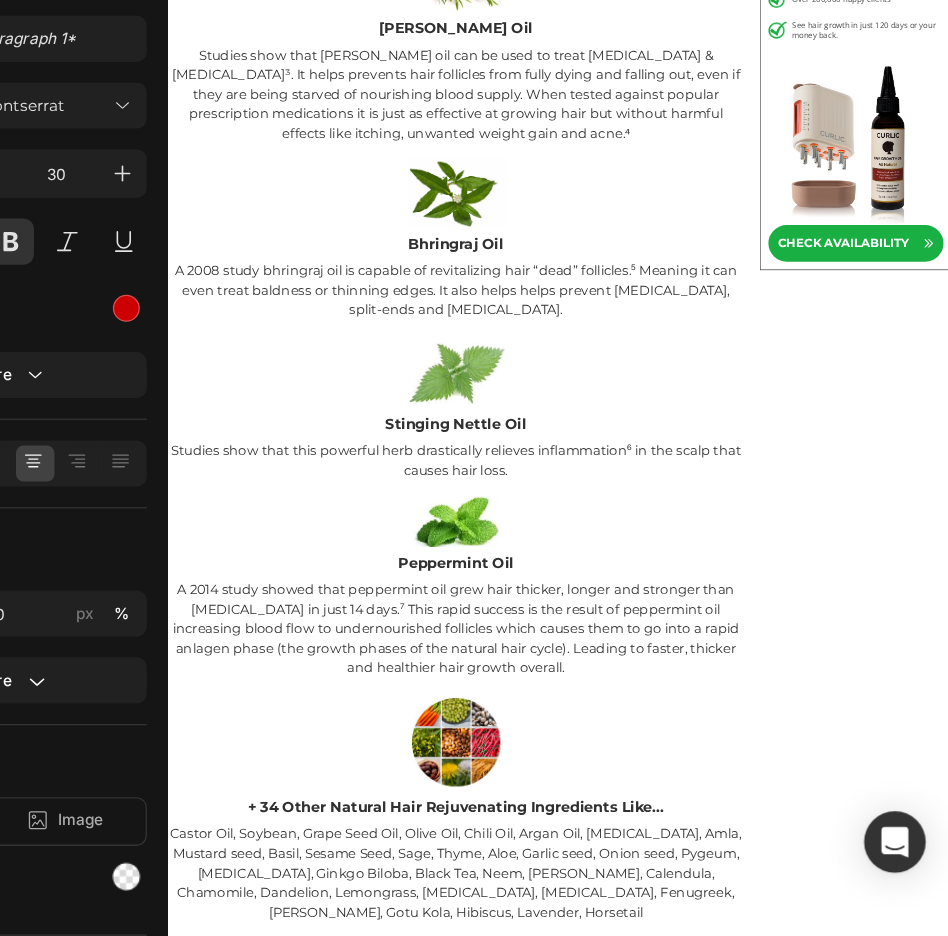 click on "Formula That Tackles Inflammation, Blood Flow & Dormancy in One" at bounding box center (676, -1225) 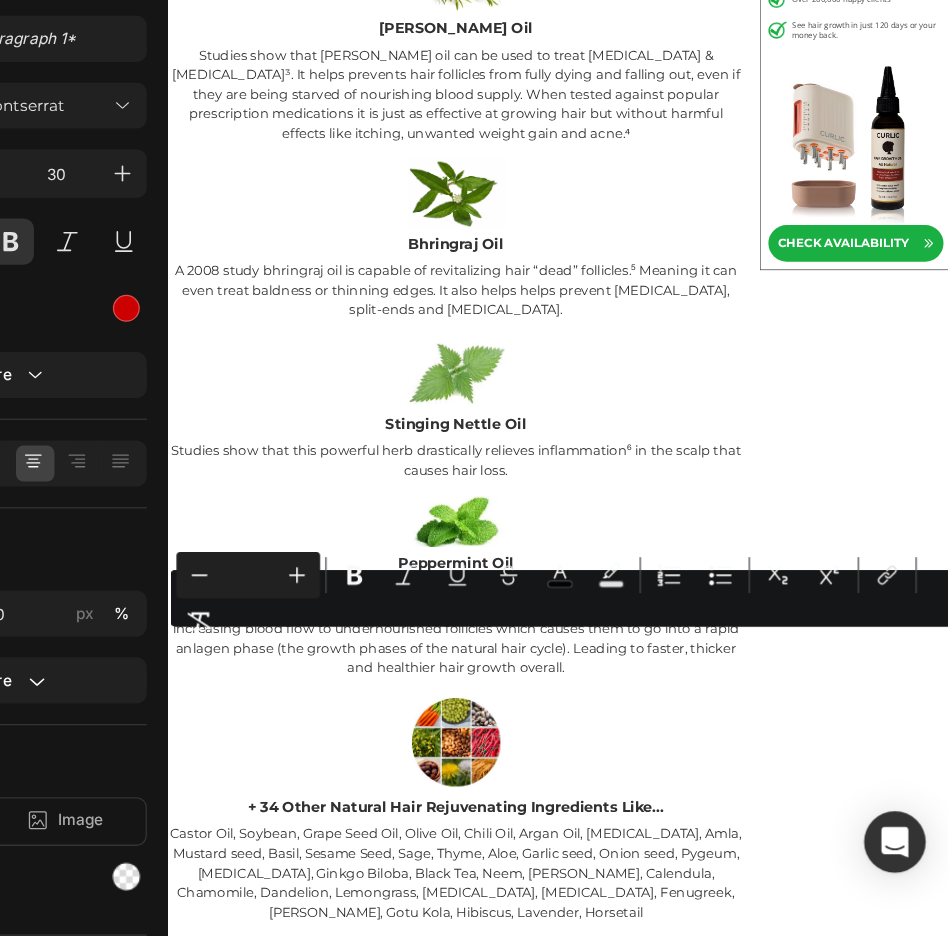 click at bounding box center [400, 654] 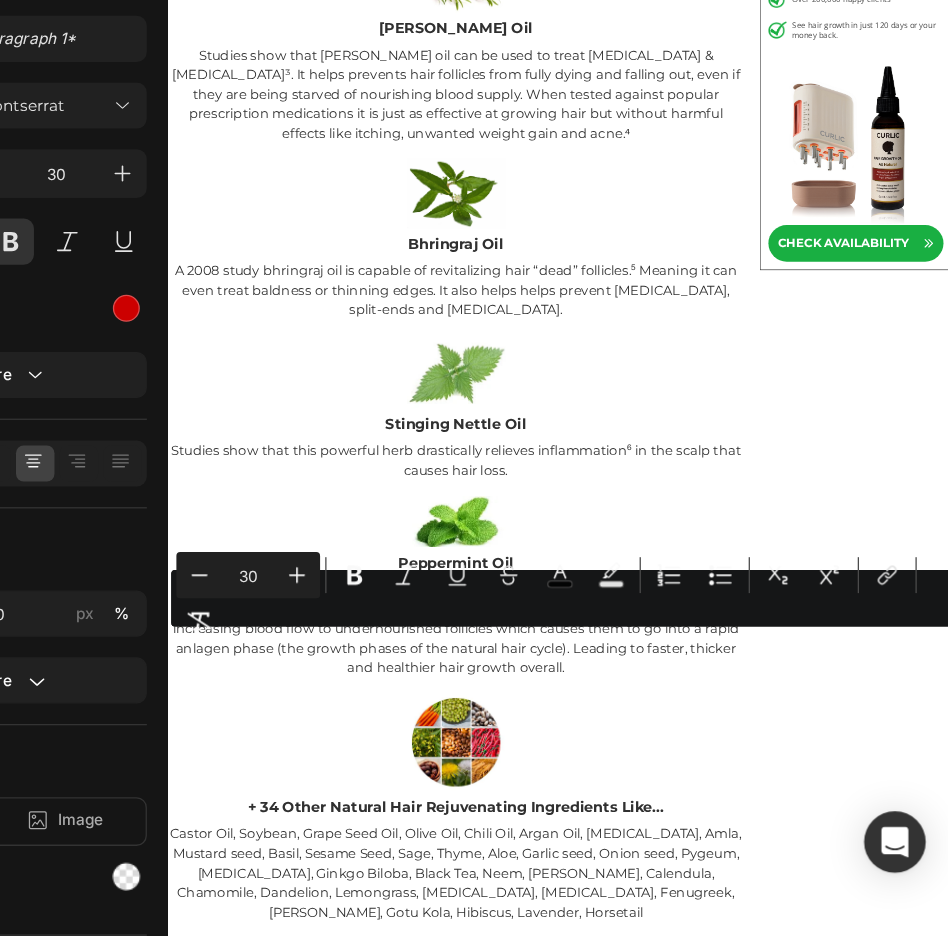 type on "30" 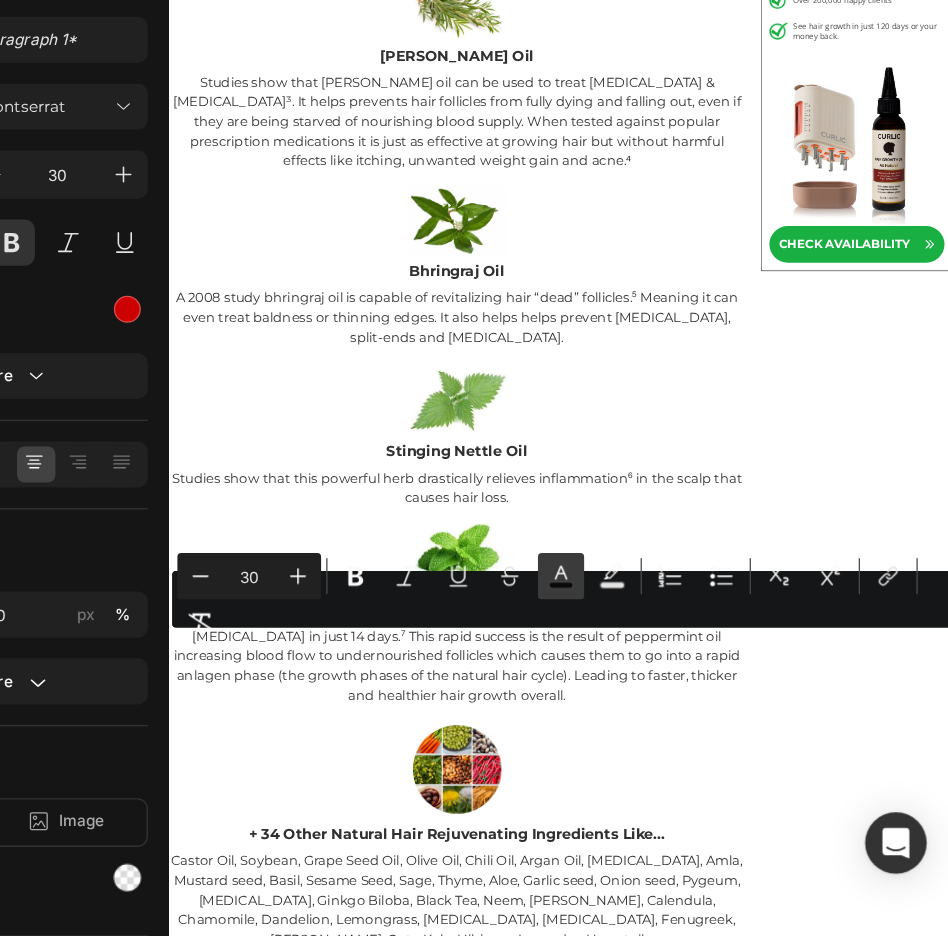 click 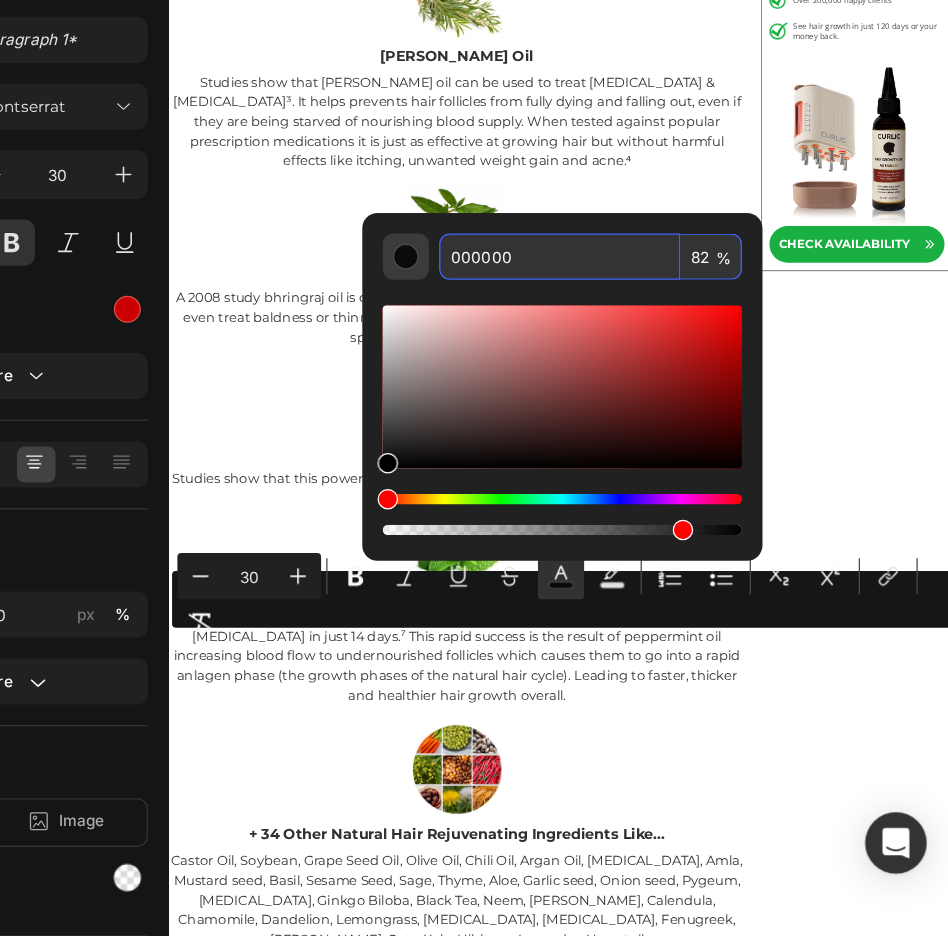 drag, startPoint x: 449, startPoint y: 197, endPoint x: 304, endPoint y: 187, distance: 145.34442 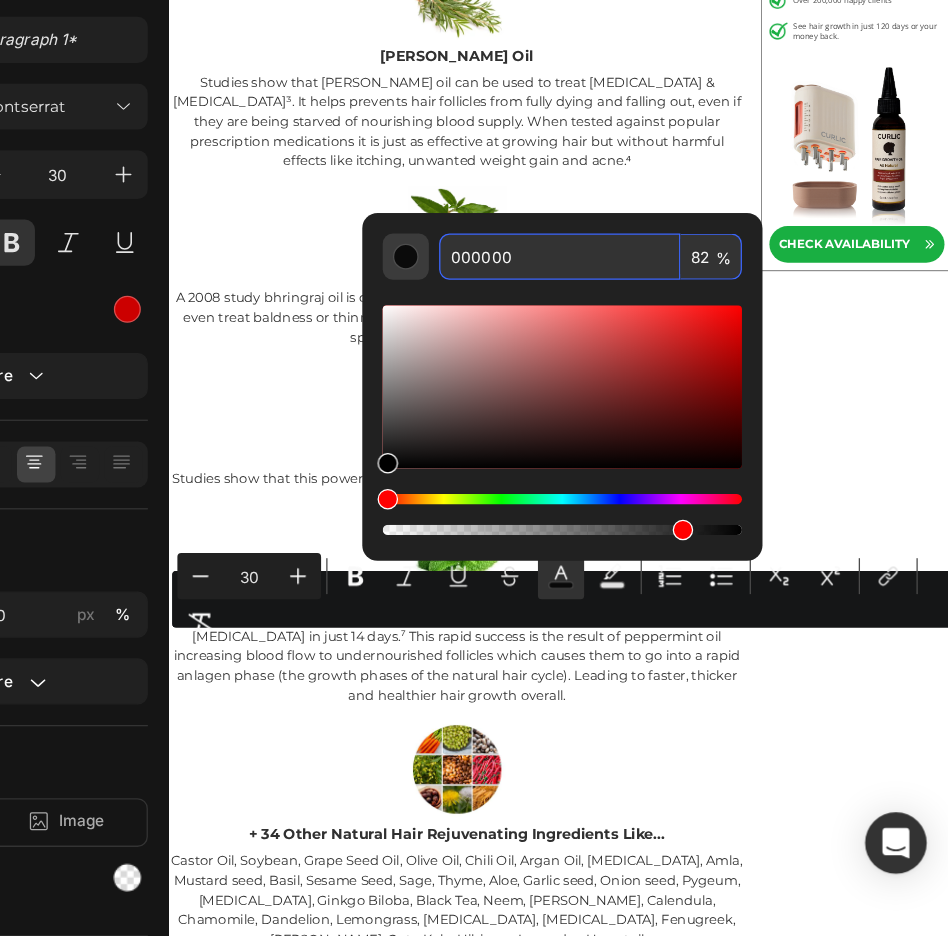 click on "000000 82 %" at bounding box center (644, 405) 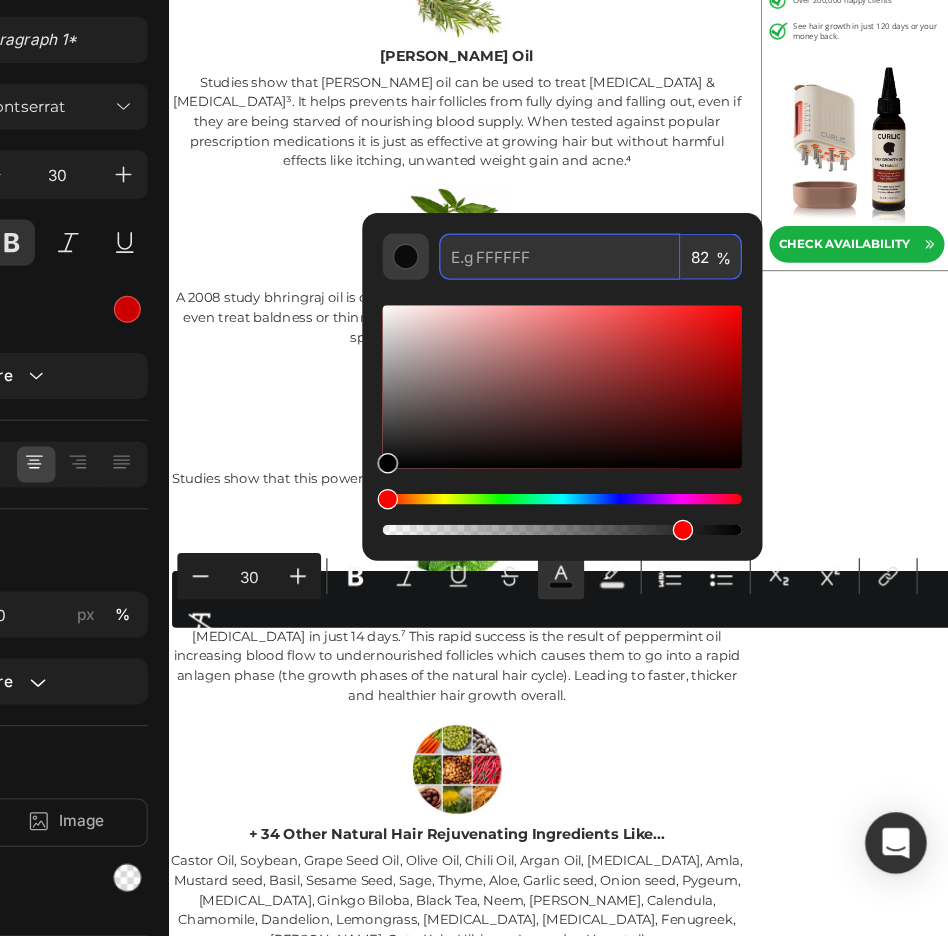 paste on "CC0000" 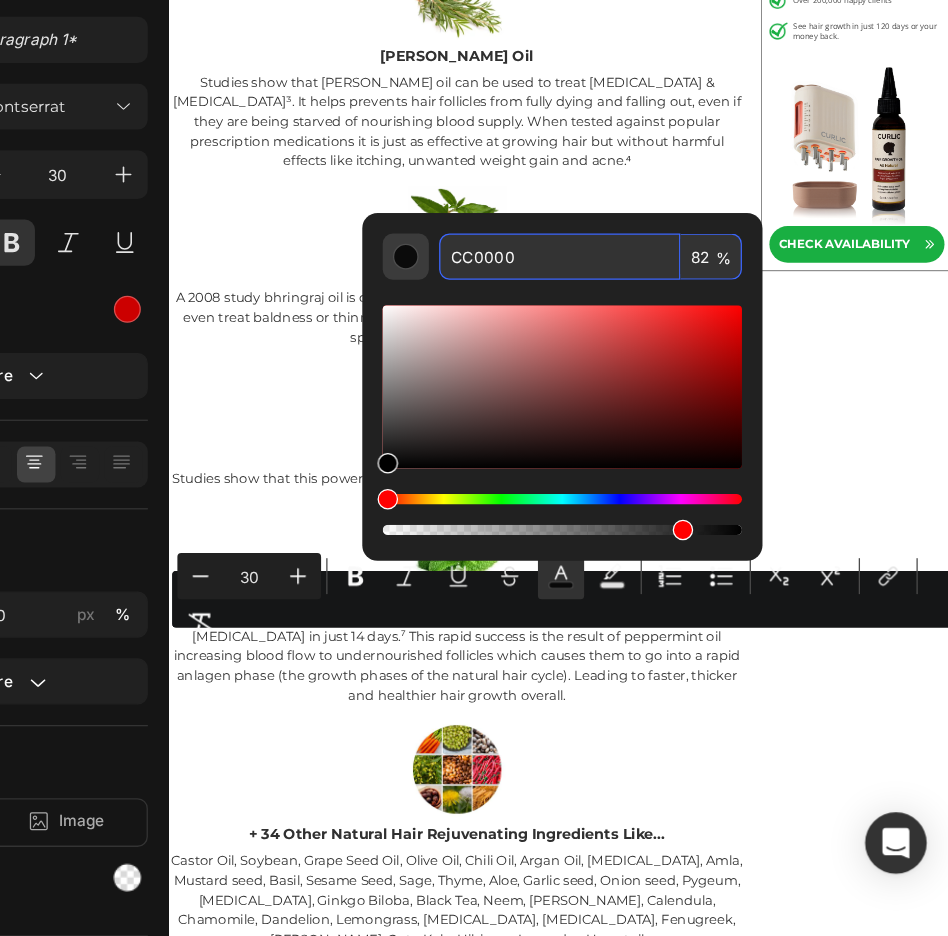 type on "CC0000" 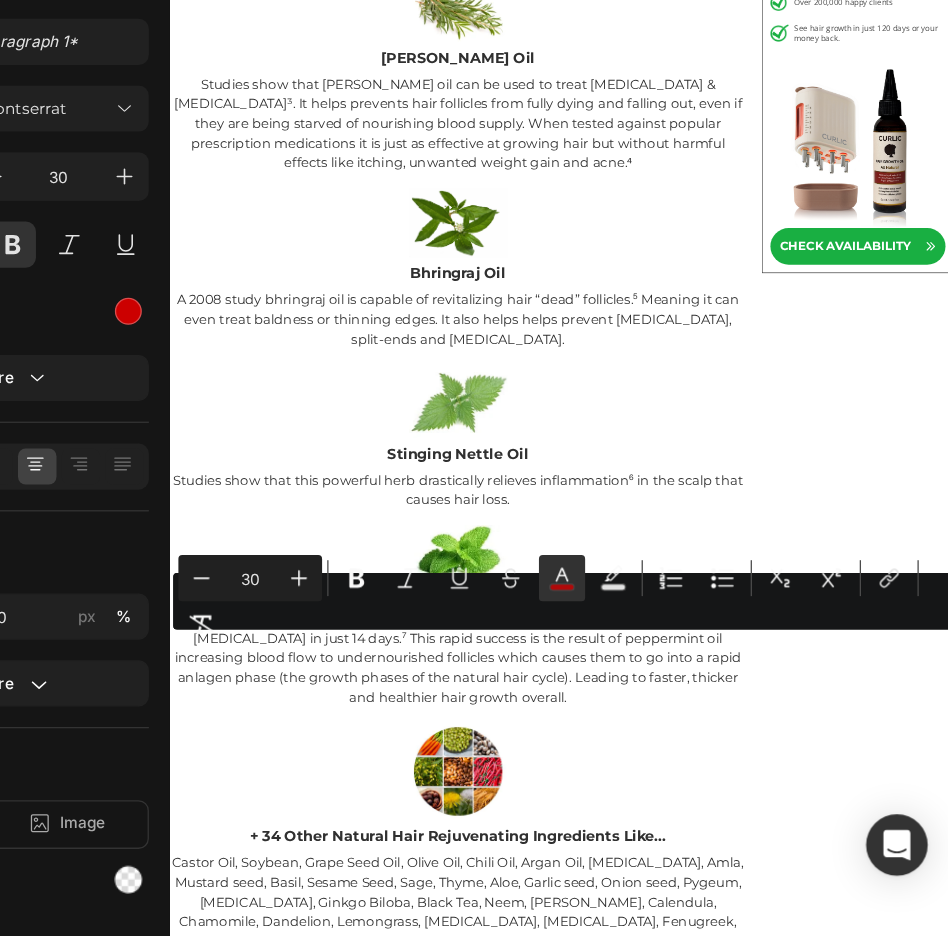 click on "Formula That Tackles Inflammation, Blood Flow & Dormancy in One" at bounding box center [678, -1204] 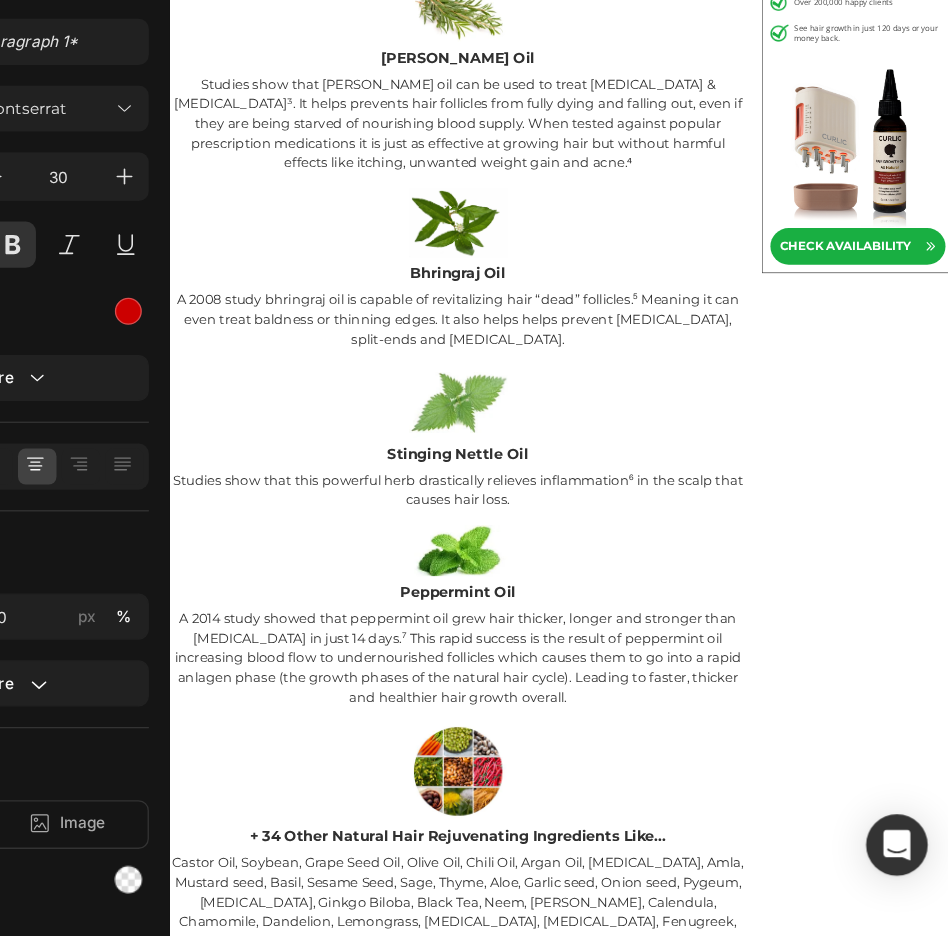 click on "The First  Formula That Tackles Inflammation, Blood Flow & Dormancy in One" at bounding box center [609, -1204] 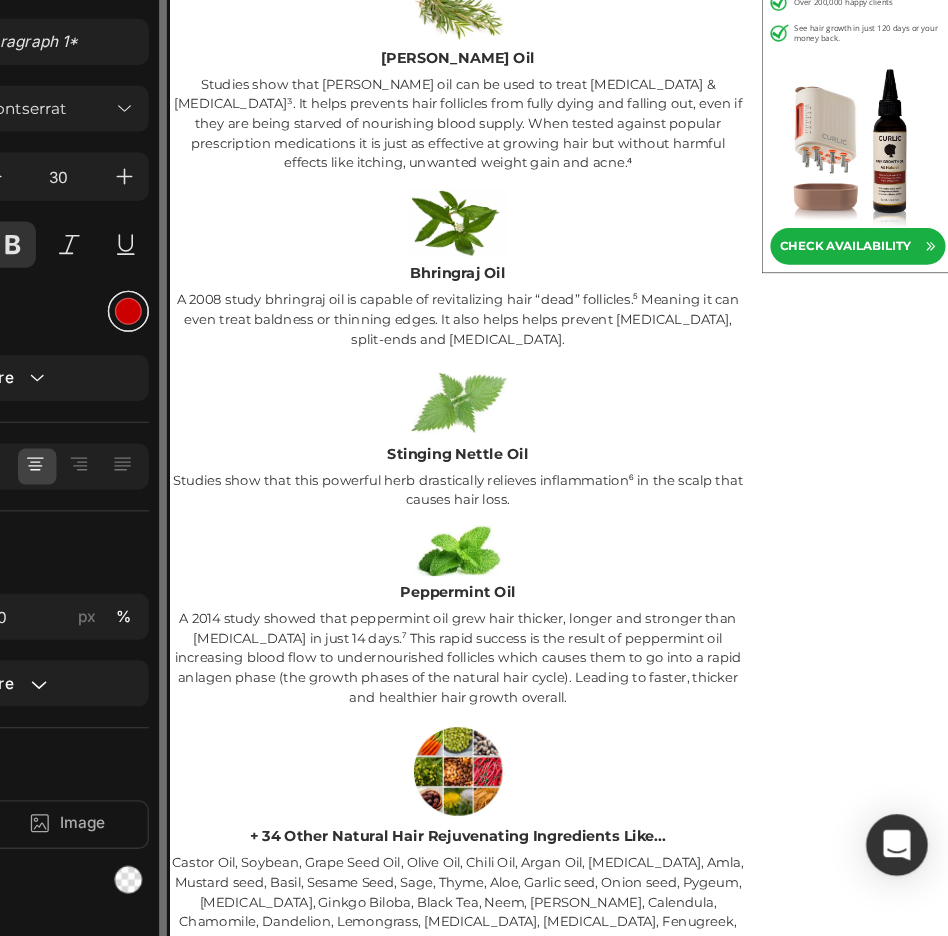 click at bounding box center (305, 446) 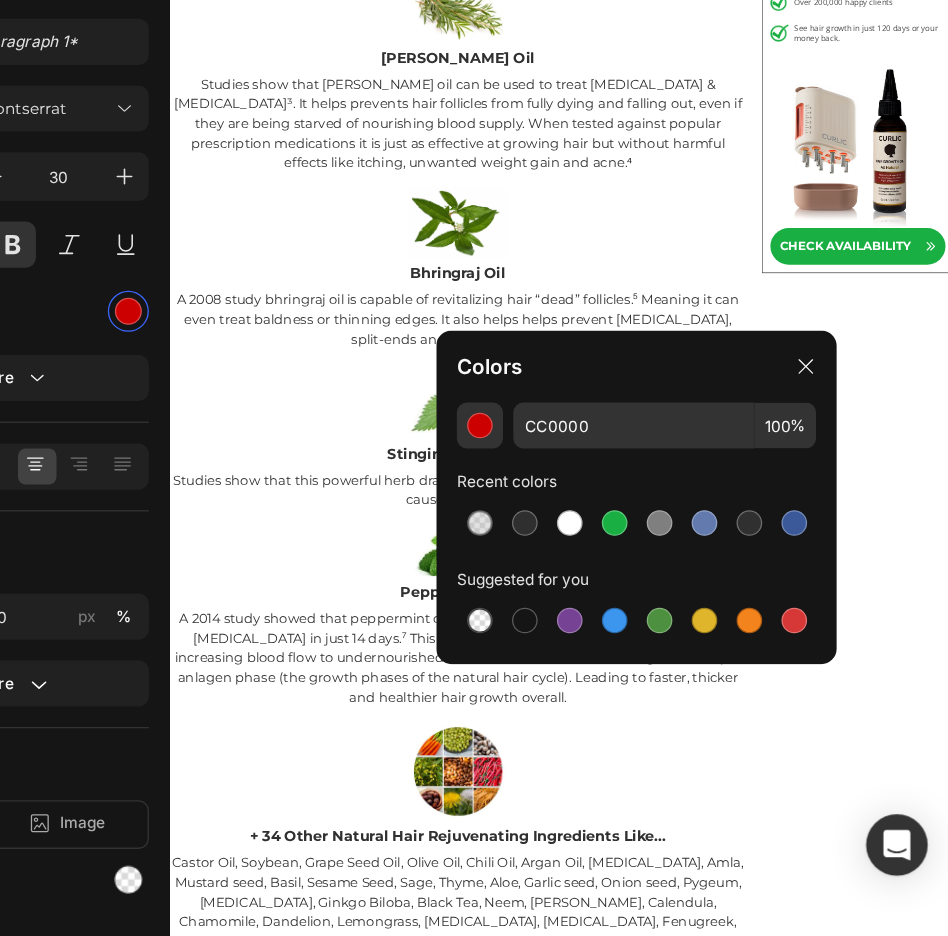 click on "Formula That Tackles Inflammation, Blood Flow & Dormancy in One" at bounding box center [678, -1204] 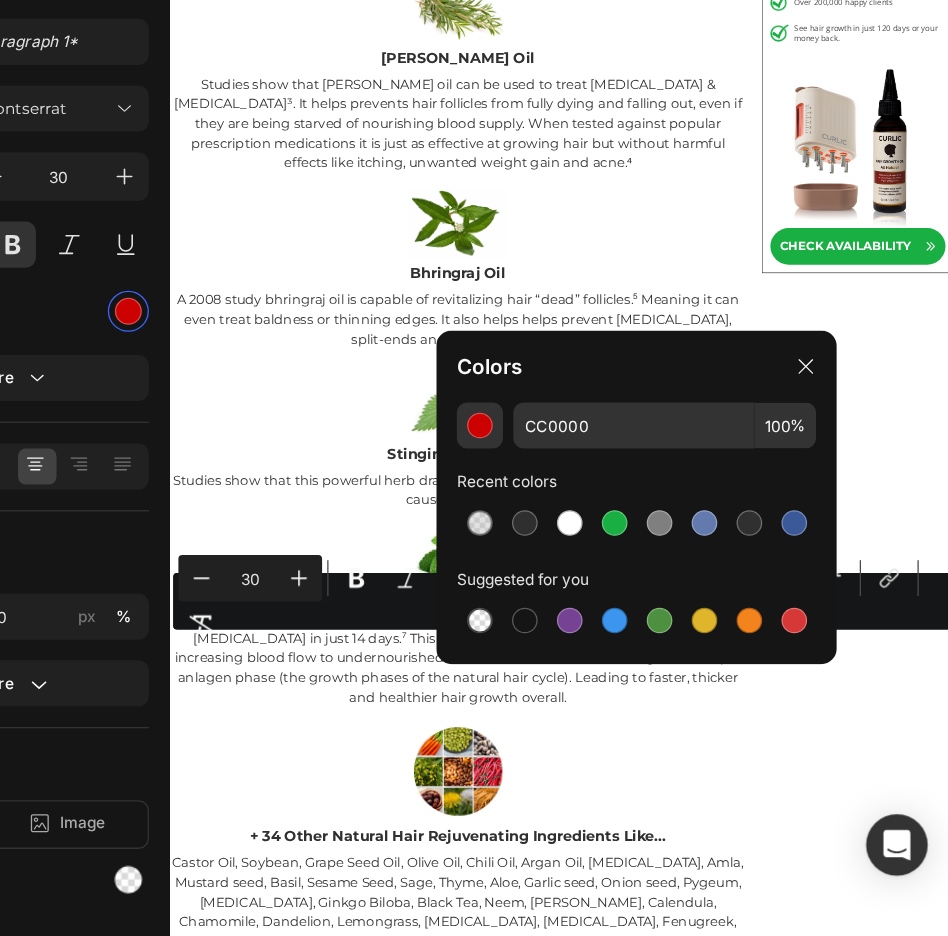 drag, startPoint x: 845, startPoint y: 1138, endPoint x: 346, endPoint y: 1085, distance: 501.80673 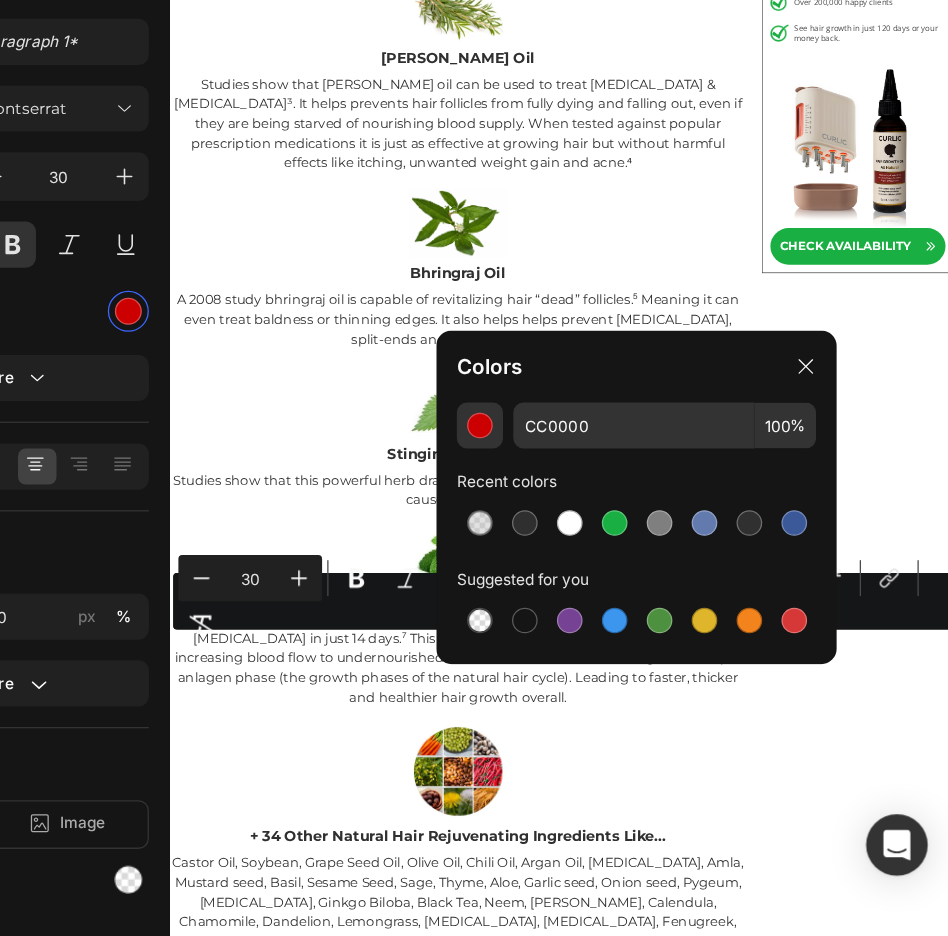click on "The First  Formula That Tackles Inflammation, Blood Flow & Dormancy in One" at bounding box center [609, -1204] 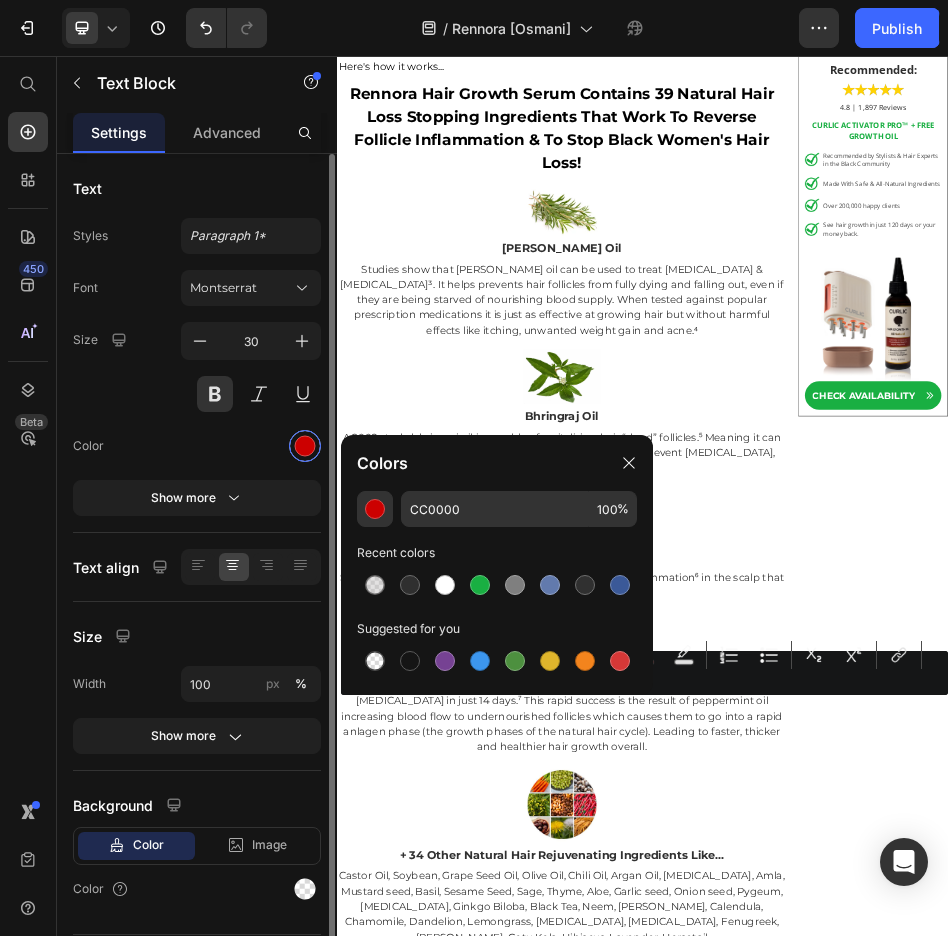 click at bounding box center [305, 446] 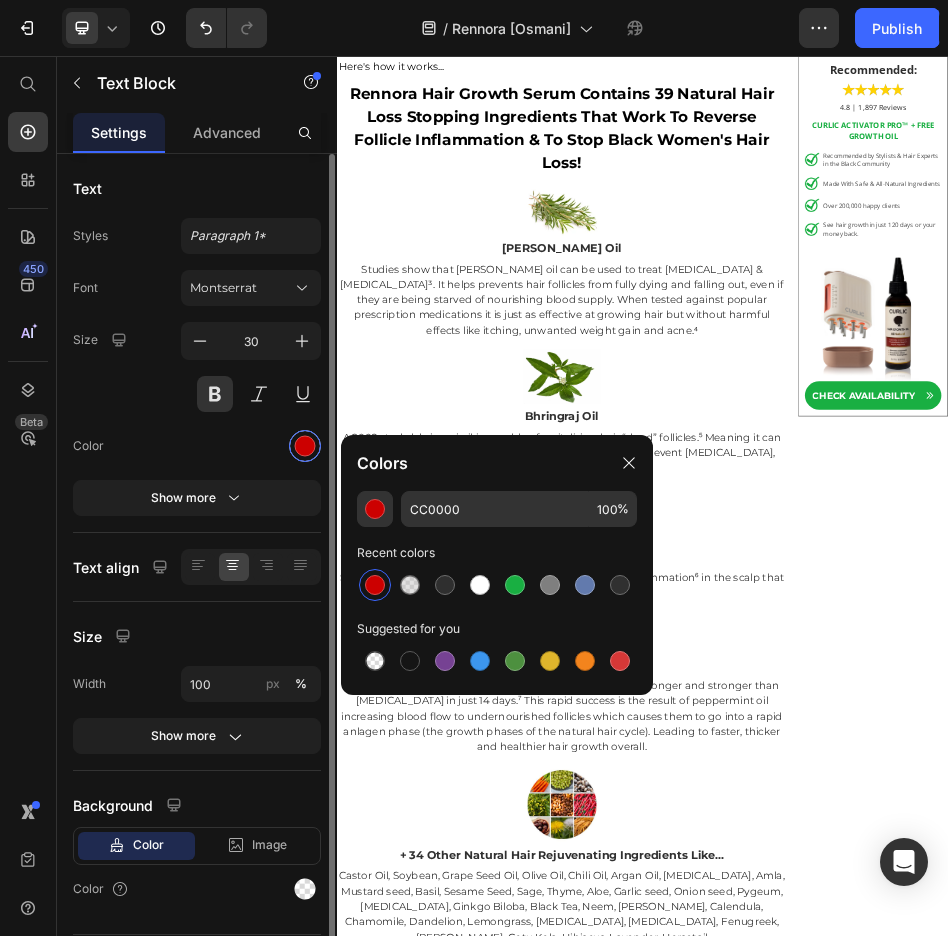click at bounding box center [305, 446] 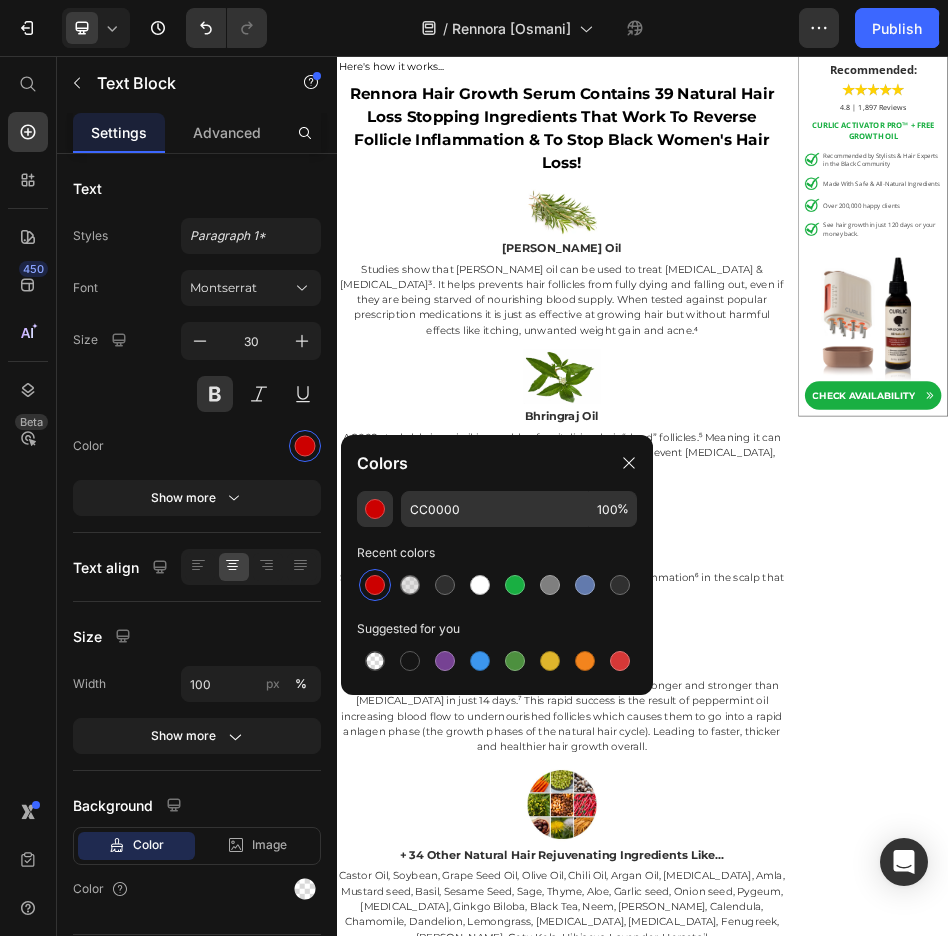 click on "The First  Formula That Tackles Inflammation, Blood Flow & Dormancy in One" at bounding box center (777, -959) 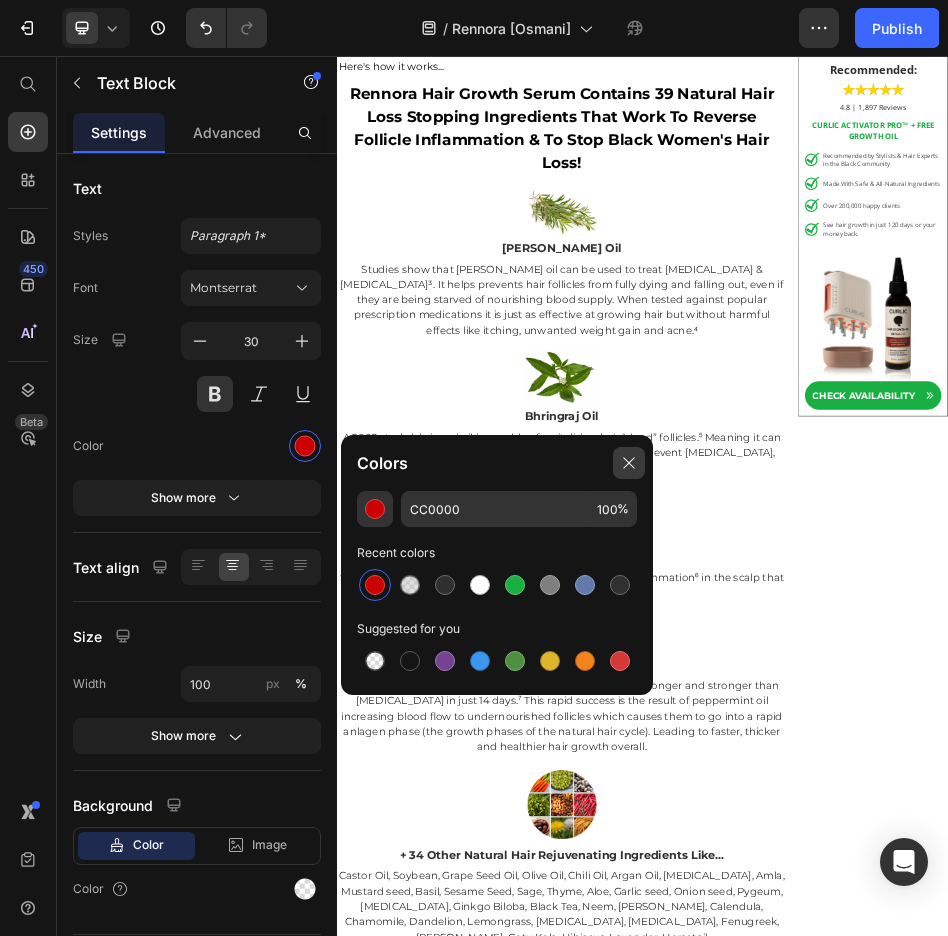 click at bounding box center (629, 463) 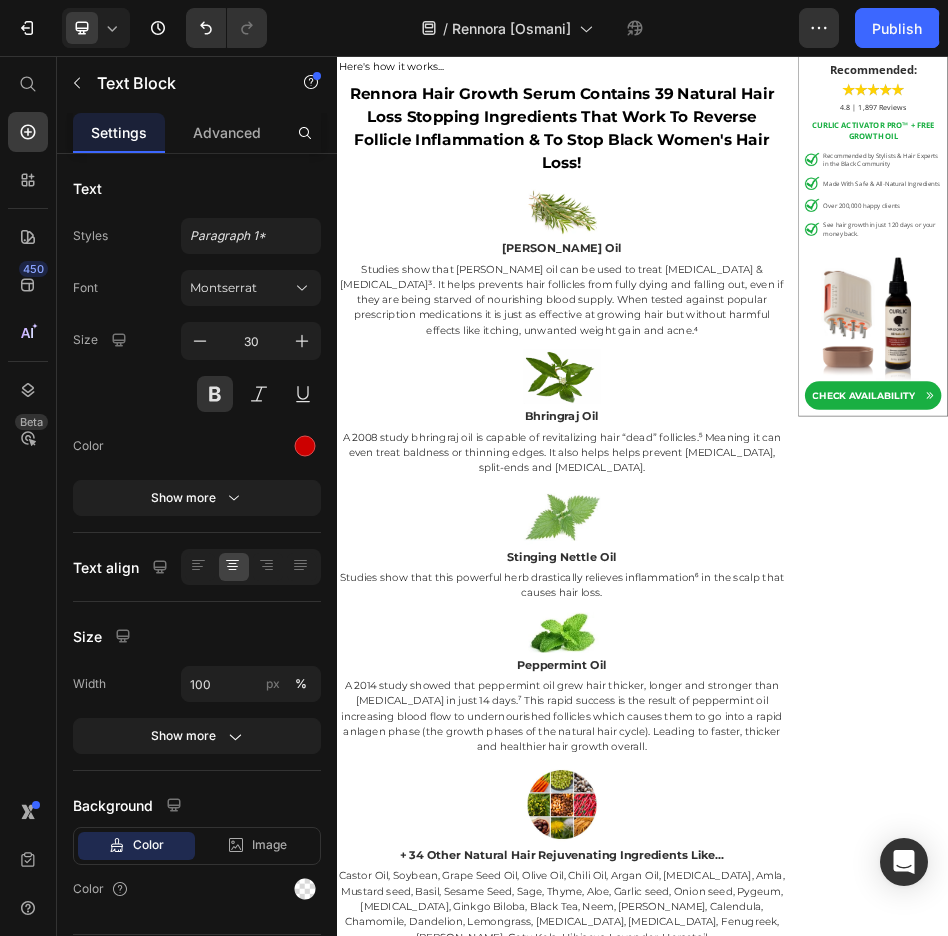 click on "The First  Formula That Tackles Inflammation, Blood Flow & Dormancy in One" at bounding box center [777, -959] 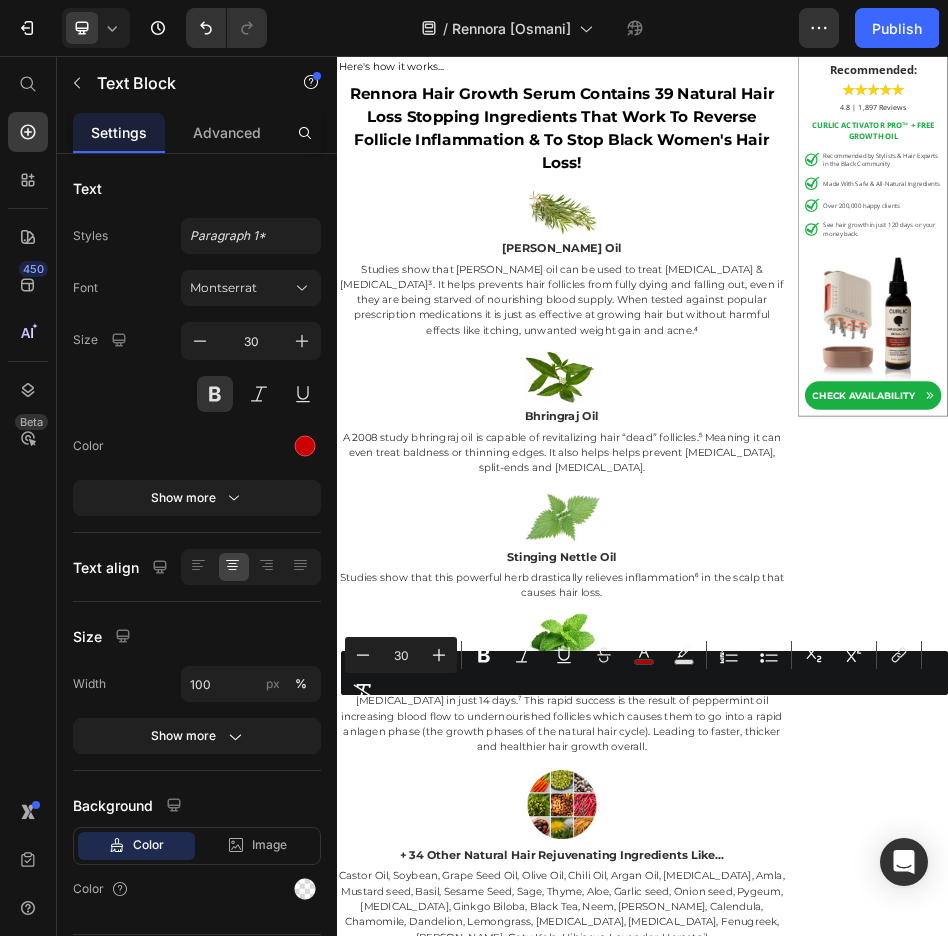 drag, startPoint x: 987, startPoint y: 1378, endPoint x: 516, endPoint y: 1339, distance: 472.61188 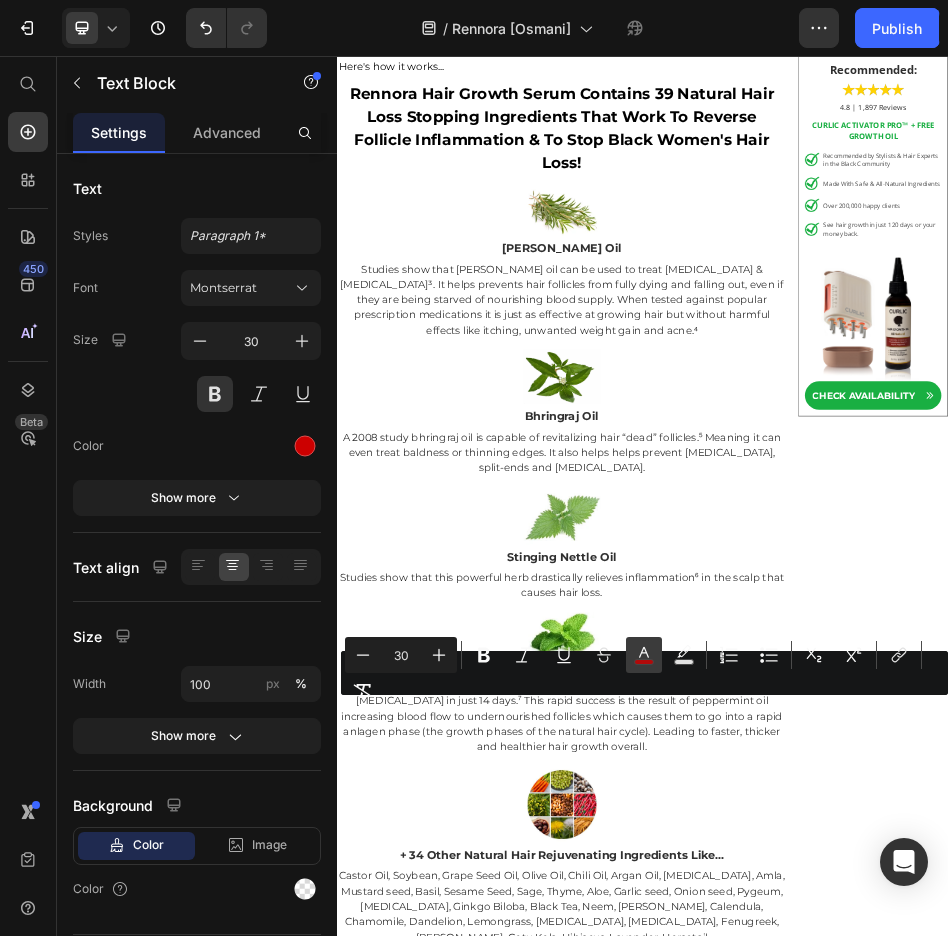 click 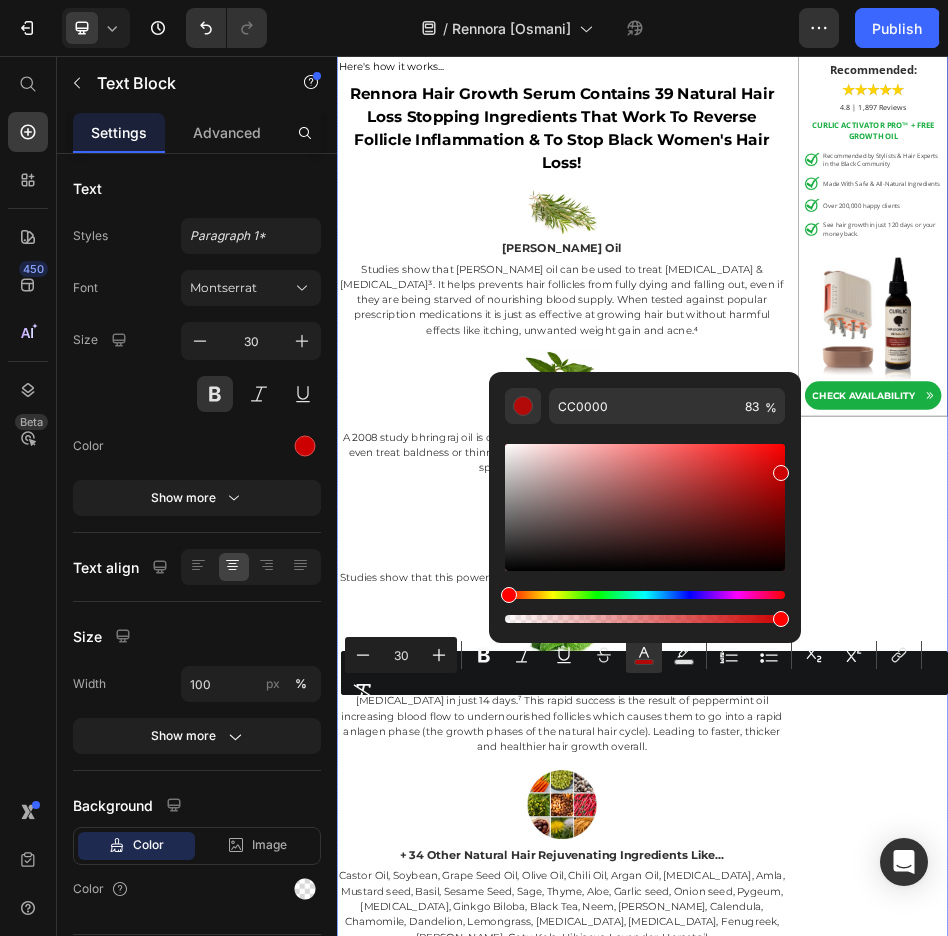 type on "100" 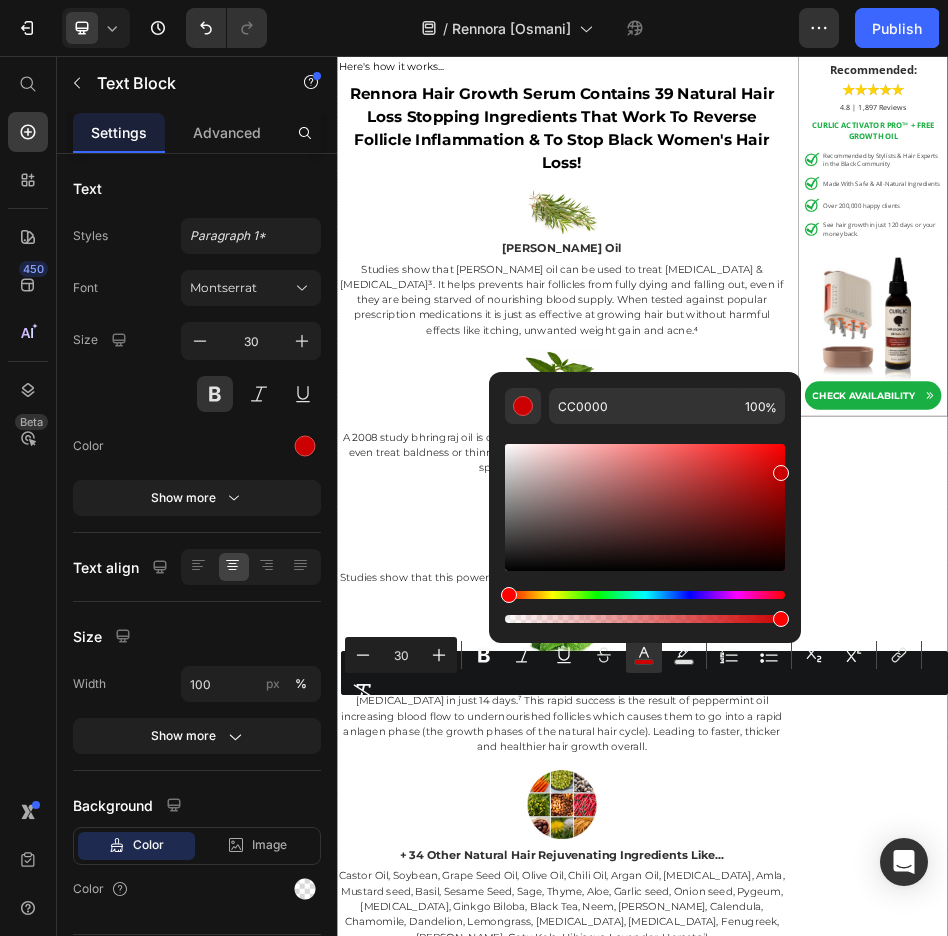drag, startPoint x: 1074, startPoint y: 675, endPoint x: 1256, endPoint y: 1162, distance: 519.8971 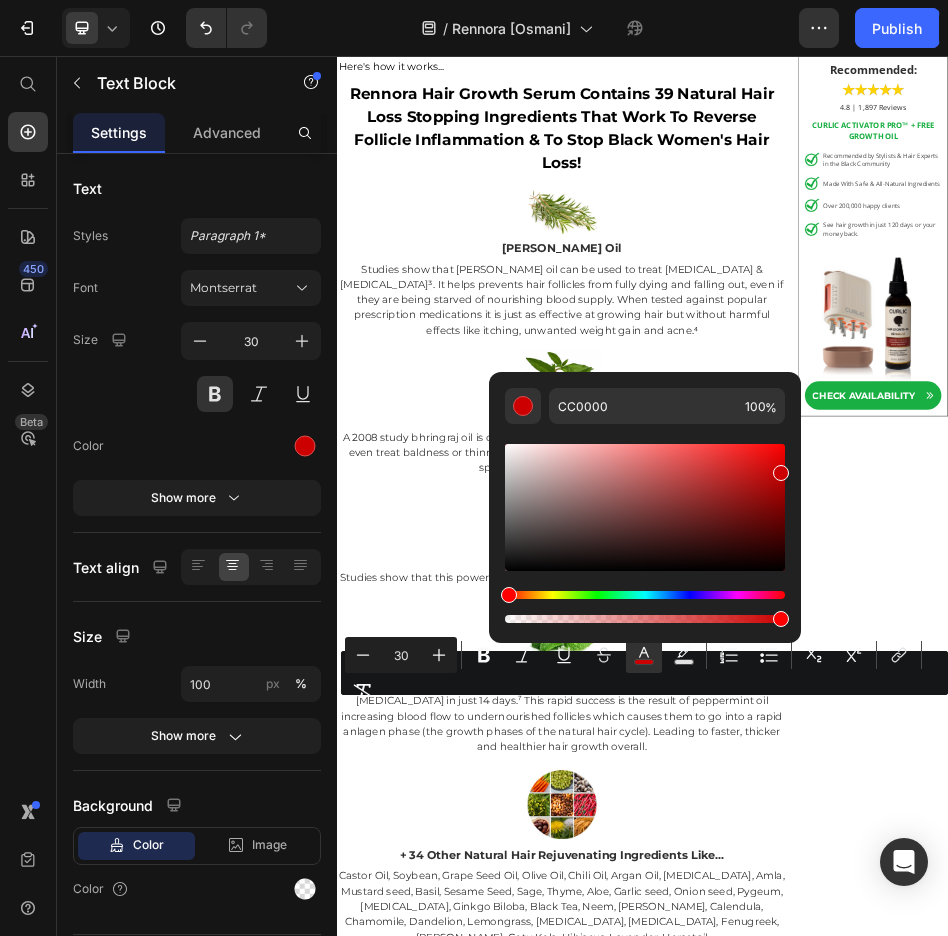 click on "The First  Formula That Tackles Inflammation, Blood Flow & Dormancy in One" at bounding box center (777, -959) 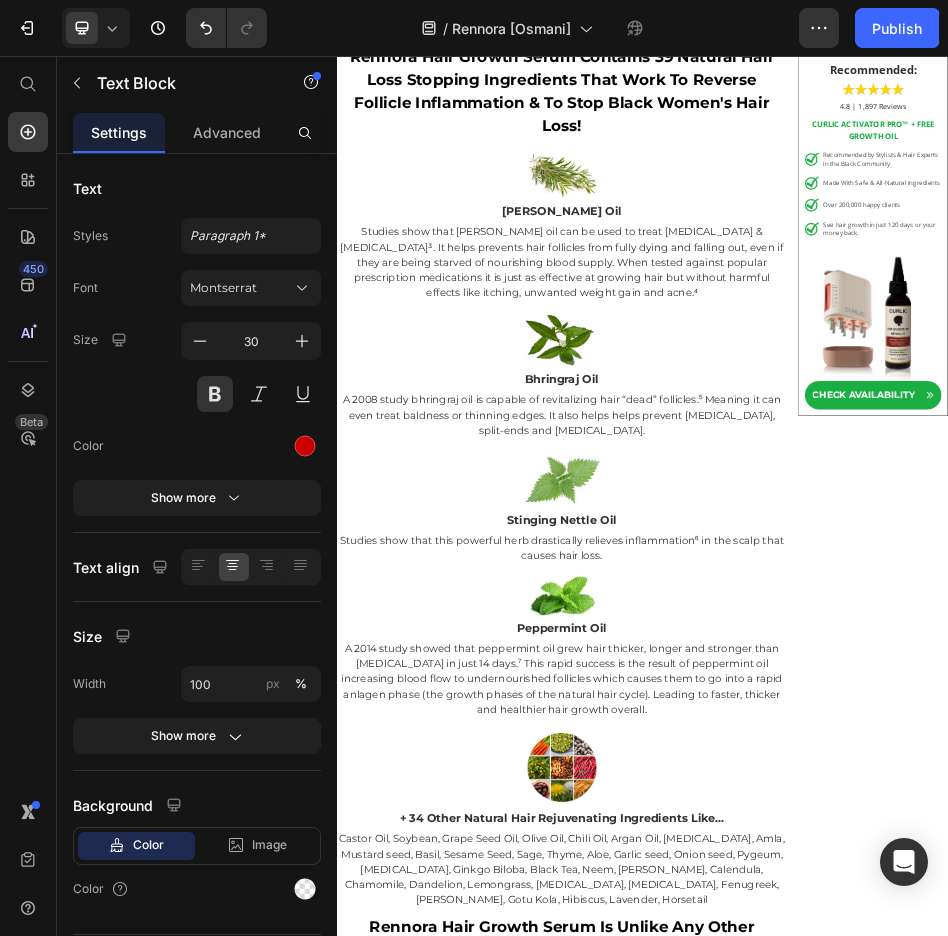 scroll, scrollTop: 9507, scrollLeft: 0, axis: vertical 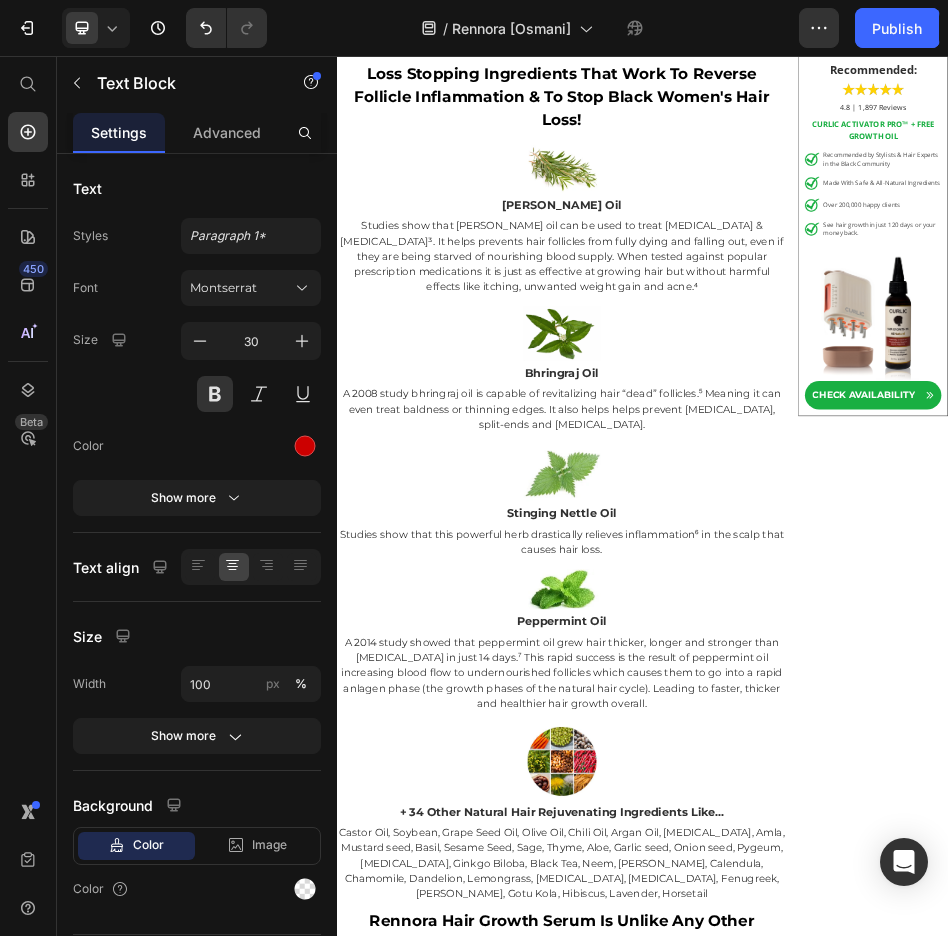 click on "Formula That Tackles Inflammation, Blood Flow & Dormancy in One" at bounding box center [846, -1044] 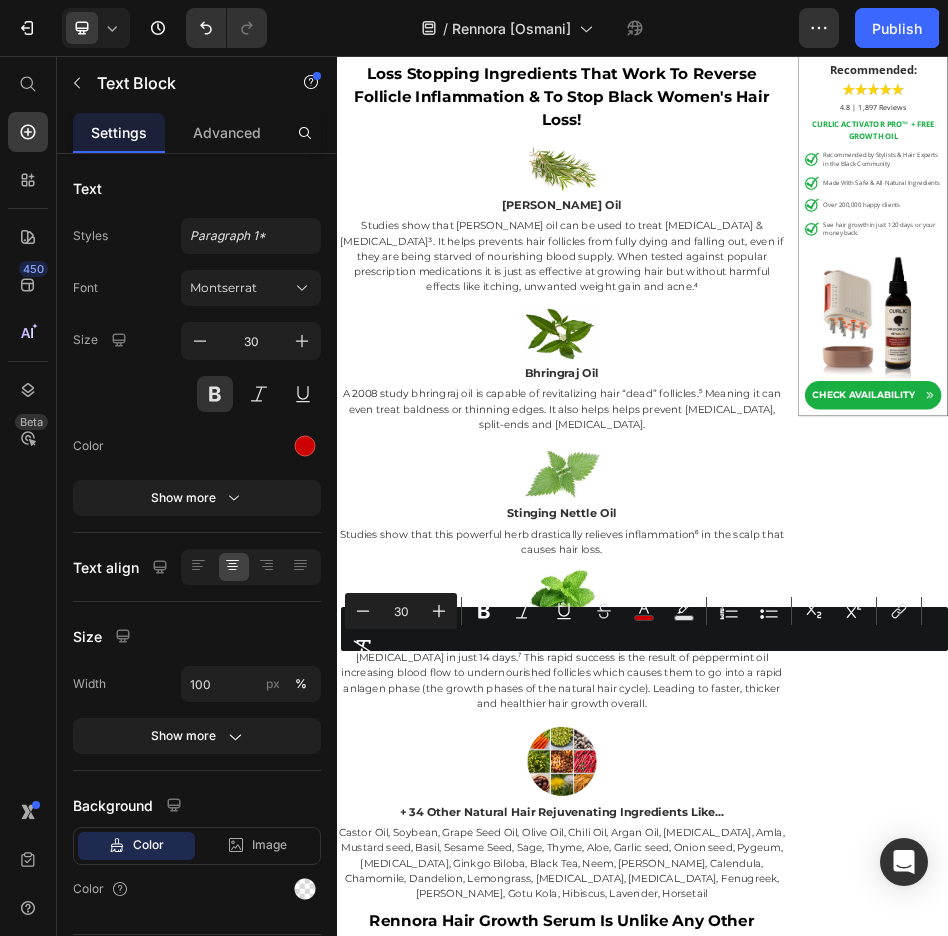drag, startPoint x: 516, startPoint y: 1256, endPoint x: 643, endPoint y: 1252, distance: 127.06297 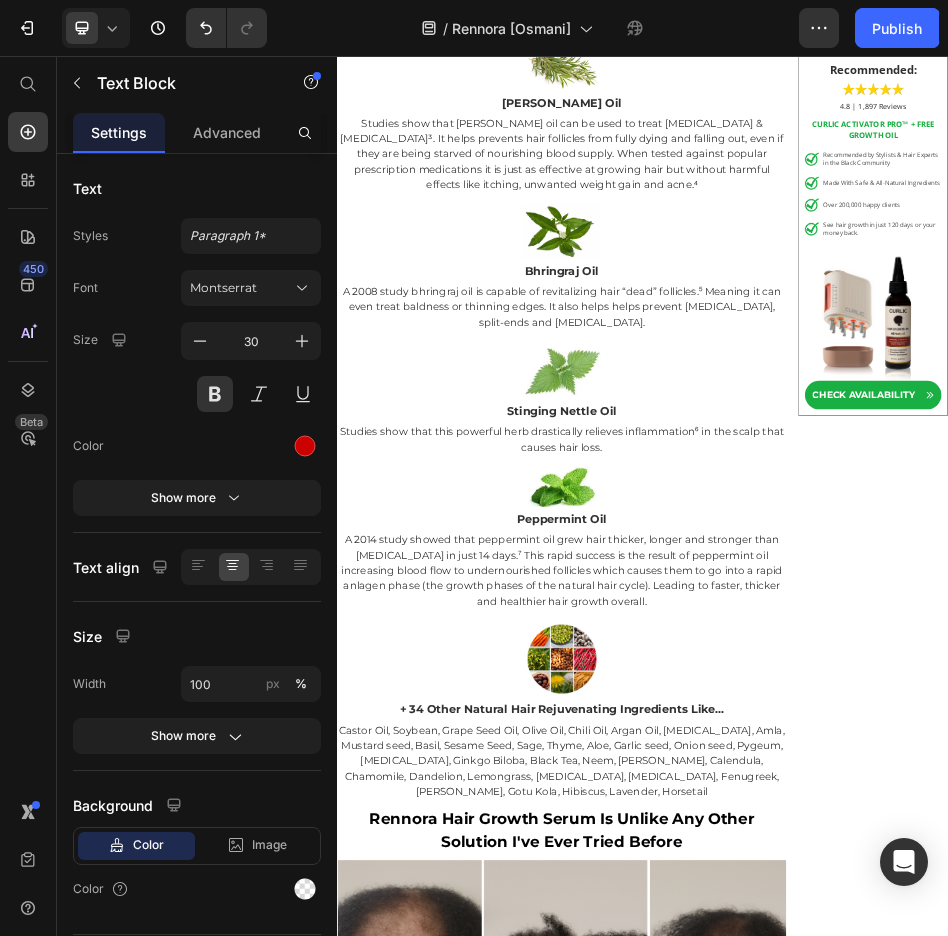 scroll, scrollTop: 9711, scrollLeft: 0, axis: vertical 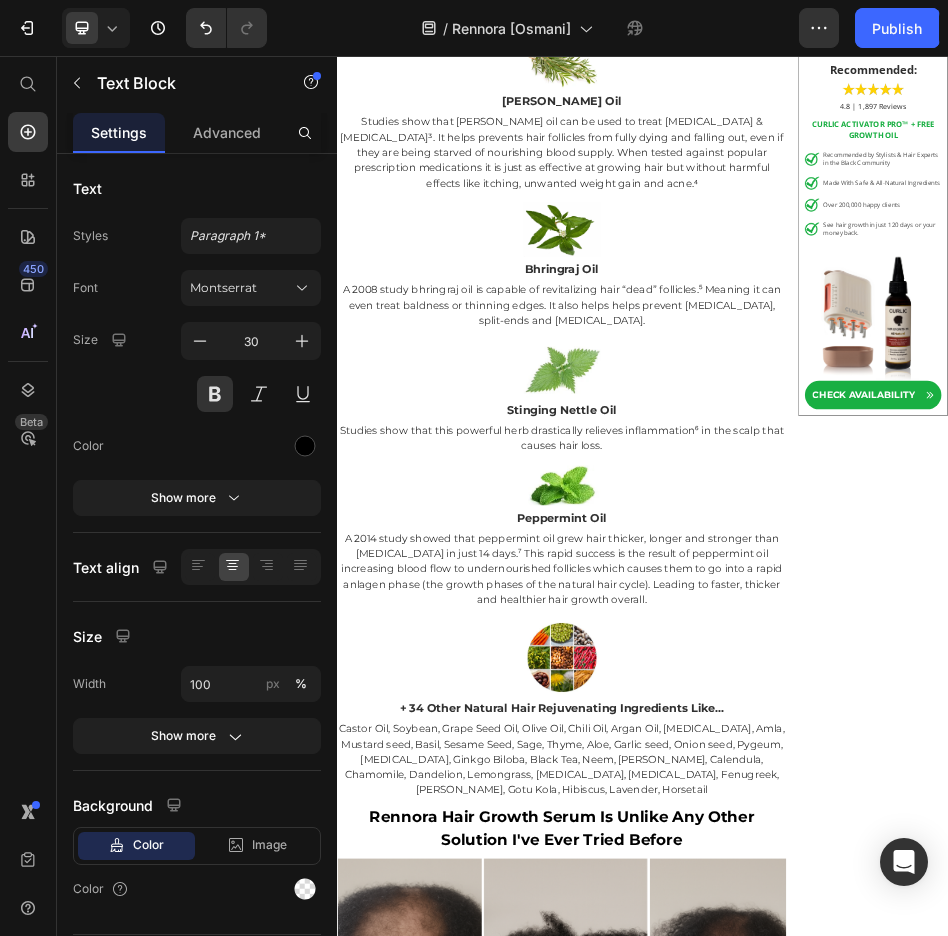 click on "Rennora Hair Growth Serum" at bounding box center [777, -1169] 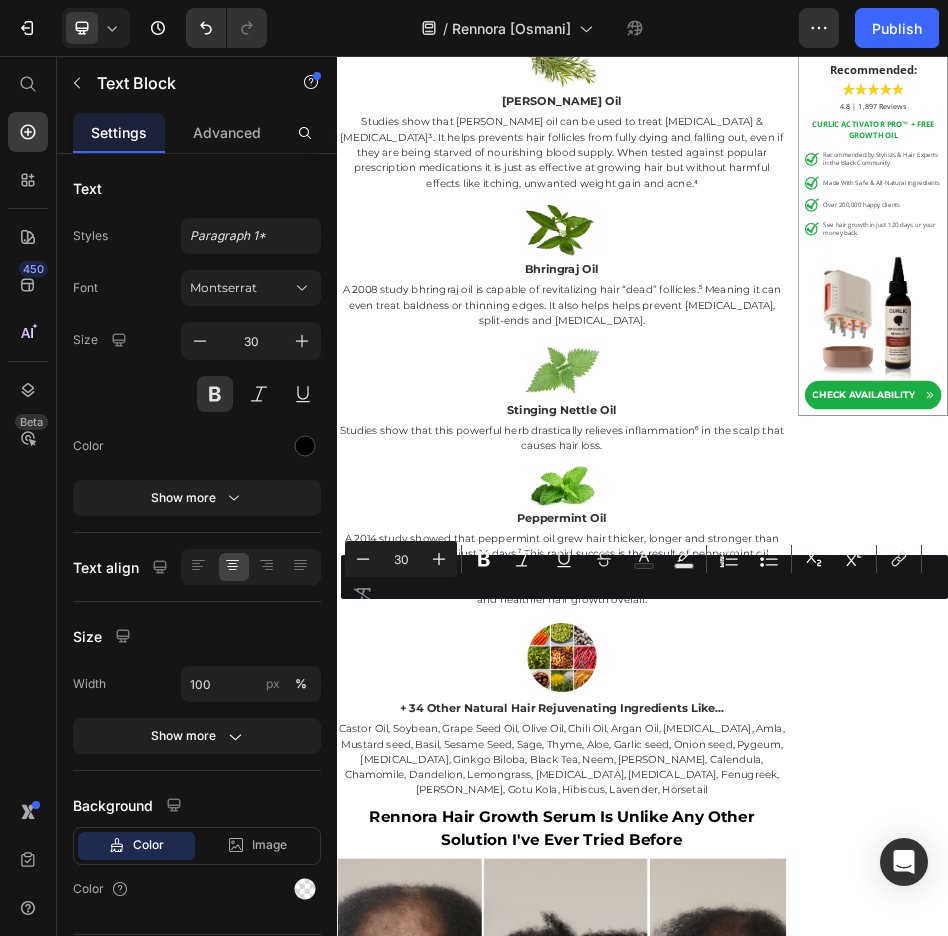 click on "Rennora Hair Growth Serum" at bounding box center [777, -1169] 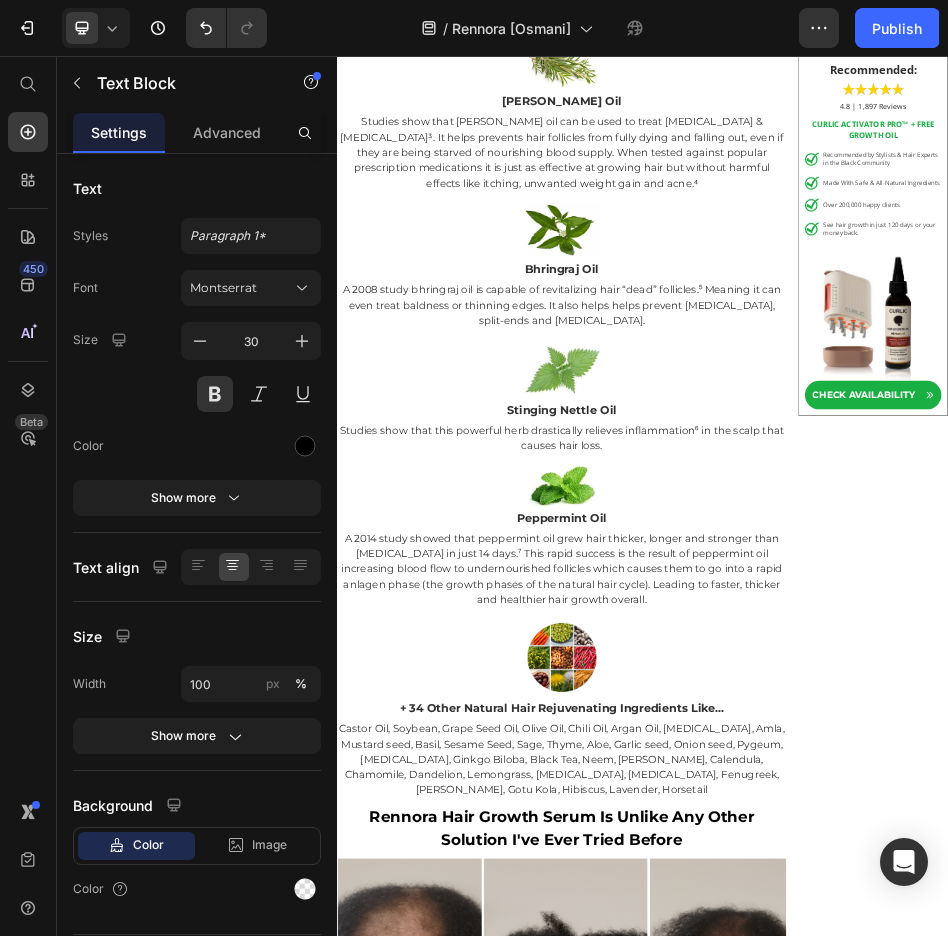 drag, startPoint x: 1036, startPoint y: 1154, endPoint x: 575, endPoint y: 1152, distance: 461.00433 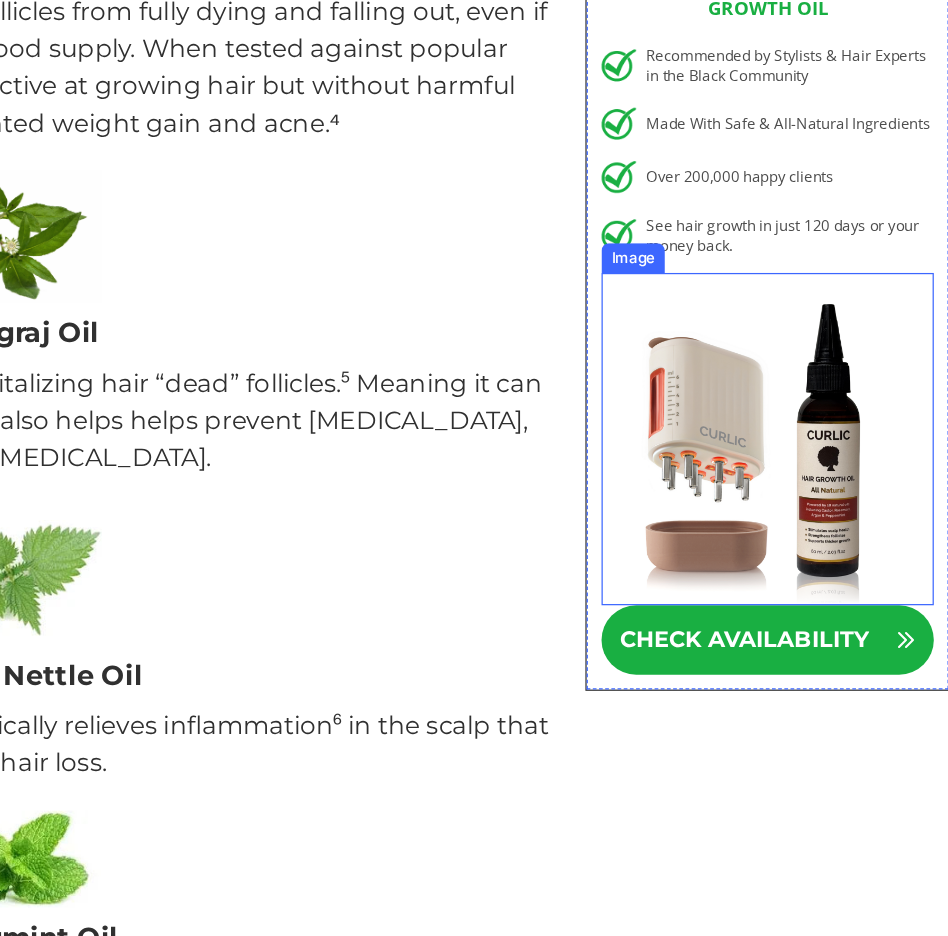 scroll, scrollTop: 9893, scrollLeft: 0, axis: vertical 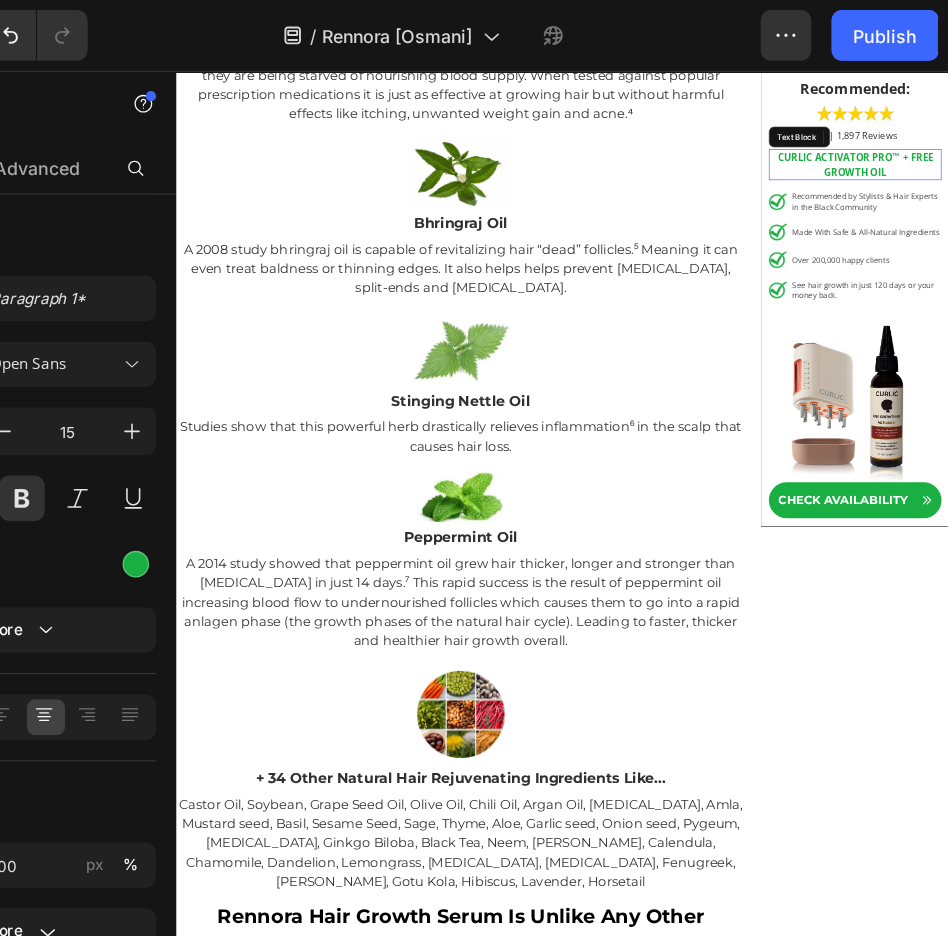 click on "CURLIC ACTIVATOR PRO™ + FREE GROWTH OIL" at bounding box center (1229, 215) 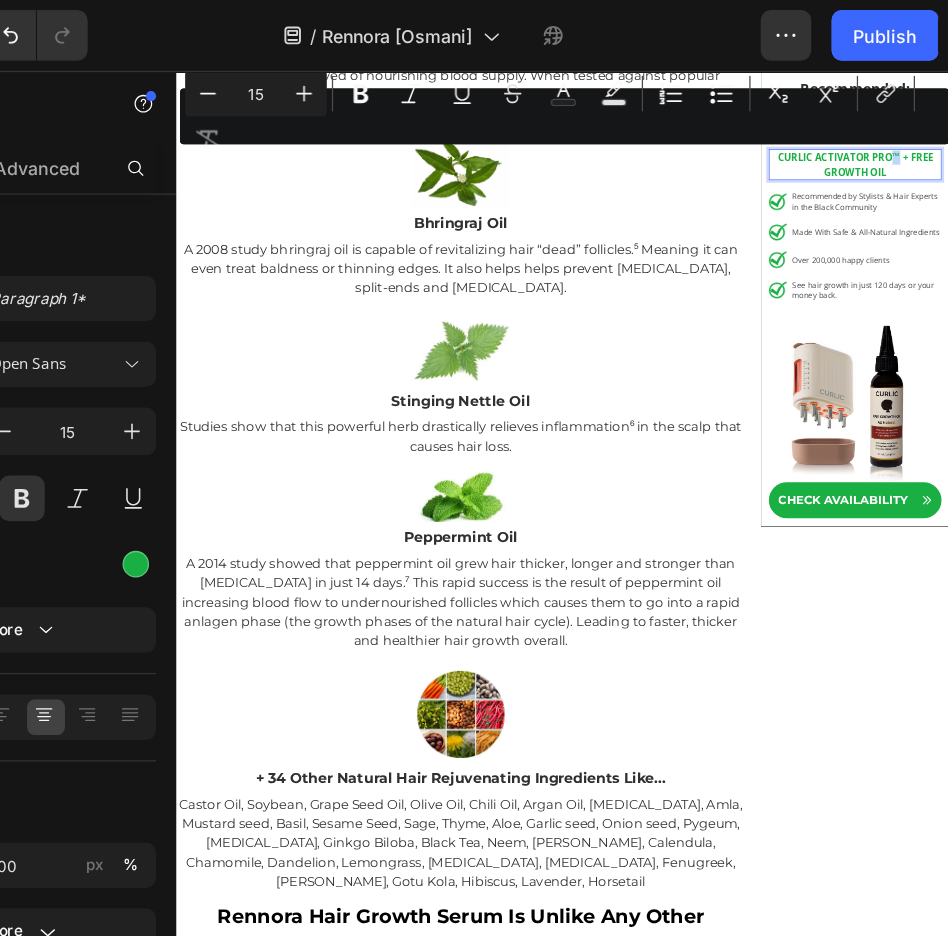copy on "™" 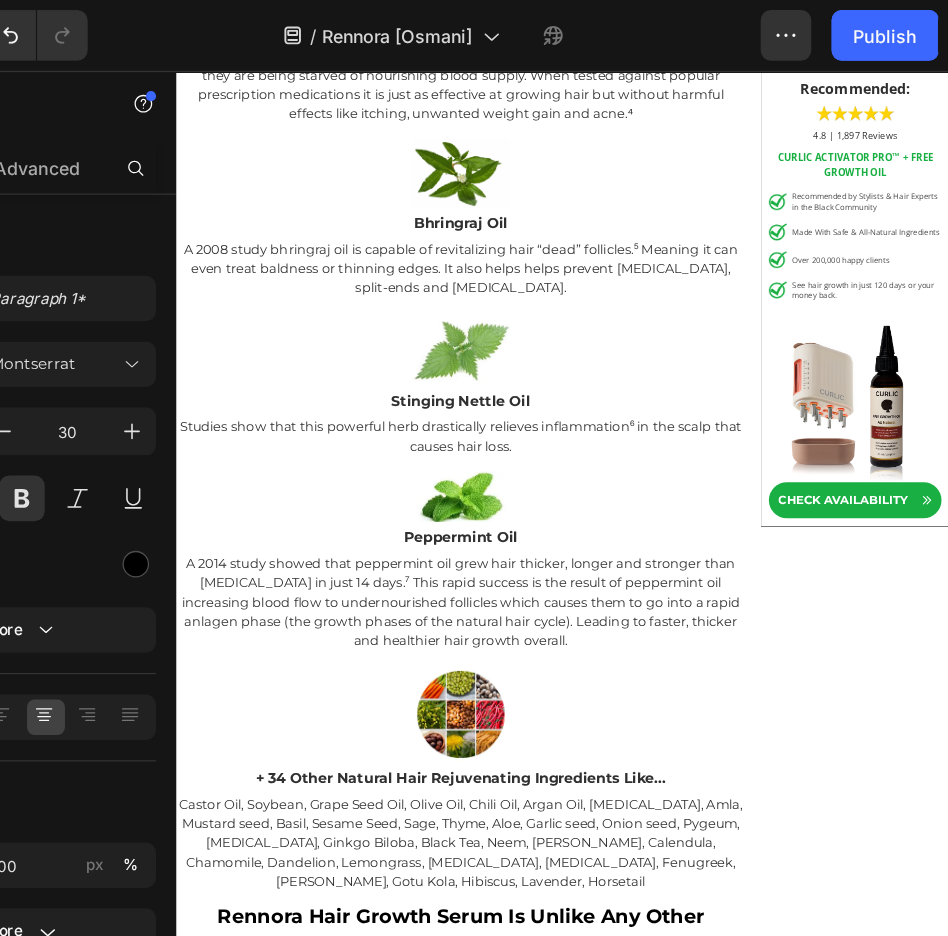 click on "Curlic Activator Pro" at bounding box center (616, -1337) 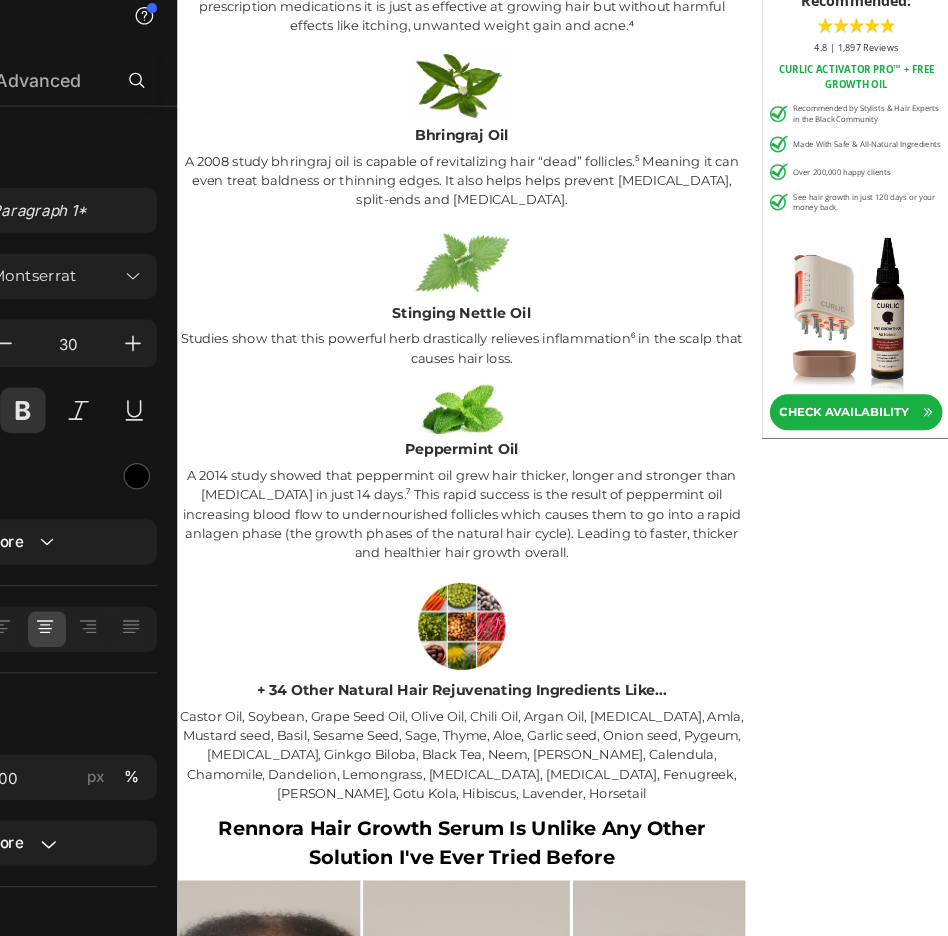 click on "Curlic Activator Pro™" at bounding box center (617, -1424) 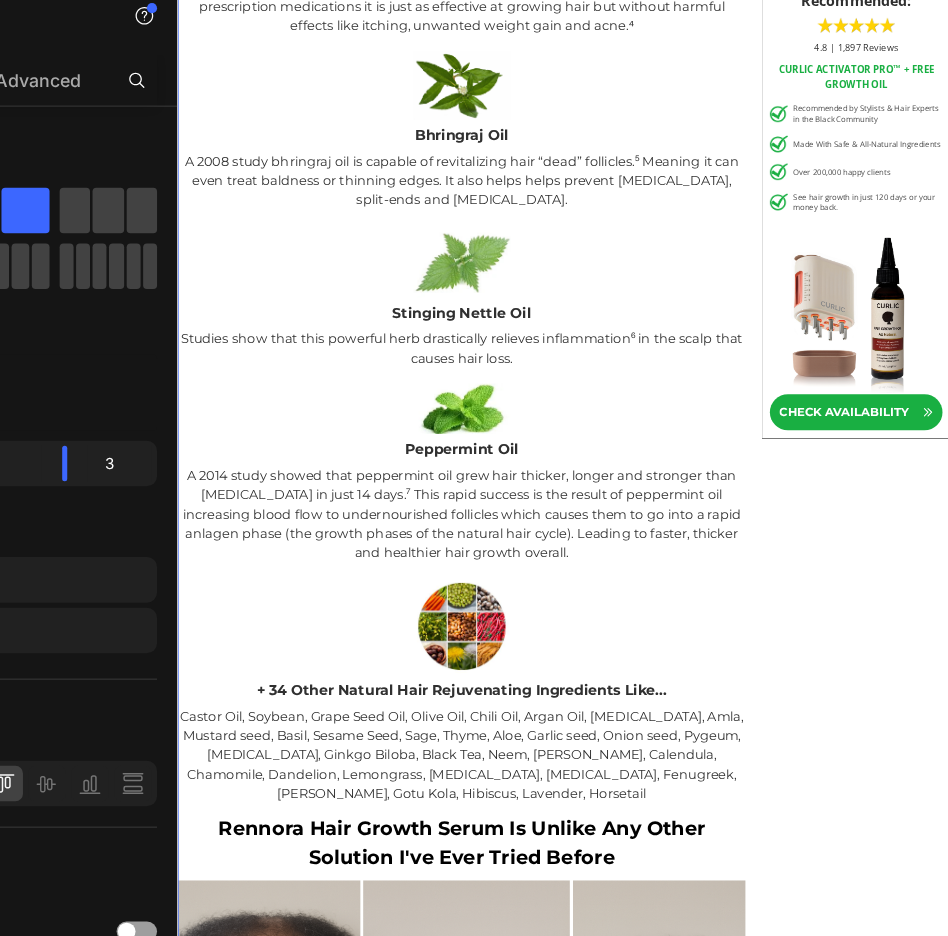 click on "Recommended: Text Block Image 4.8 | 1,897 Reviews Text Block CURLIC ACTIVATOR PRO™ + FREE GROWTH OIL Text Block Image Recommended by Stylists & Hair Experts in the Black Community Text Block Image Made With Safe & All-Natural Ingredients Text Block Image Over 200,000 happy clients Text Block Image See hair growth in just 120 days or your money back. Text Block Advanced List Image
check availability Button Row" at bounding box center (1230, -2410) 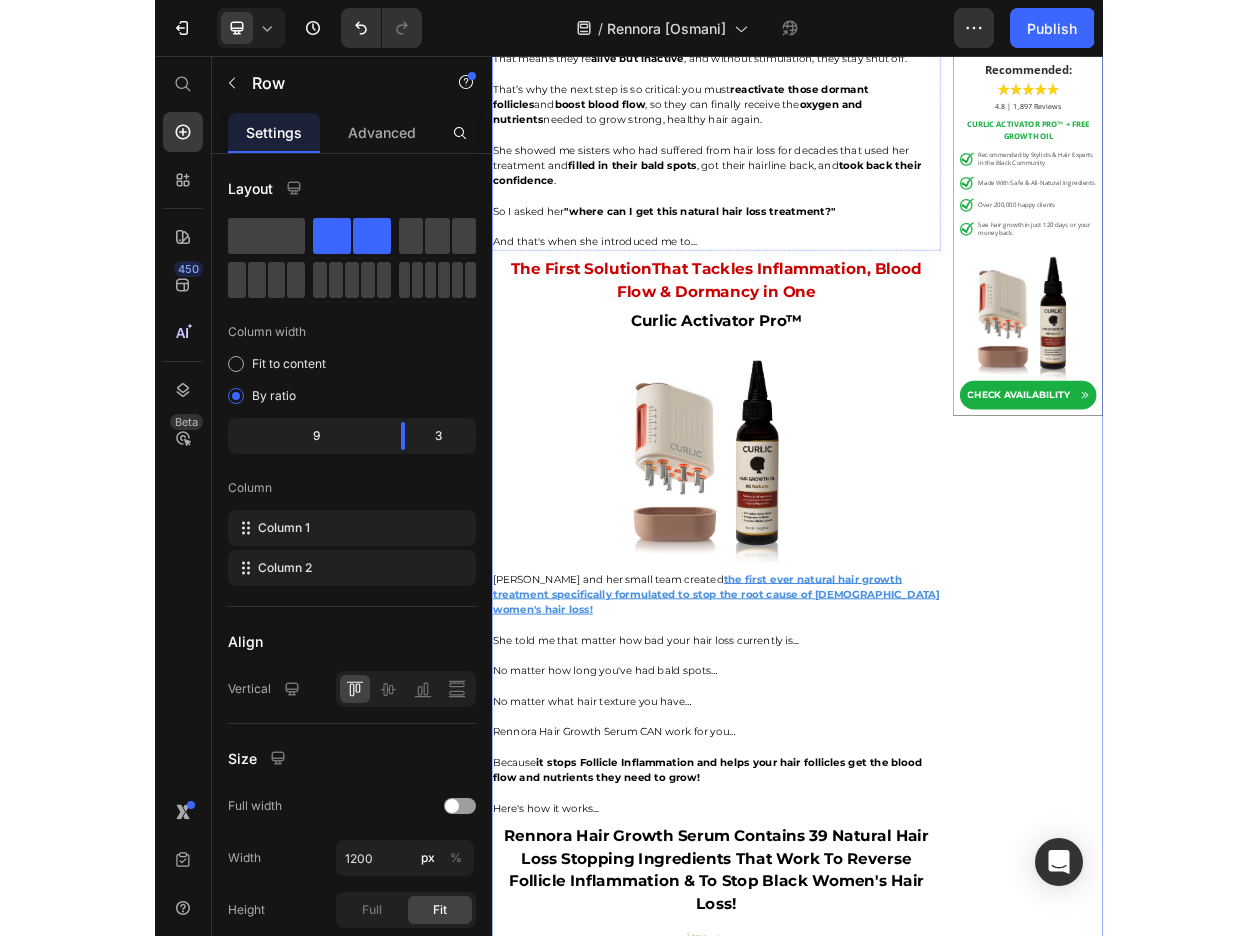 scroll, scrollTop: 7963, scrollLeft: 0, axis: vertical 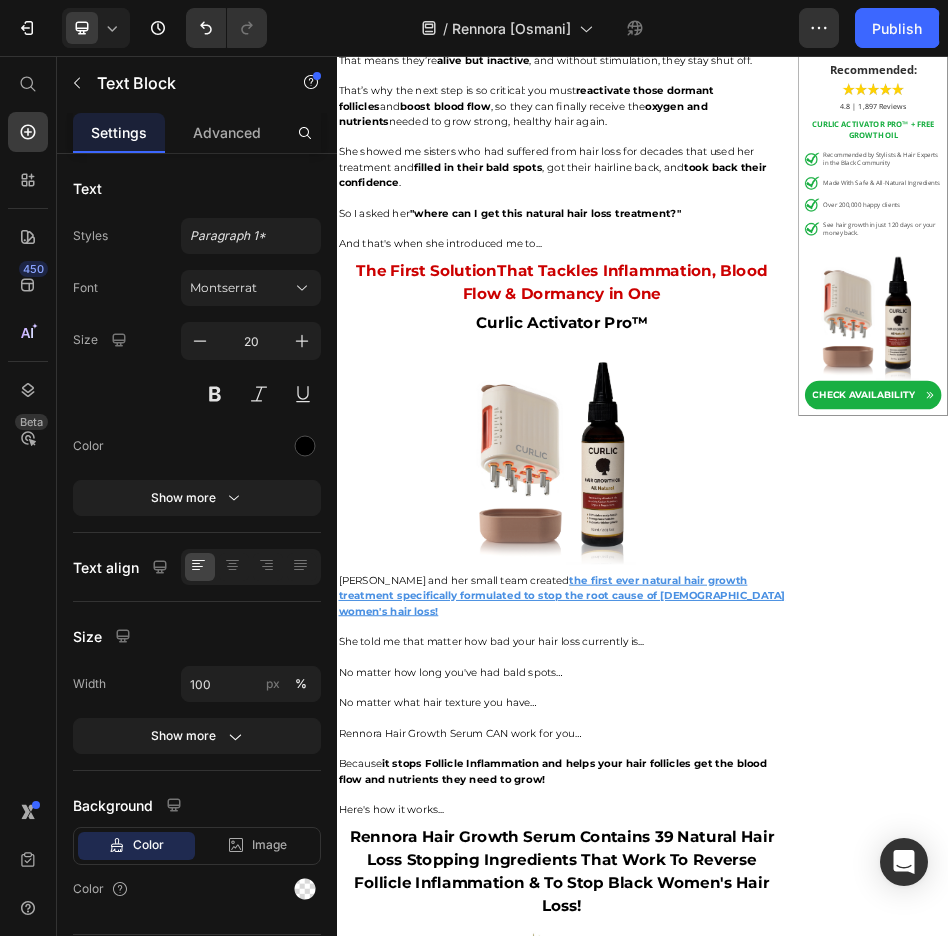 click on "Which  [MEDICAL_DATA] hair follicles from getting the nutrients  they need to grow." at bounding box center (777, -1366) 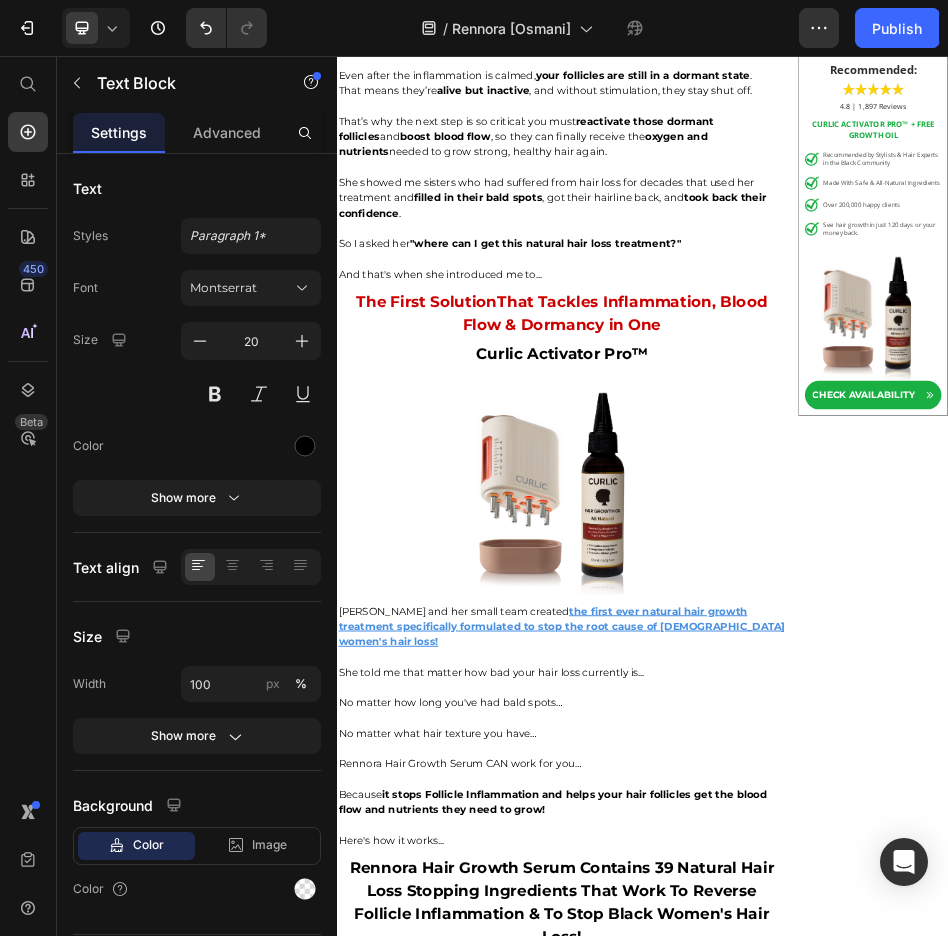 drag, startPoint x: 1142, startPoint y: 1005, endPoint x: 357, endPoint y: 1019, distance: 785.1248 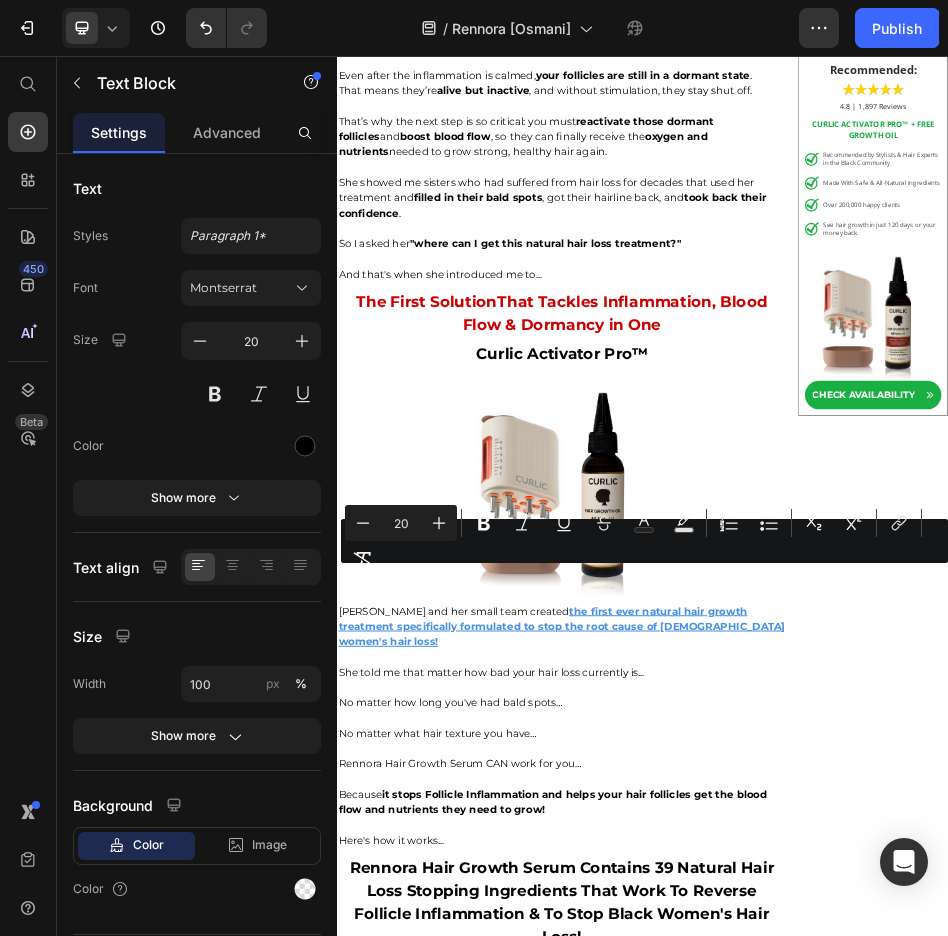 drag, startPoint x: 671, startPoint y: 1077, endPoint x: 349, endPoint y: 1073, distance: 322.02484 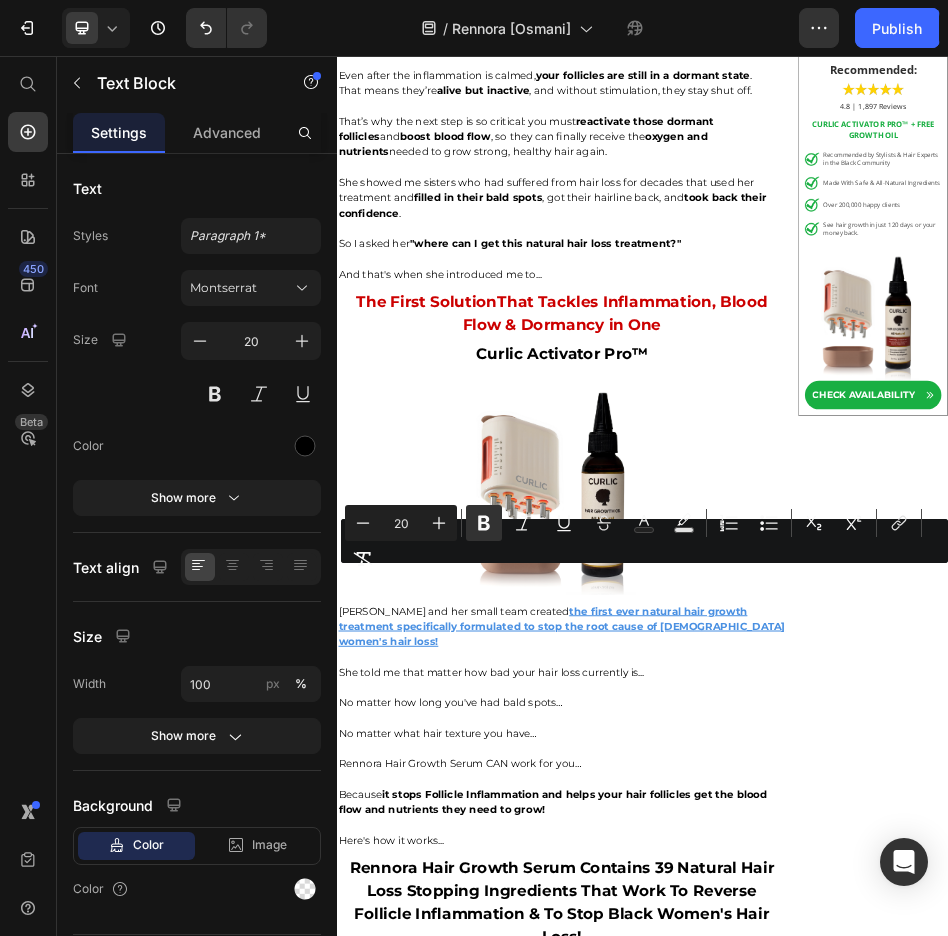 drag, startPoint x: 586, startPoint y: 1079, endPoint x: 392, endPoint y: 1081, distance: 194.01031 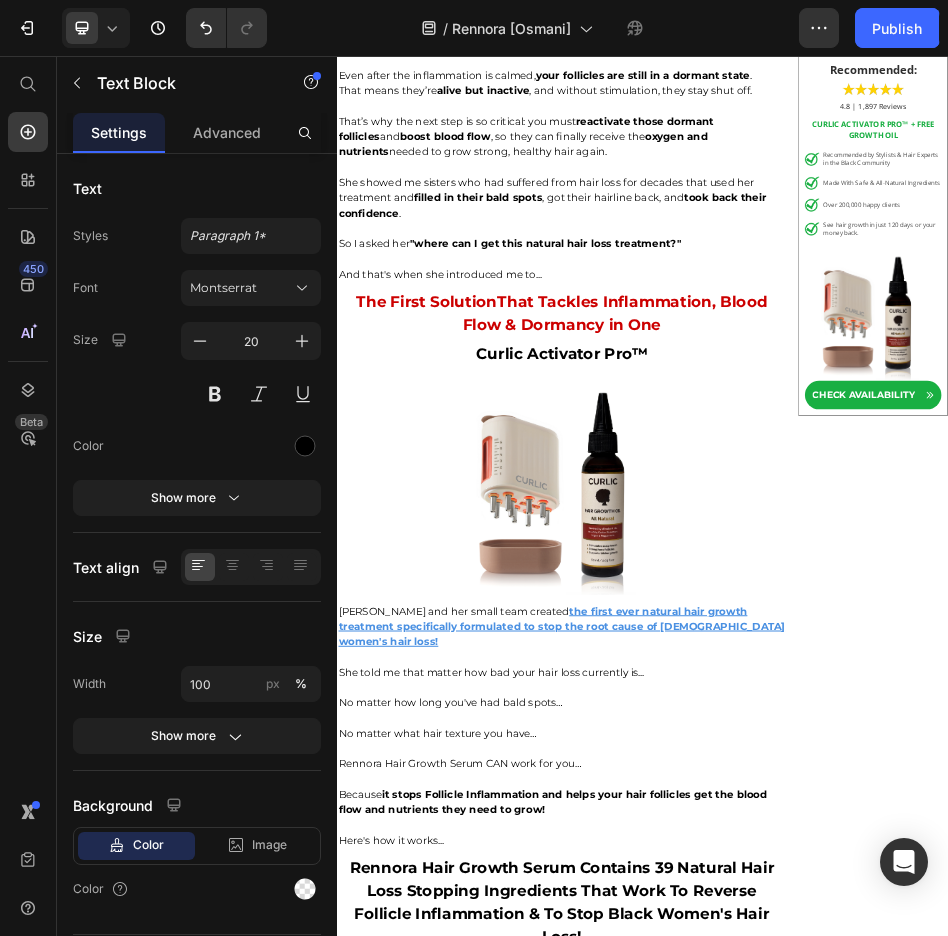 drag, startPoint x: 665, startPoint y: 1083, endPoint x: 596, endPoint y: 1081, distance: 69.02898 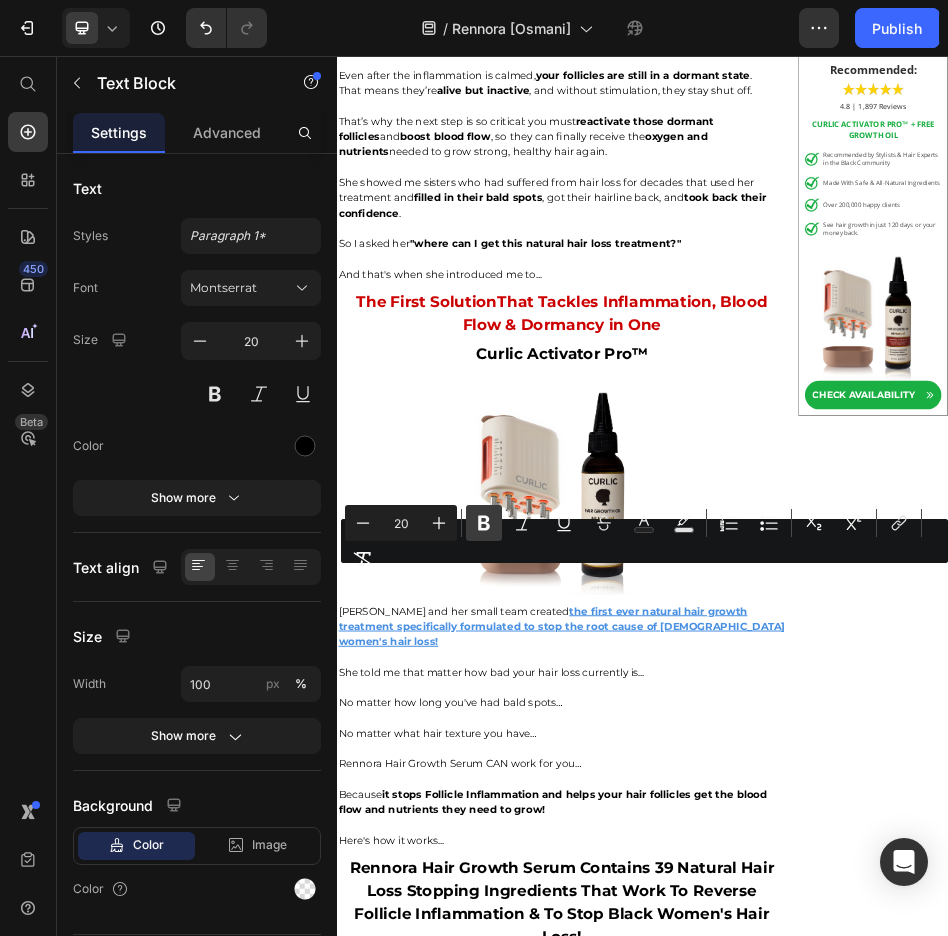 click 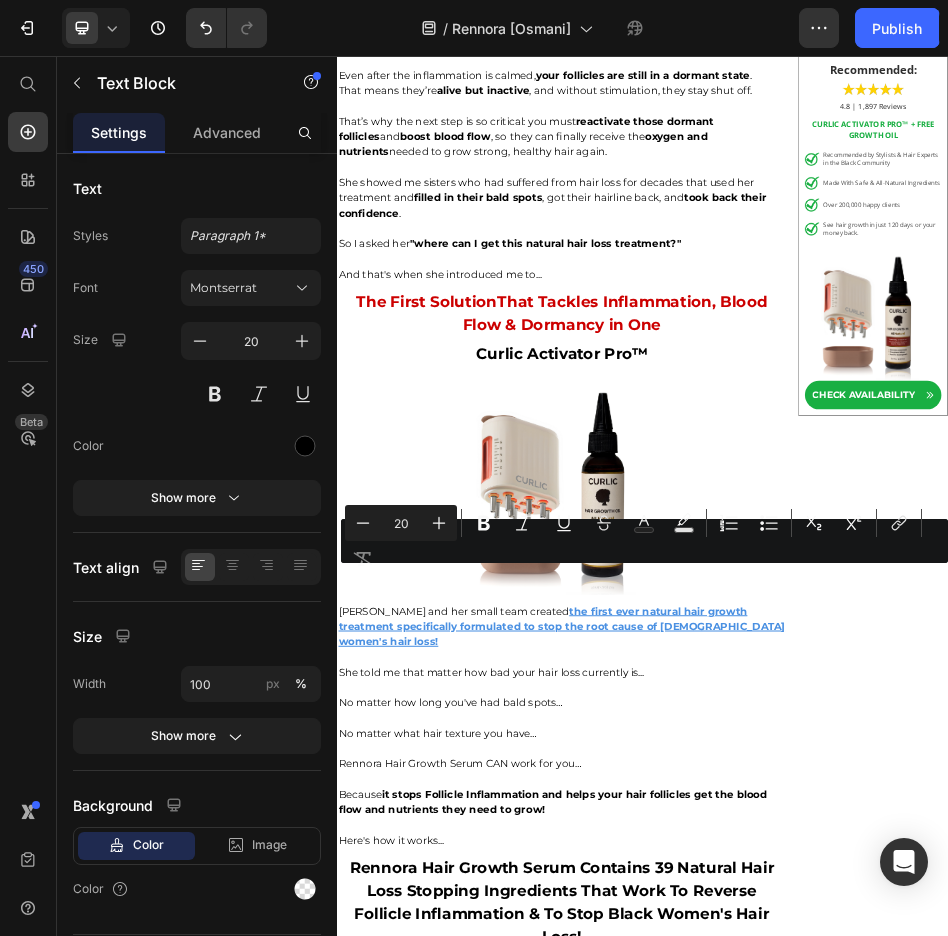 click on "Minus 20 Plus Bold Italic Underline       Strikethrough
Text Color
Text Background Color Numbered List Bulleted List Subscript Superscript       link Remove Format" at bounding box center [644, 541] 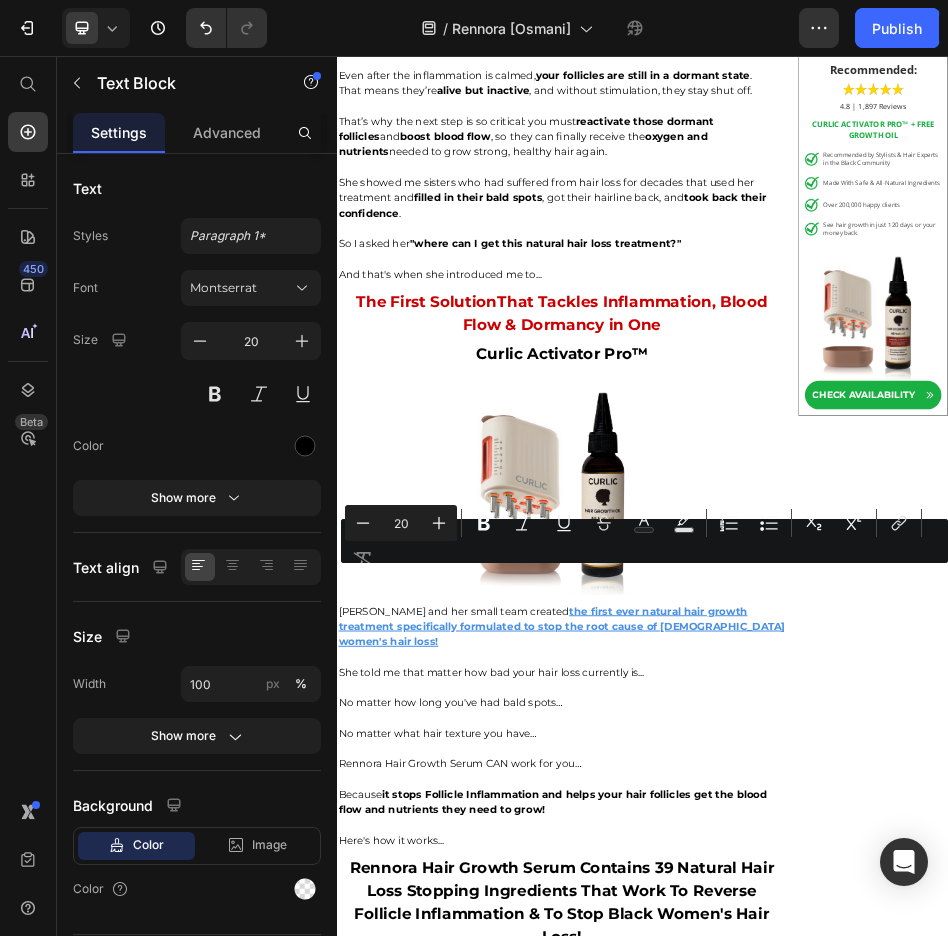 click on "Minus 20 Plus Bold Italic Underline       Strikethrough
Text Color
Text Background Color Numbered List Bulleted List Subscript Superscript       link Remove Format" at bounding box center [644, 541] 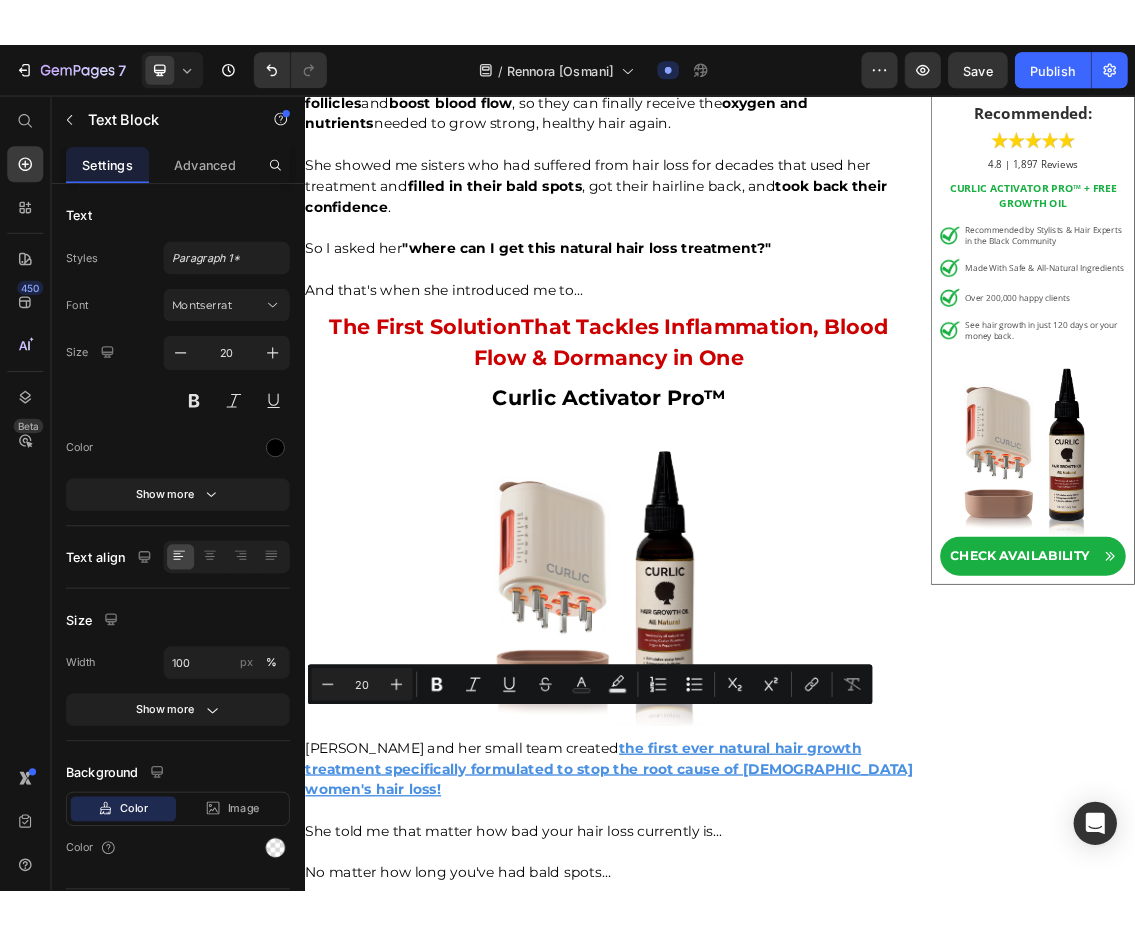 scroll, scrollTop: 8166, scrollLeft: 0, axis: vertical 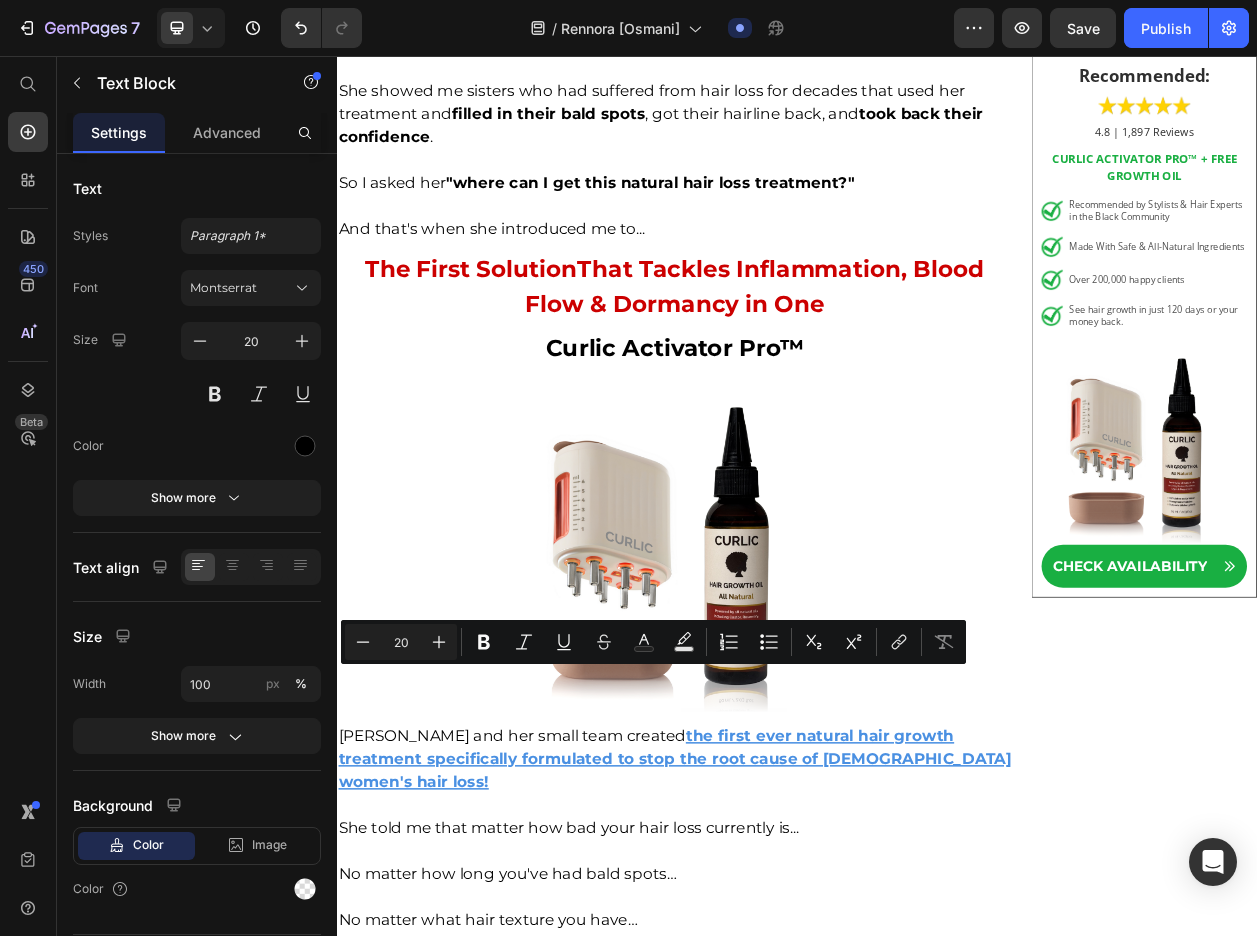 click on "Than we call it hair loss,  but" at bounding box center [777, -1449] 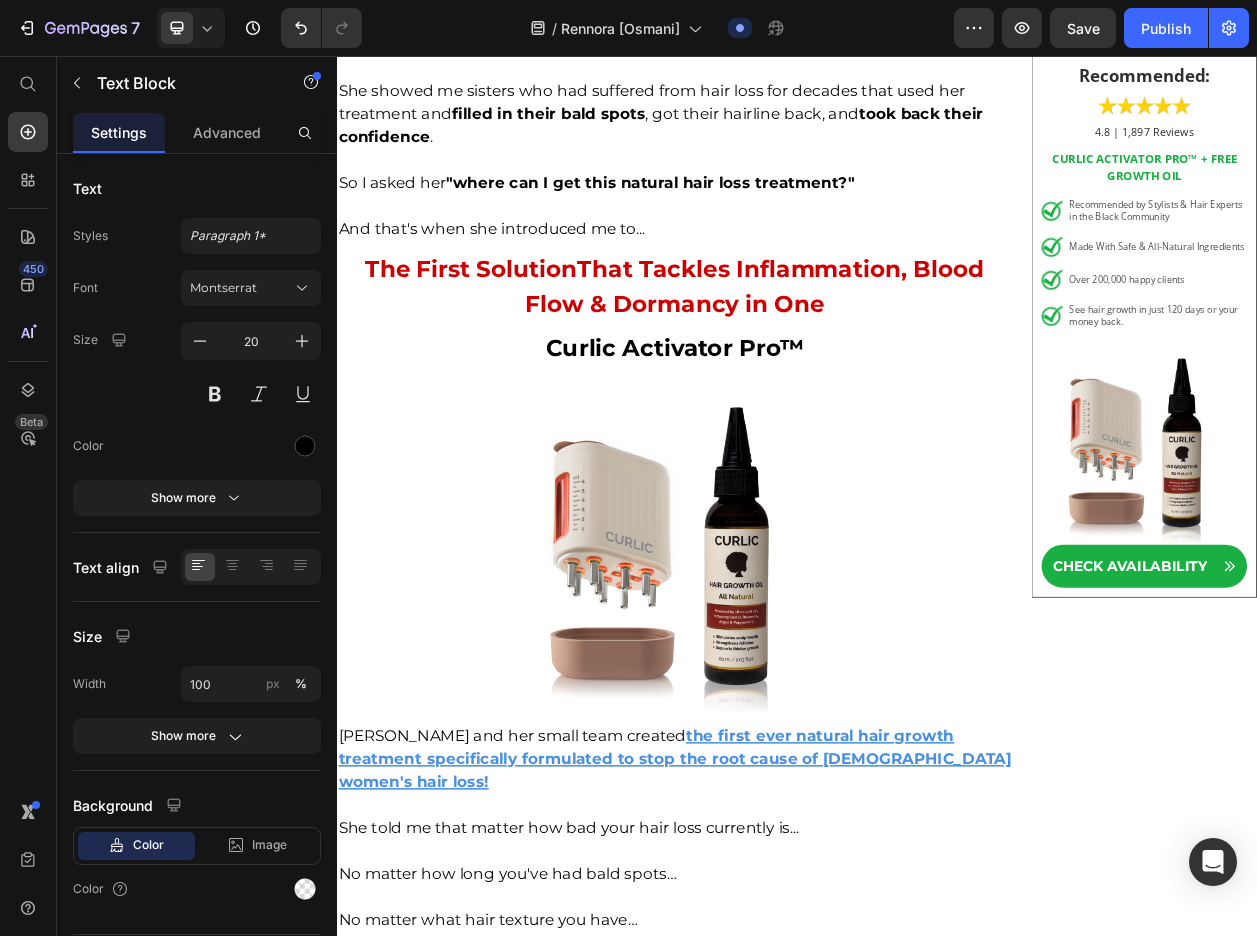 click on "Than we call it hair loss,  but" at bounding box center [777, -1449] 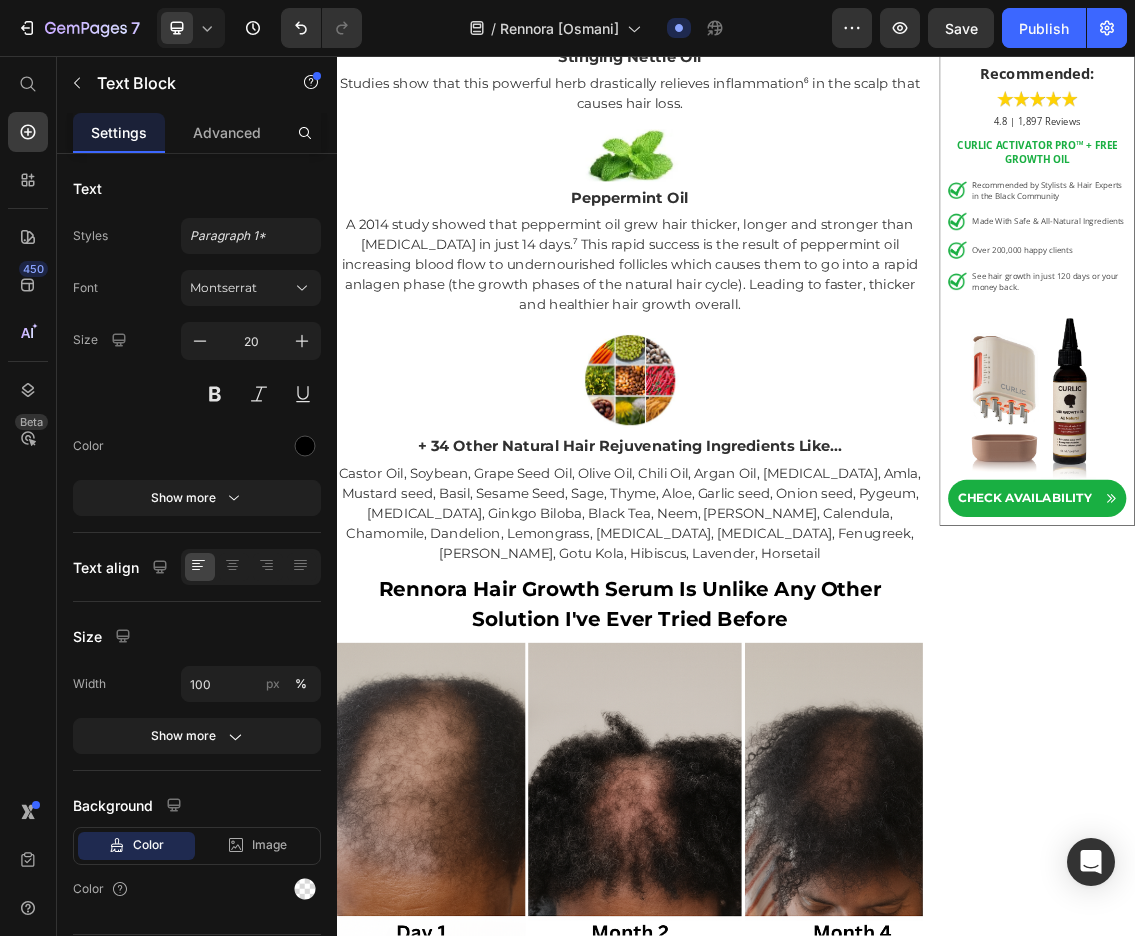 scroll, scrollTop: 10551, scrollLeft: 0, axis: vertical 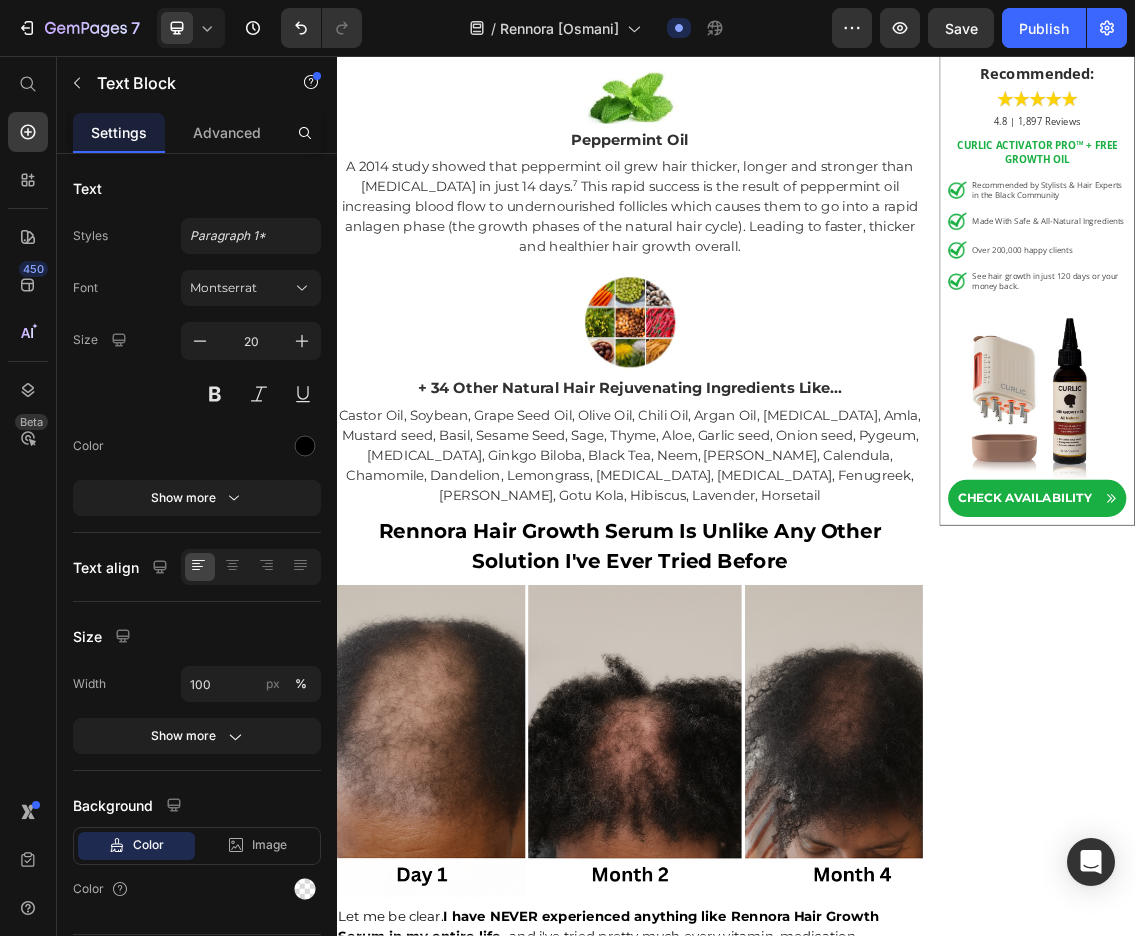 click on "[PERSON_NAME] and her small team created  the first ever natural hair growth treatment specifically formulated to stop the root cause of [DEMOGRAPHIC_DATA] women's hair loss!" at bounding box center (777, -1412) 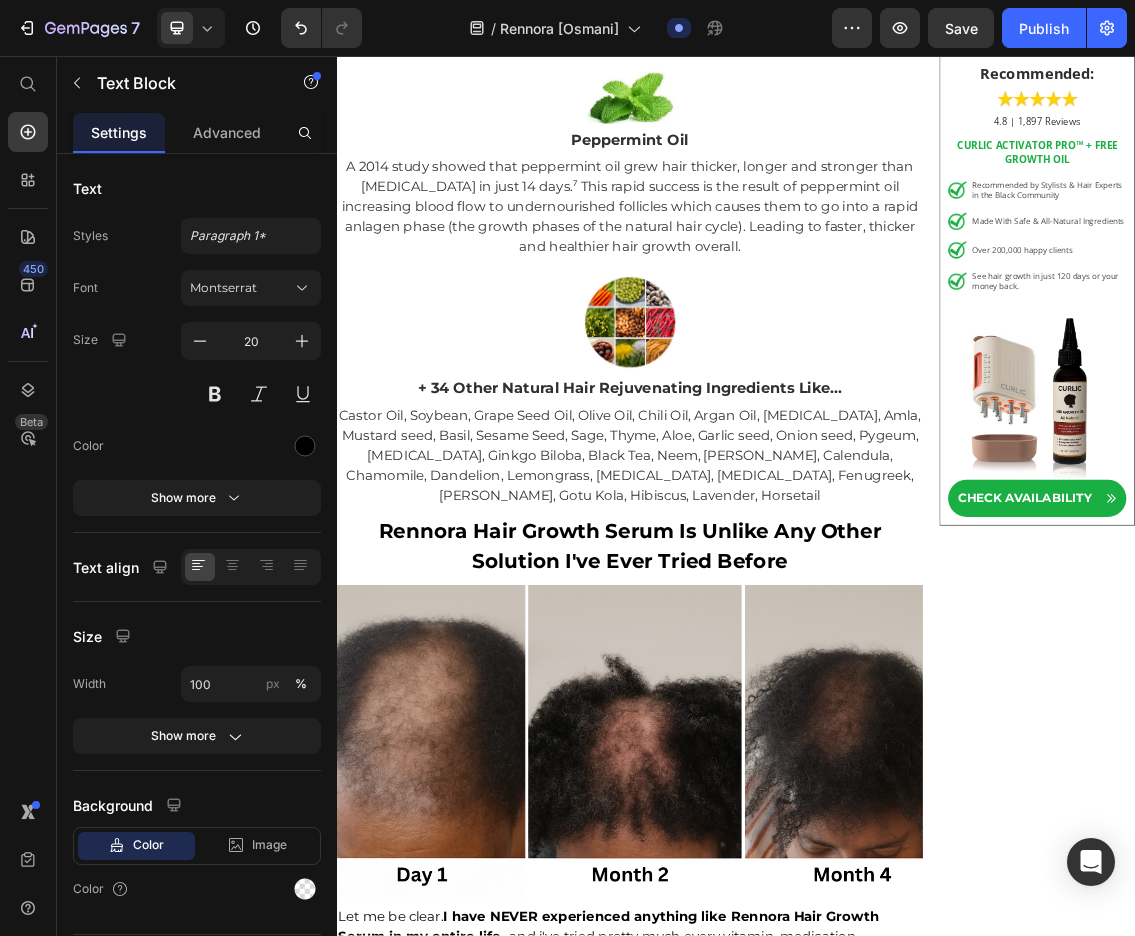 click on "[PERSON_NAME] and her small team created  the first ever natural hair growth treatment specifically formulated to stop the root cause of [DEMOGRAPHIC_DATA] women's hair loss!" at bounding box center (777, -1412) 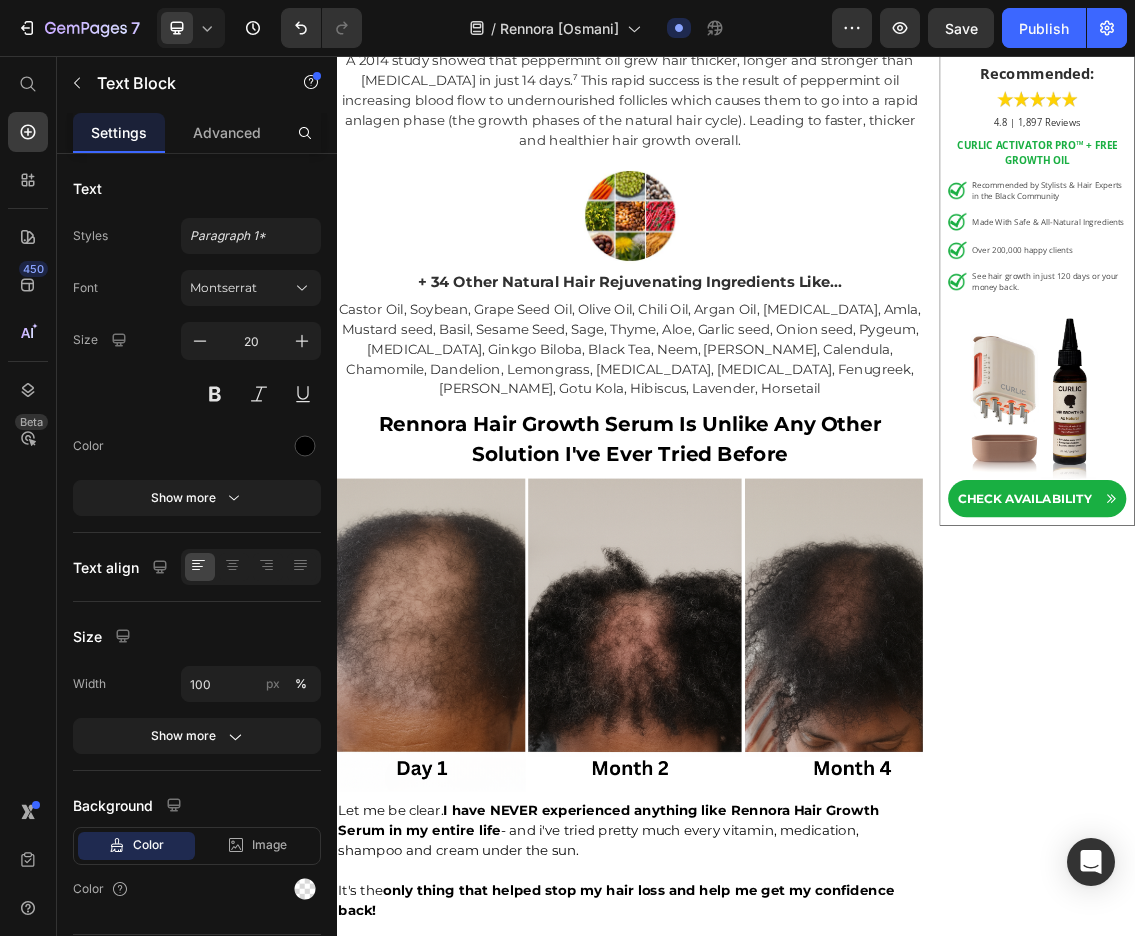 scroll, scrollTop: 10712, scrollLeft: 0, axis: vertical 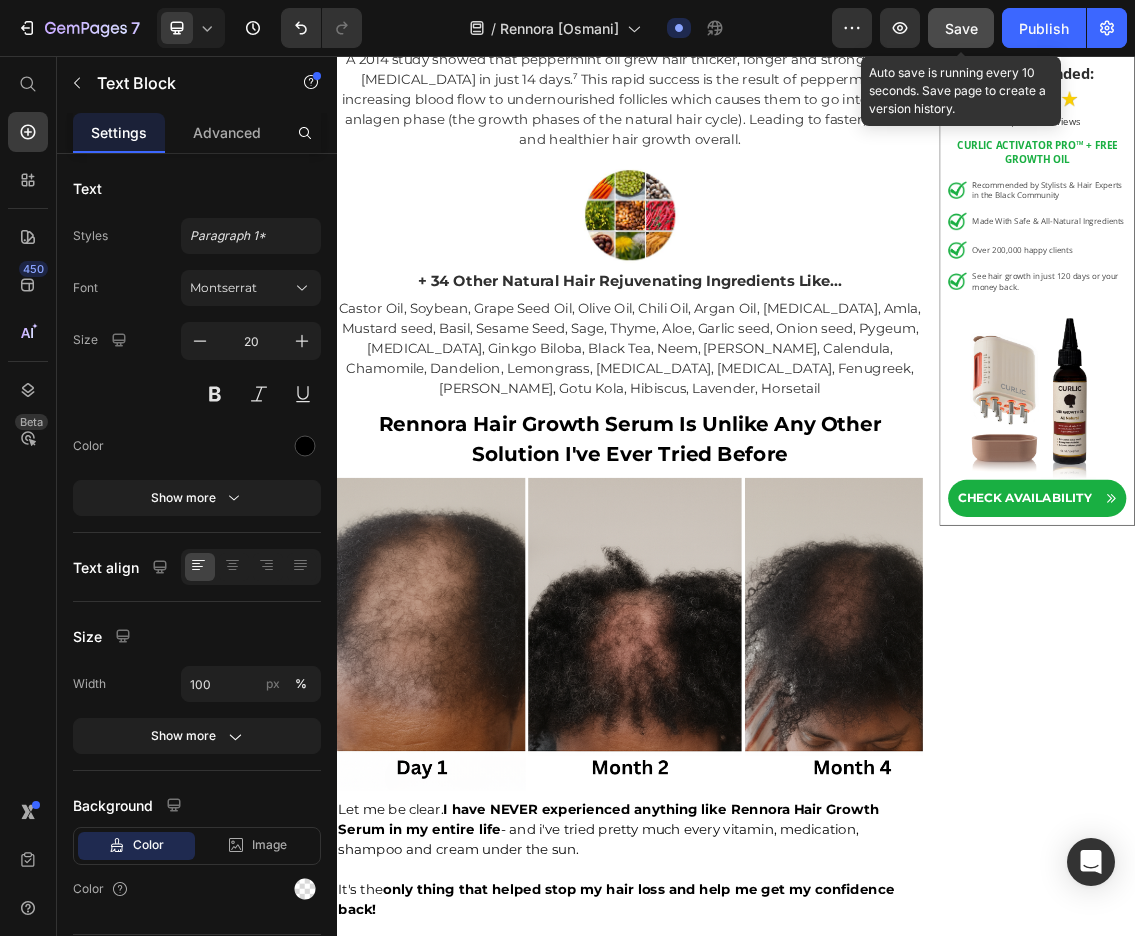 click on "Save" at bounding box center [961, 28] 